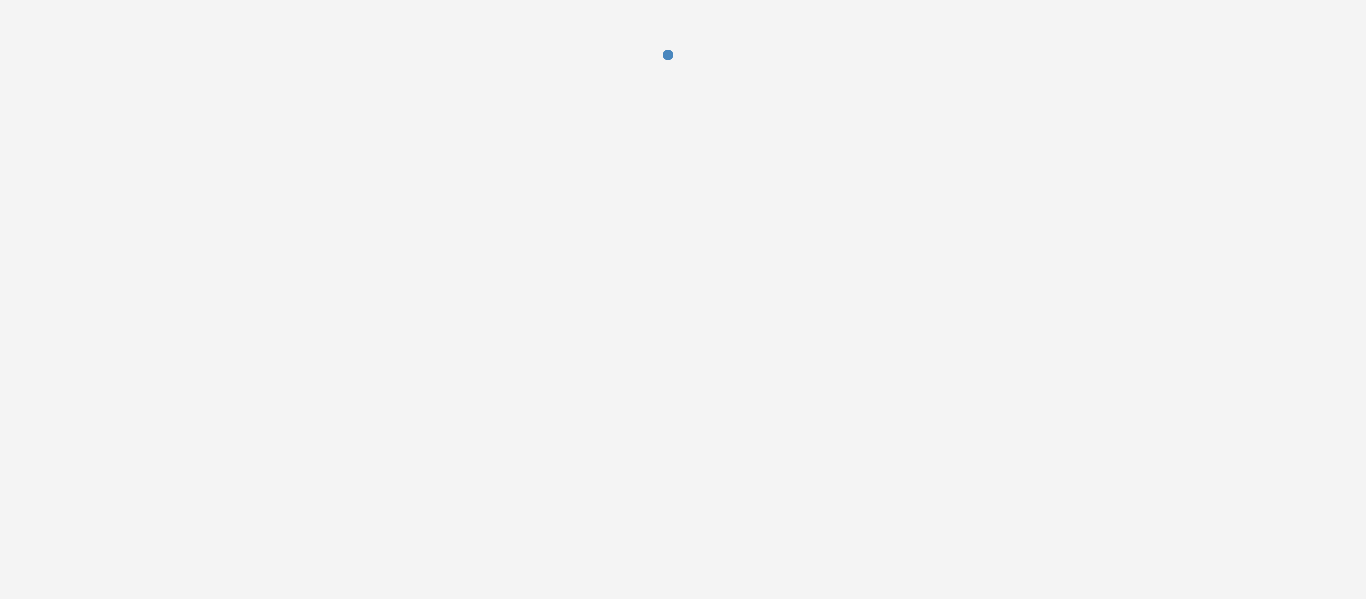 scroll, scrollTop: 0, scrollLeft: 0, axis: both 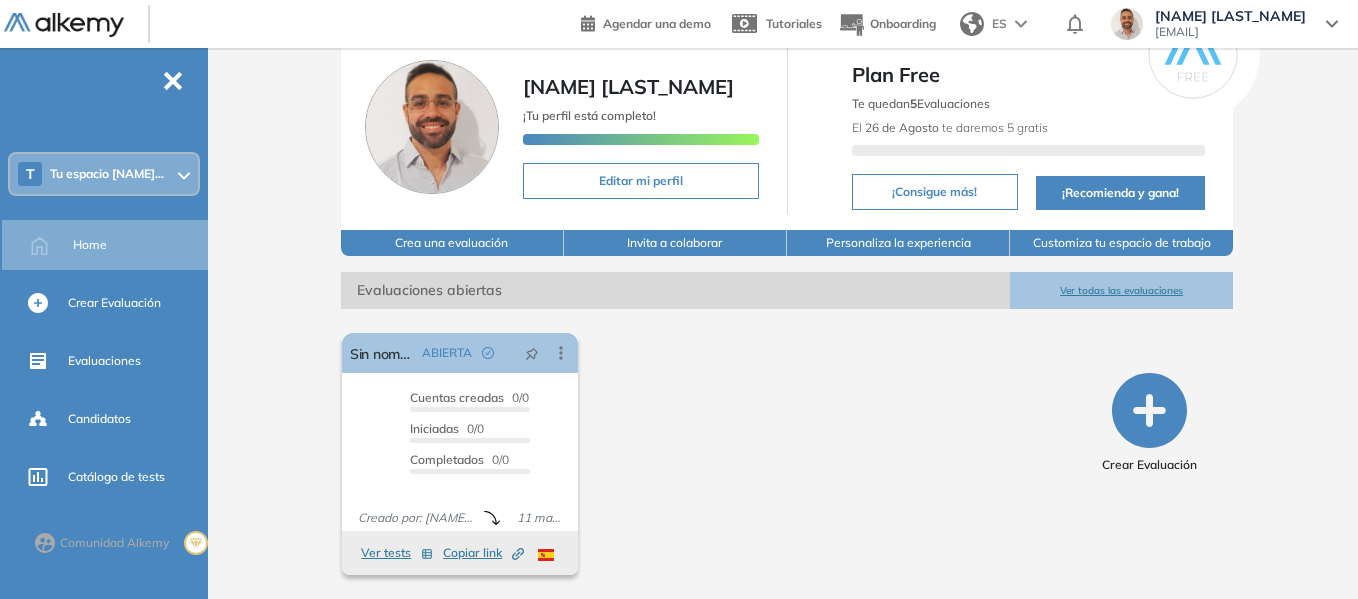 click on "Tu espacio [NAME] [LAST_NAME] ¡Tu perfil está completo! Editar mi perfil Plan Free Te quedan 5 Evaluaciones El 26 de Agosto te daremos 5 gratis ¡Consigue más! ¡Recomienda y gana! Crea una evaluación Invita a colaborar Personaliza la experiencia Customiza tu espacio de trabajo Evaluaciones abiertas Ver todas las evaluaciones El proctoring será activado ¡Importante!: Los usuarios que ya realizaron la evaluación no tendrán registros del proctoring Cancelar operación Activar Sin nombre ABIERTA Editar Los siguientes tests ya no están disponibles o tienen una nueva versión Revisa en el catálogo otras opciones o su detalle. Entendido Duplicar Reabrir Eliminar Ver candidatos Ver estadísticas Desactivar Proctoring Finalizar evaluación Mover de workspace Created by potrace 1.16, written by Peter Selinger 2001-2019 Copiar ID Publico Cuentas creadas 0/0 Prefiltrados 0/0 Iniciadas 0/0 Completados 0/0 Invitaciones enviadas 0 Invitados Evaluación completada 0 veces Fecha límite 11 mar. 2025" at bounding box center (787, 285) 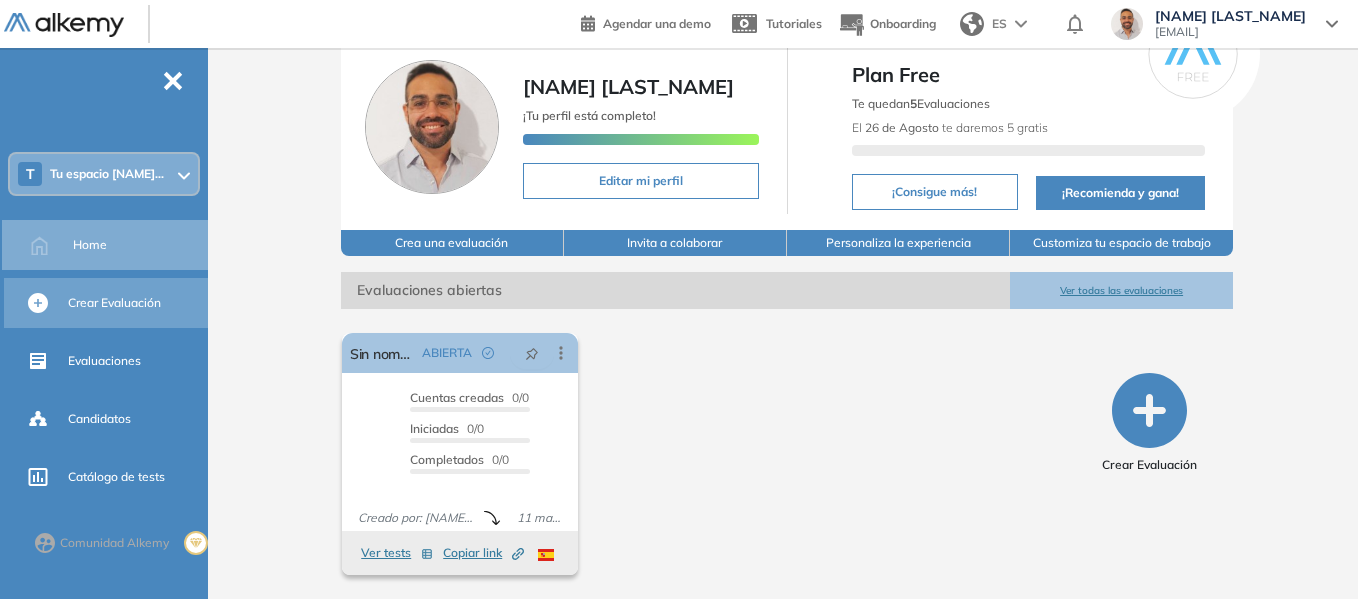 click on "Crear Evaluación" at bounding box center (114, 303) 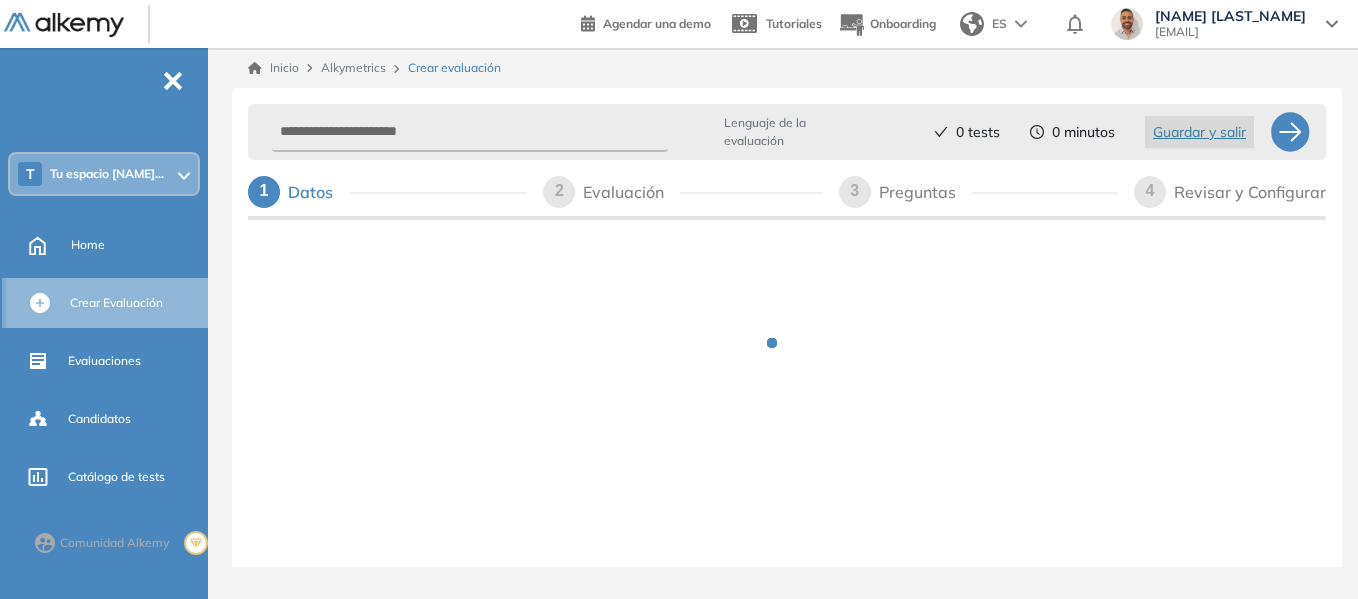 scroll, scrollTop: 0, scrollLeft: 0, axis: both 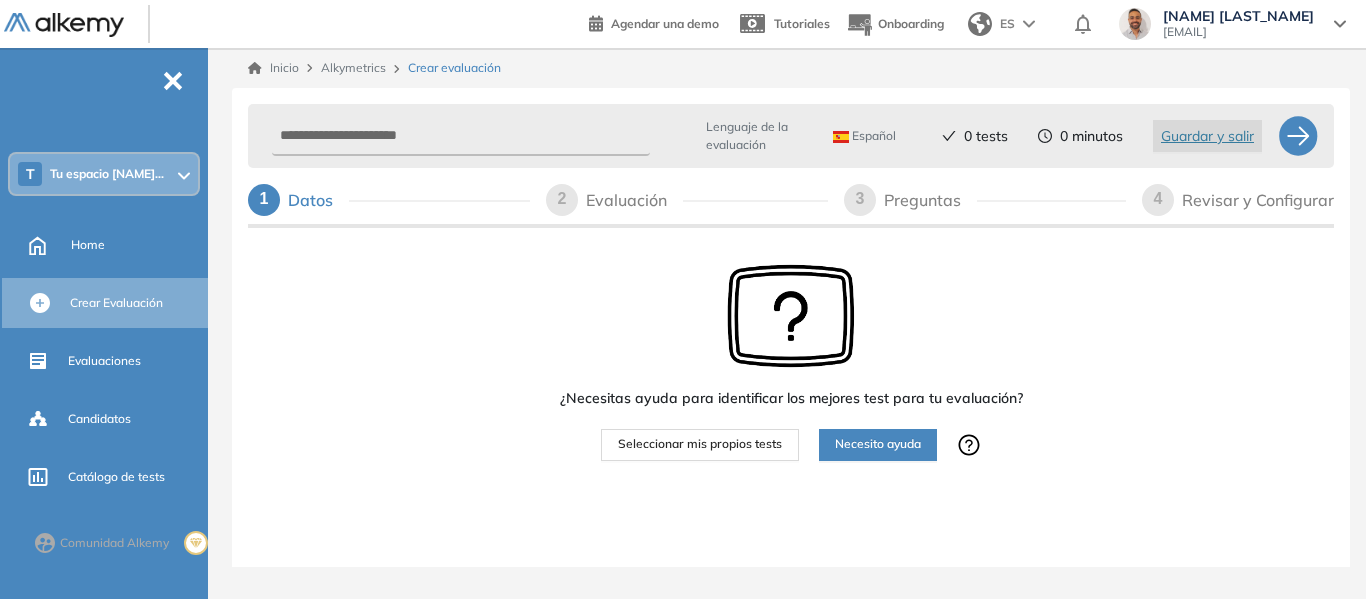 click on "Seleccionar mis propios tests" at bounding box center [700, 444] 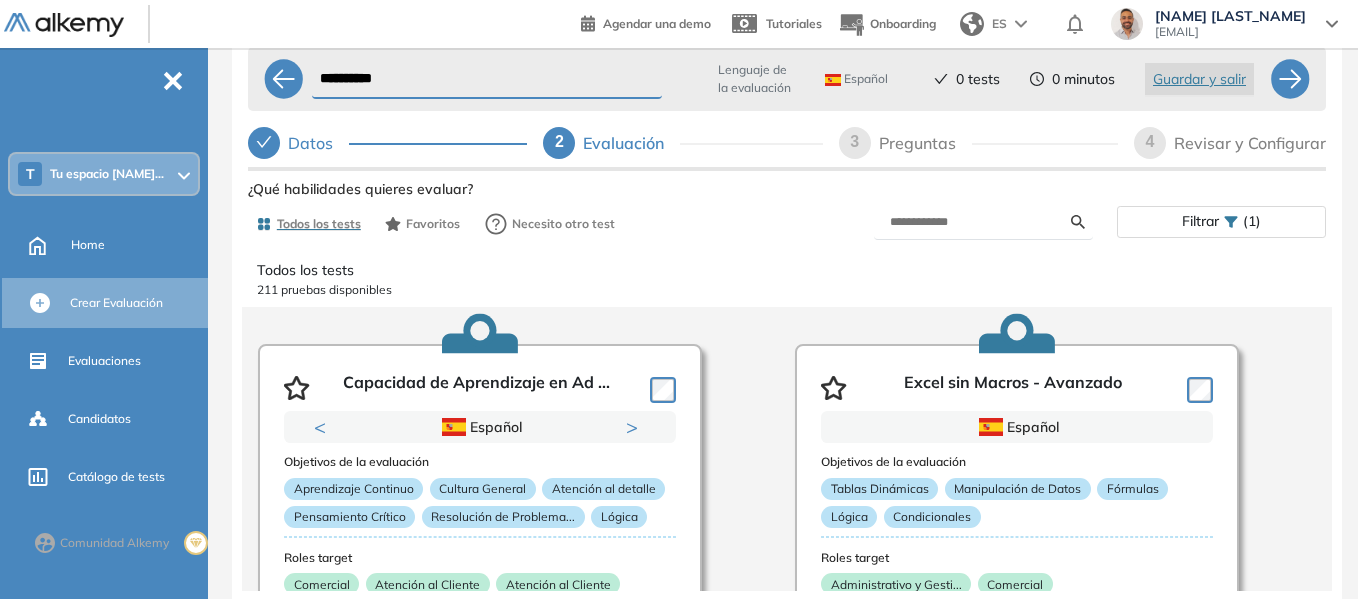 scroll, scrollTop: 57, scrollLeft: 0, axis: vertical 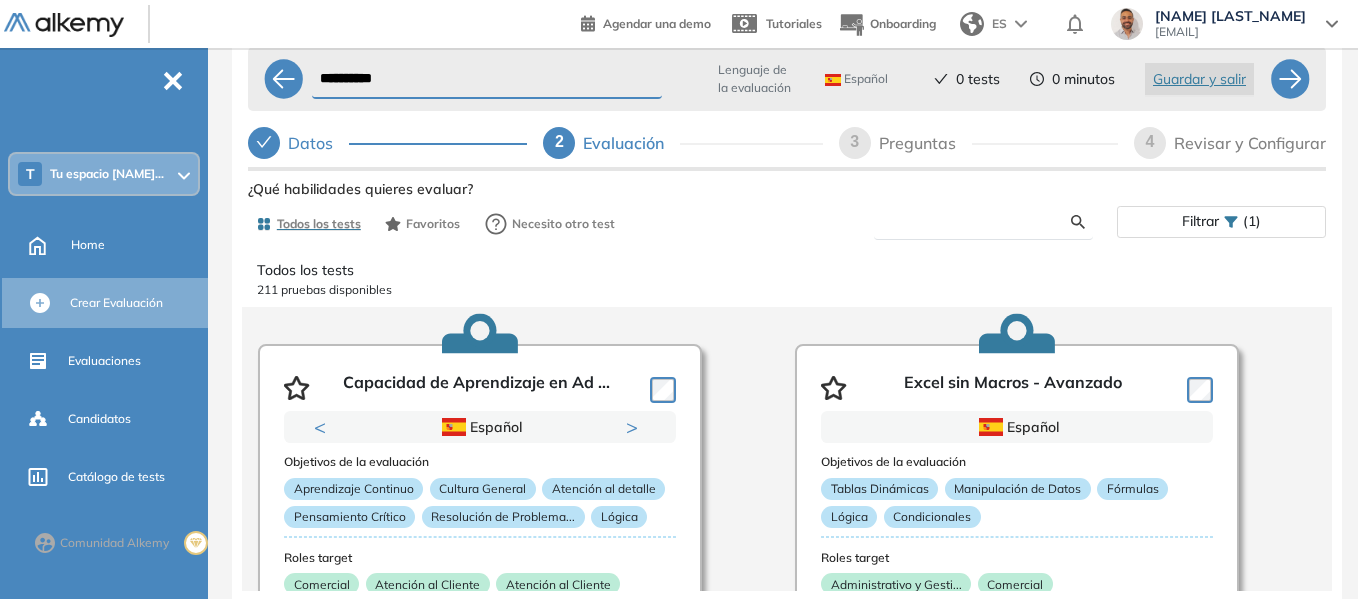click at bounding box center (980, 222) 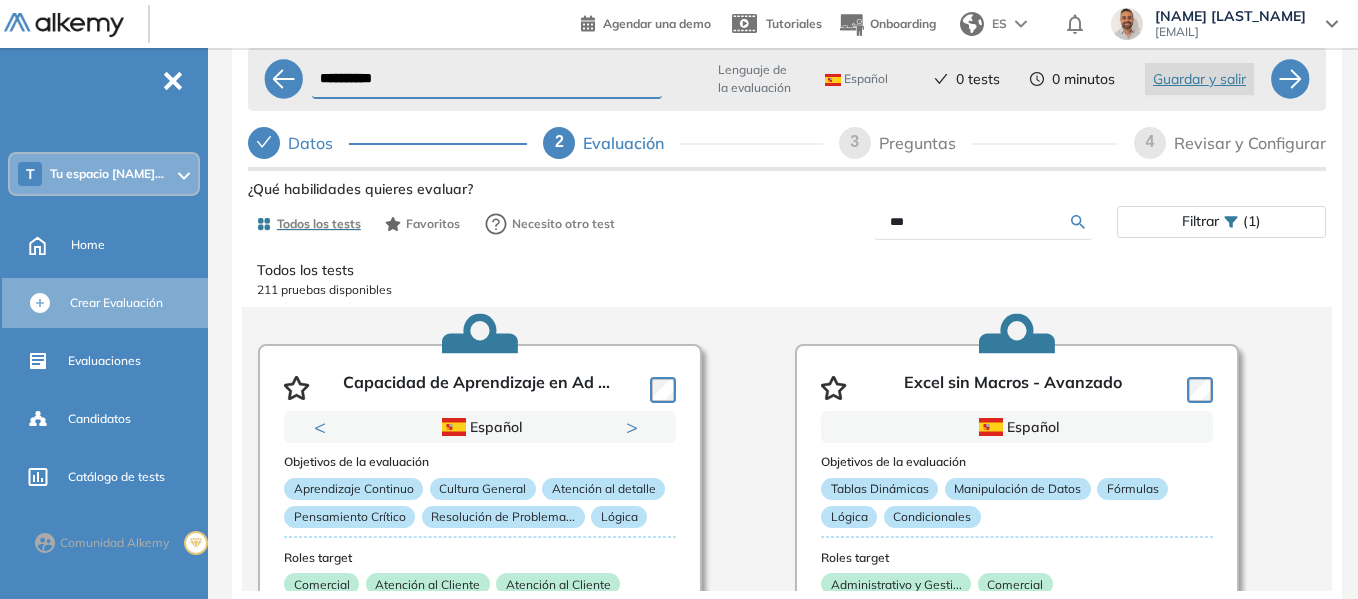 click on "***" at bounding box center [980, 222] 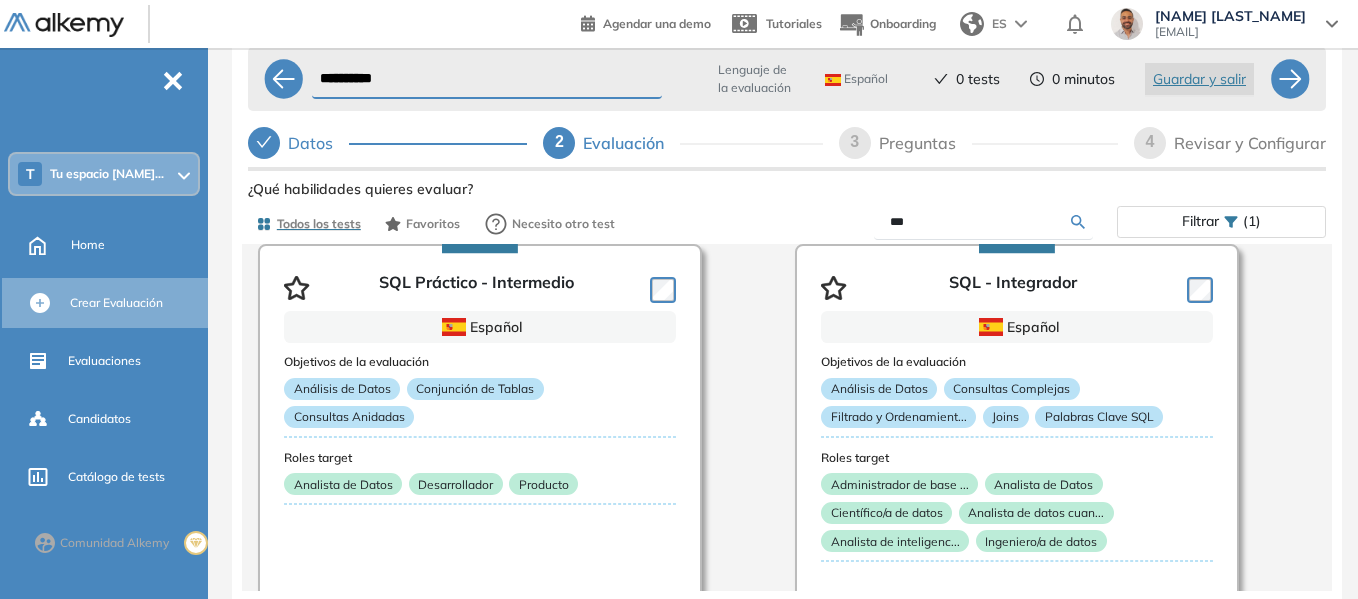 scroll, scrollTop: 0, scrollLeft: 0, axis: both 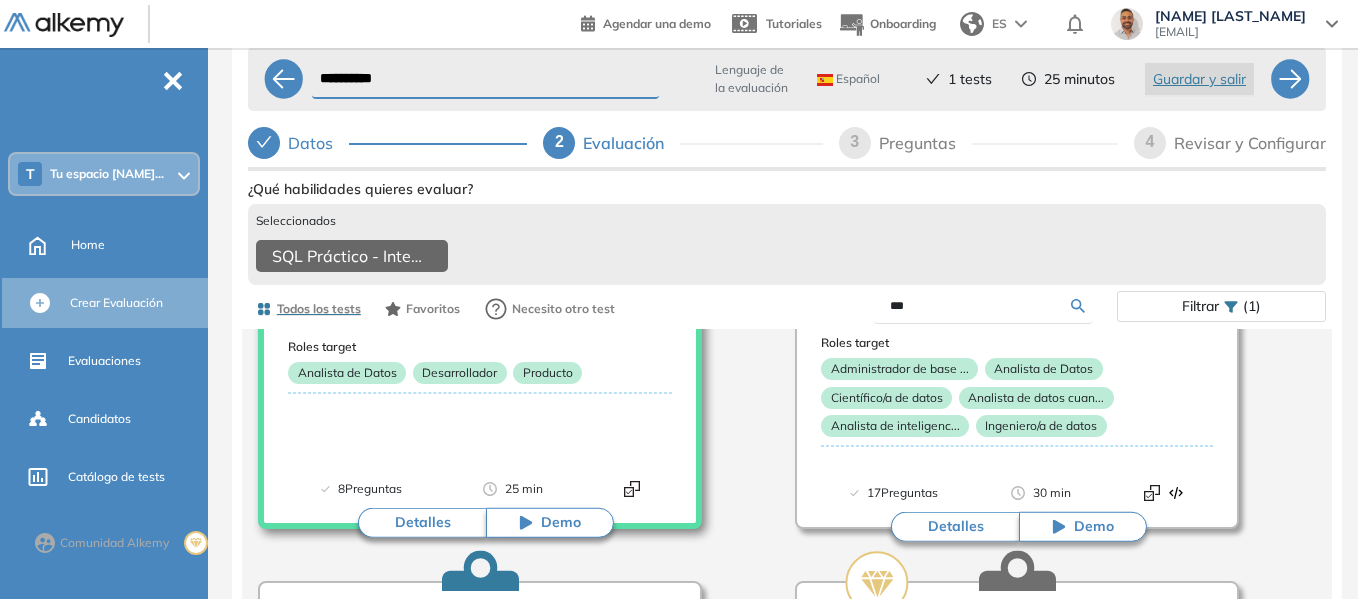 click on "Detalles" at bounding box center [422, 523] 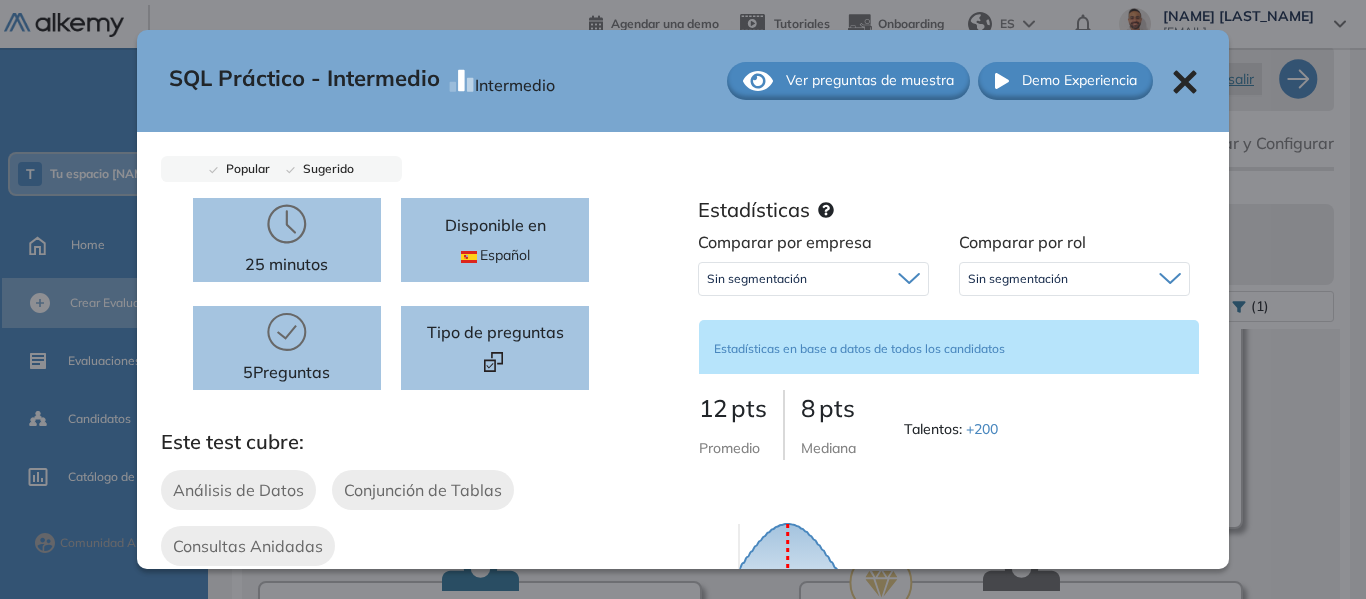 click on "5  Preguntas" at bounding box center [287, 348] 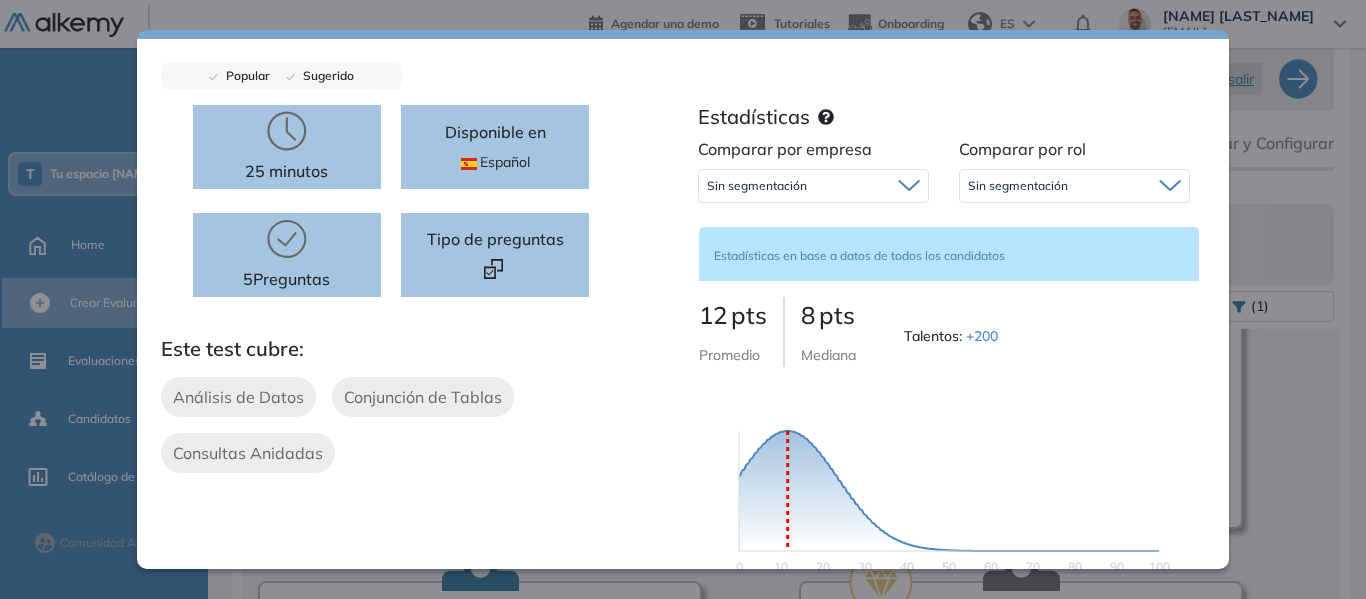 scroll, scrollTop: 0, scrollLeft: 0, axis: both 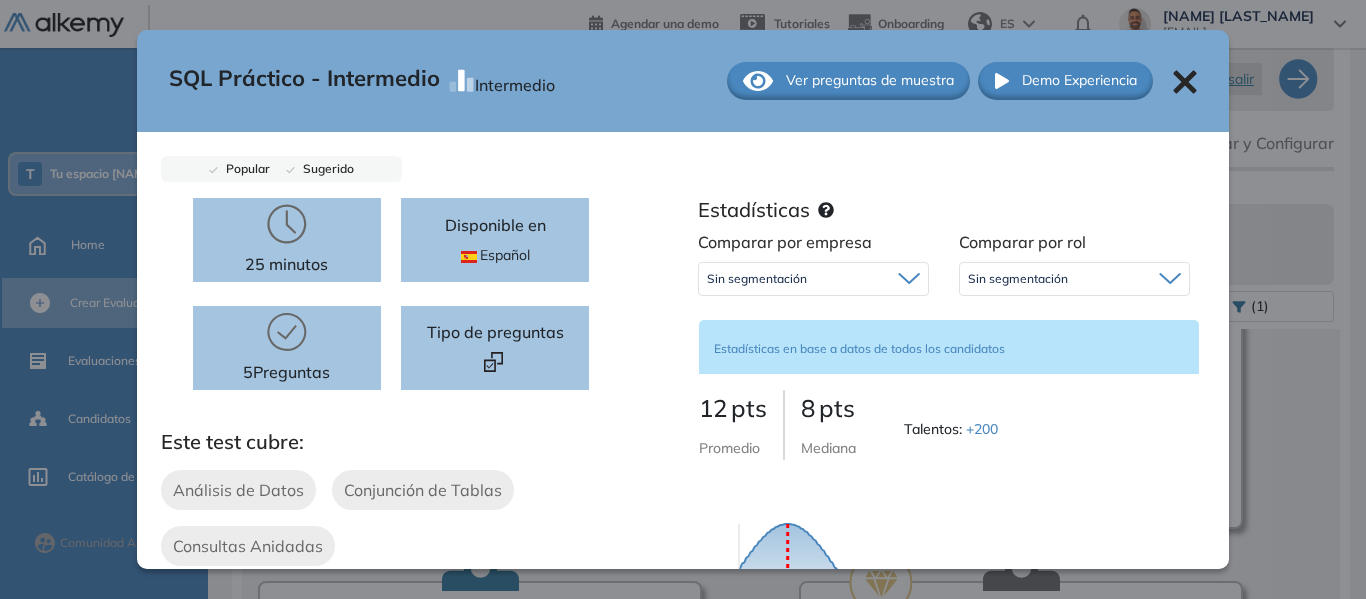 click on "Ver preguntas de muestra" at bounding box center (870, 80) 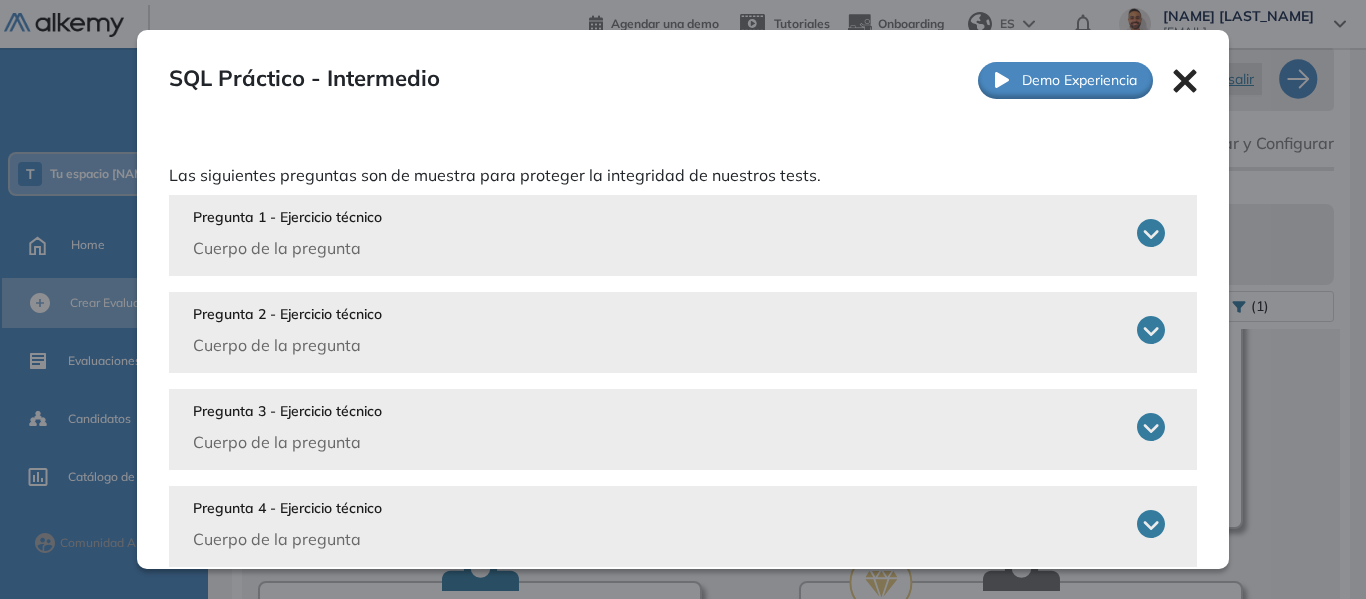 click on "Cuerpo de la pregunta" at bounding box center [287, 248] 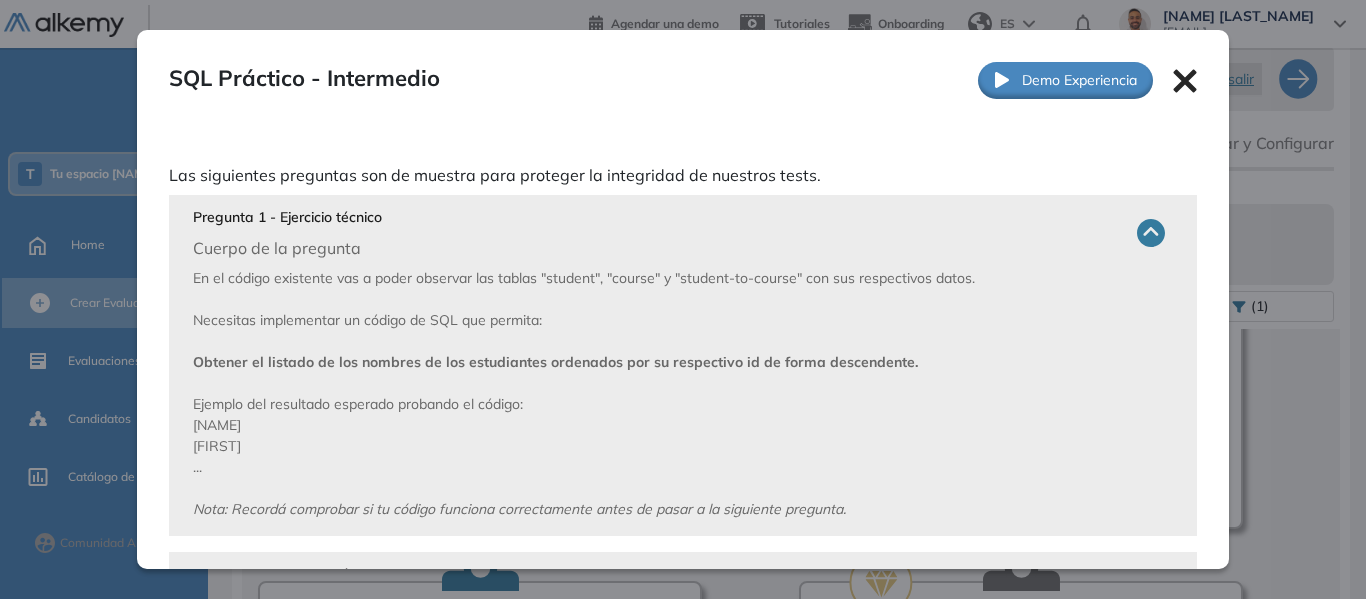 click on "Cuerpo de la pregunta" at bounding box center (287, 248) 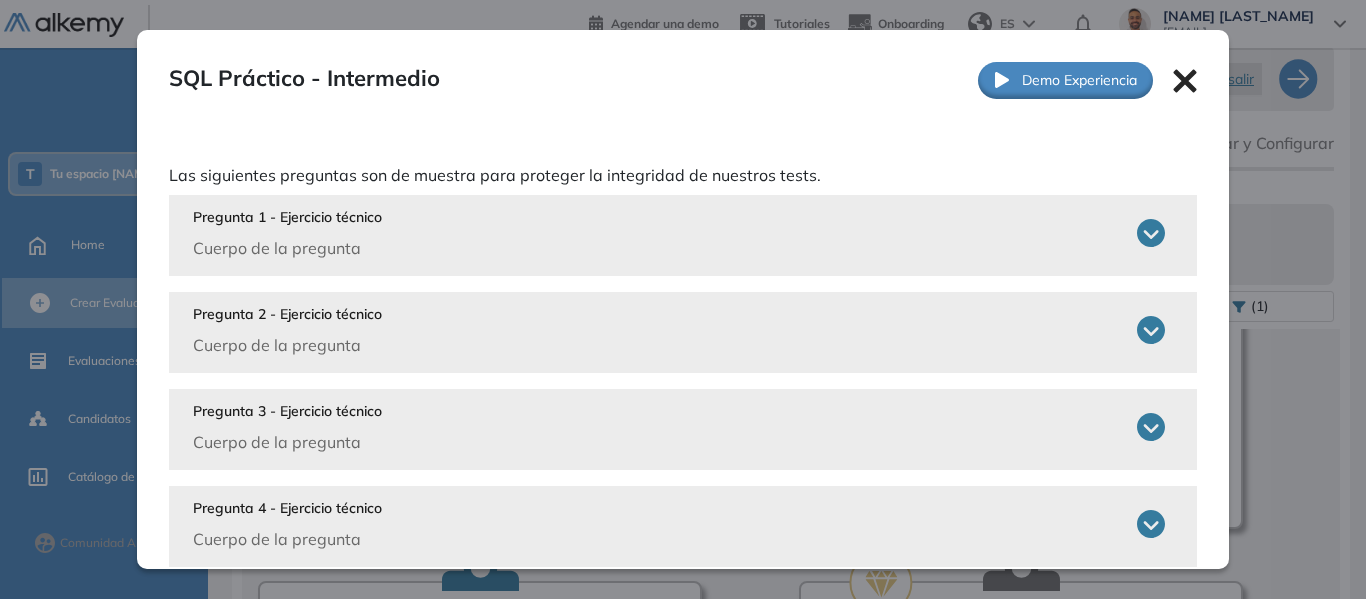 click on "Cuerpo de la pregunta" at bounding box center (287, 248) 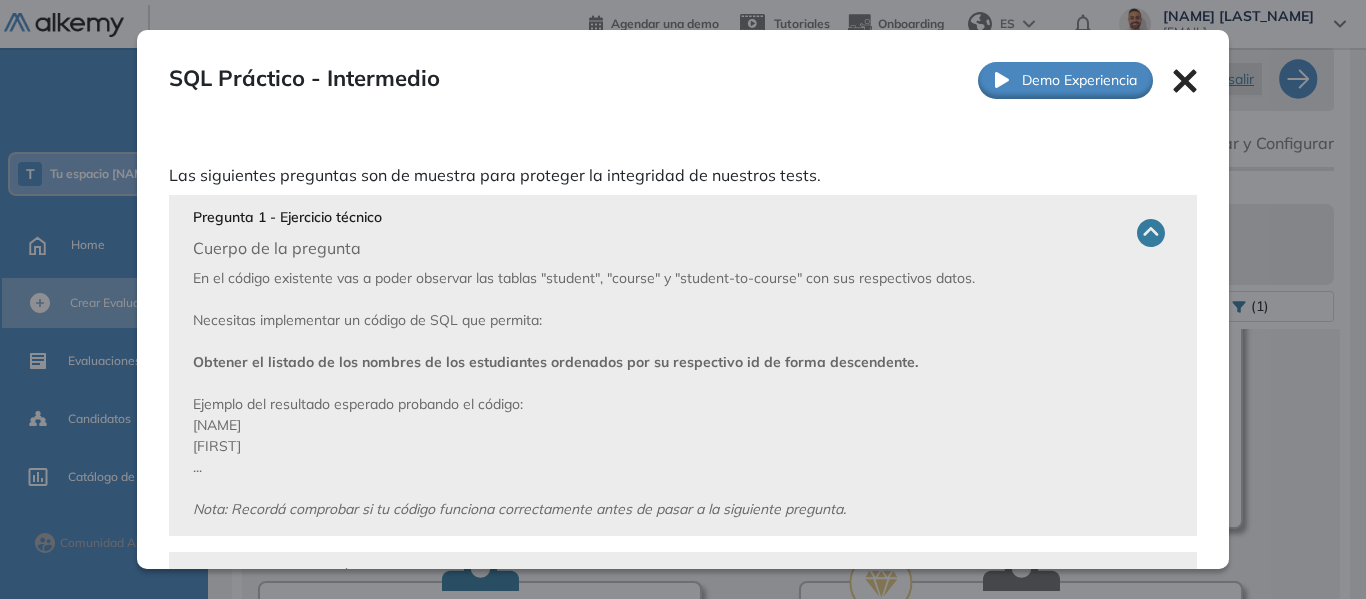 click on "Cuerpo de la pregunta" at bounding box center (287, 248) 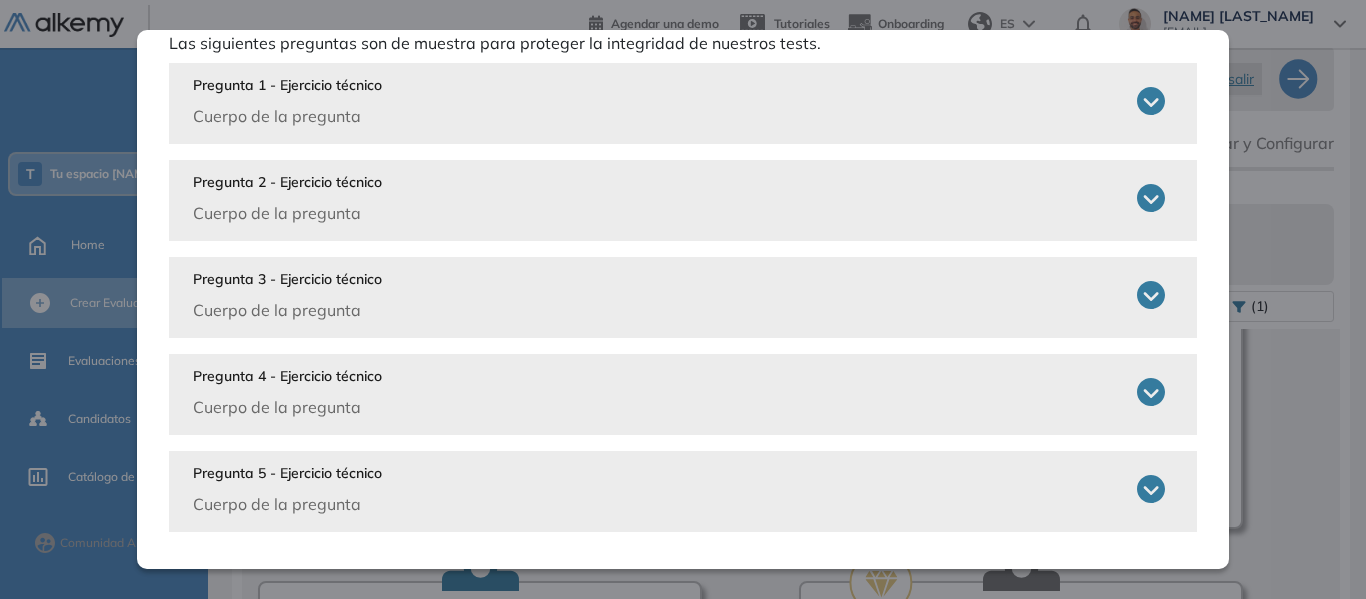 scroll, scrollTop: 135, scrollLeft: 0, axis: vertical 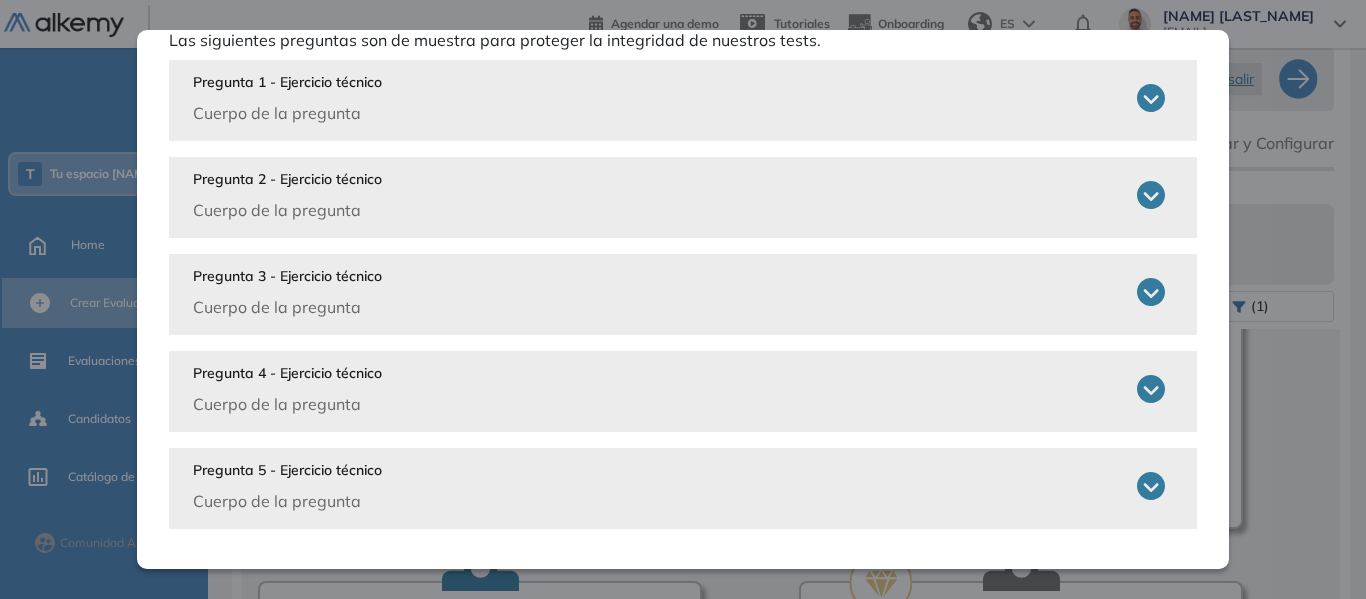 click 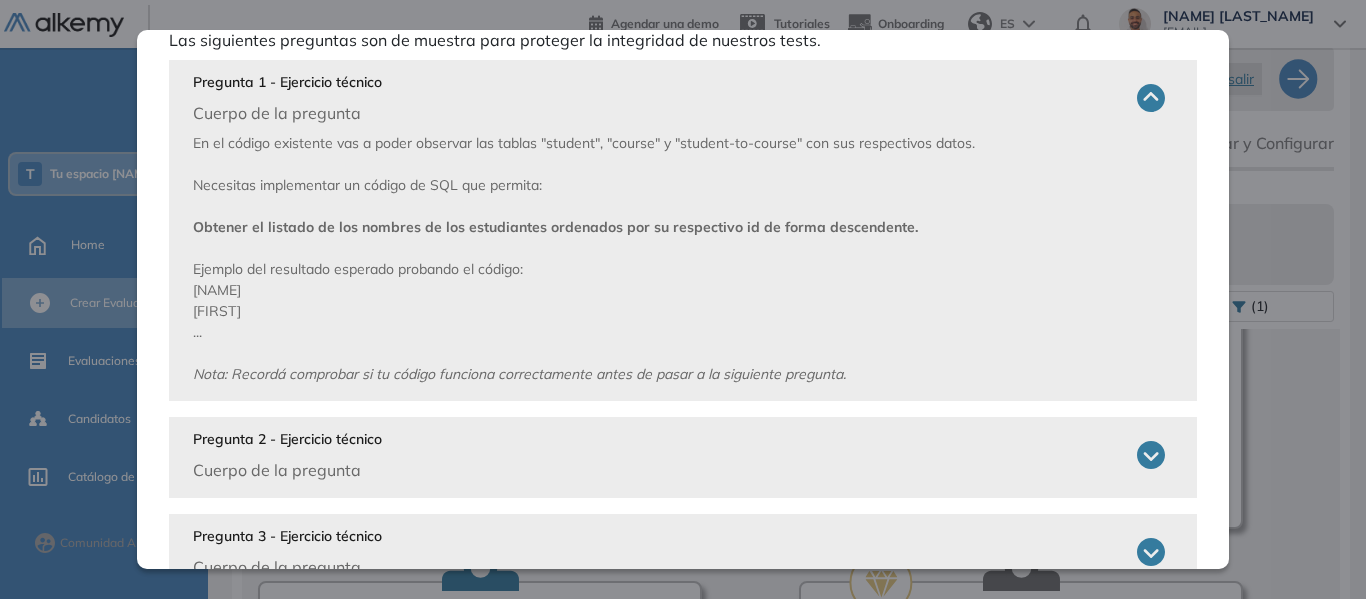 click 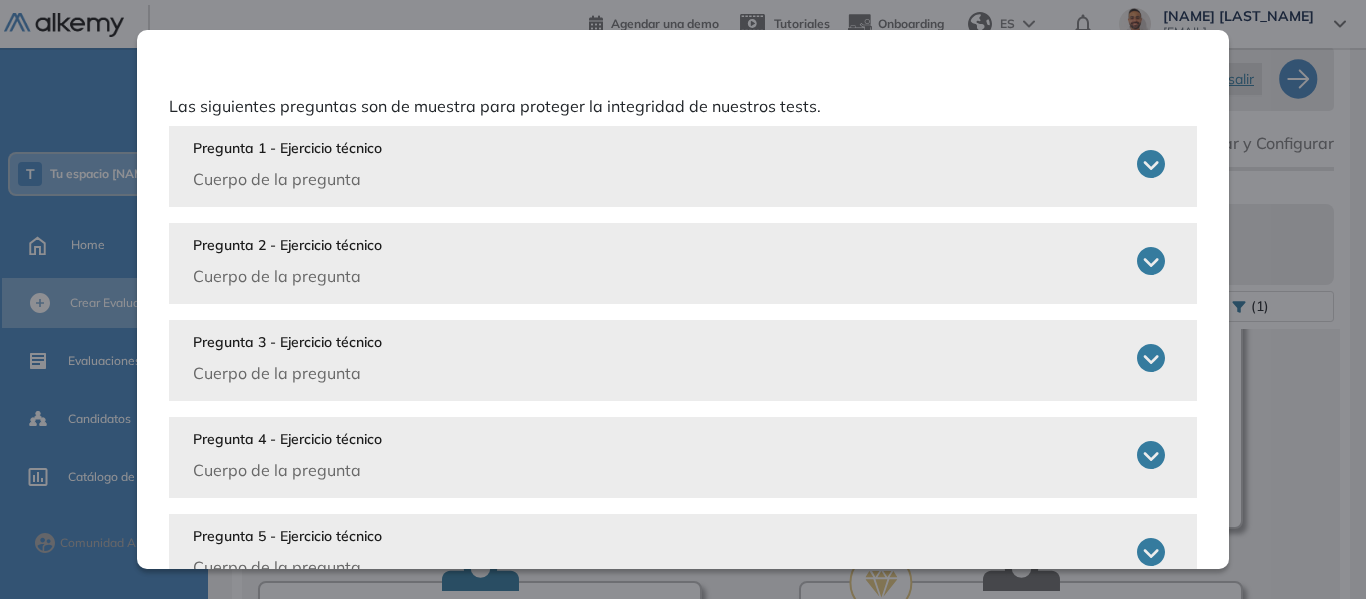 scroll, scrollTop: 0, scrollLeft: 0, axis: both 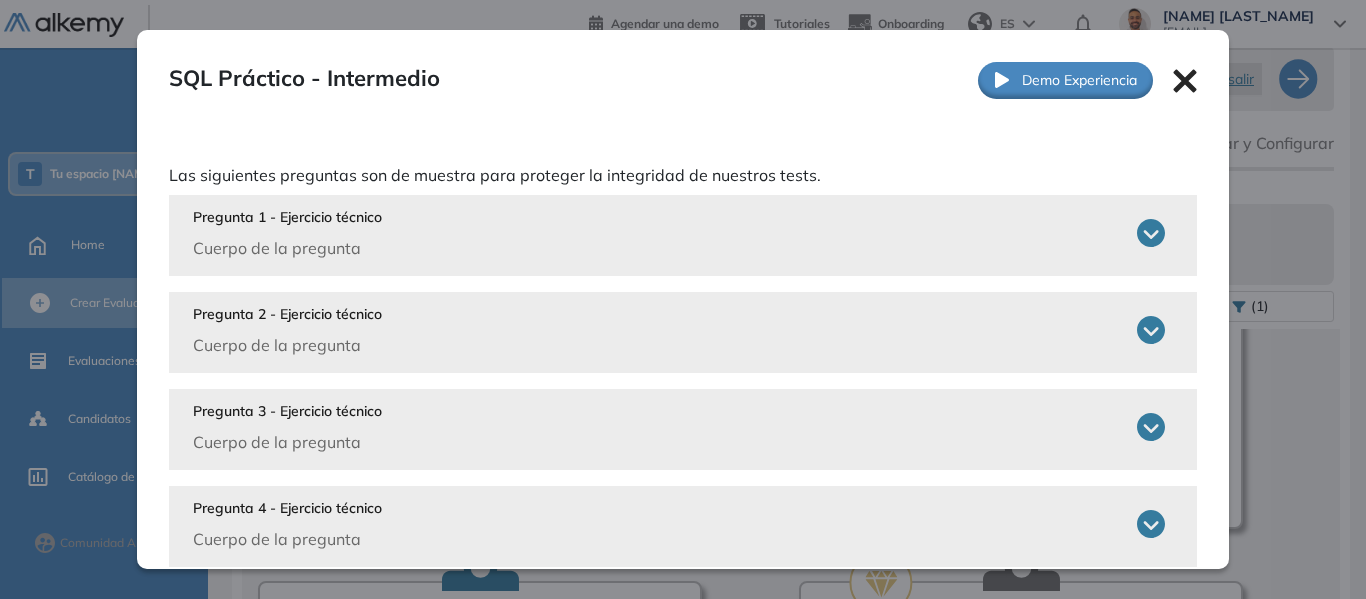click 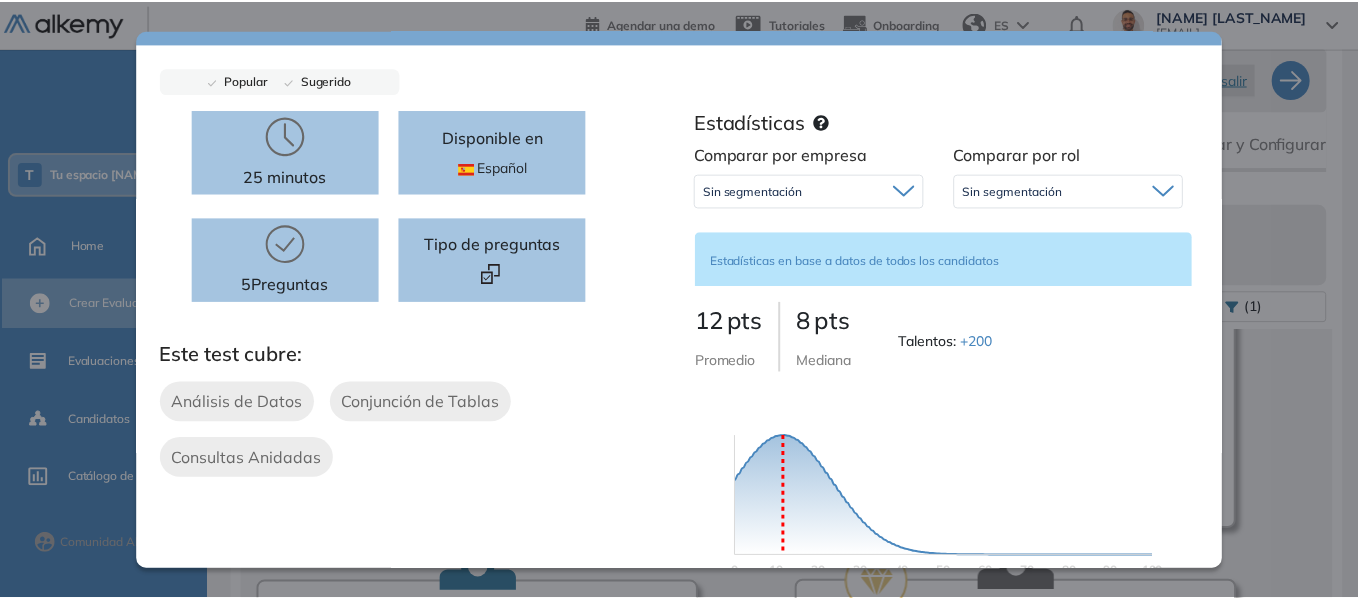 scroll, scrollTop: 39, scrollLeft: 0, axis: vertical 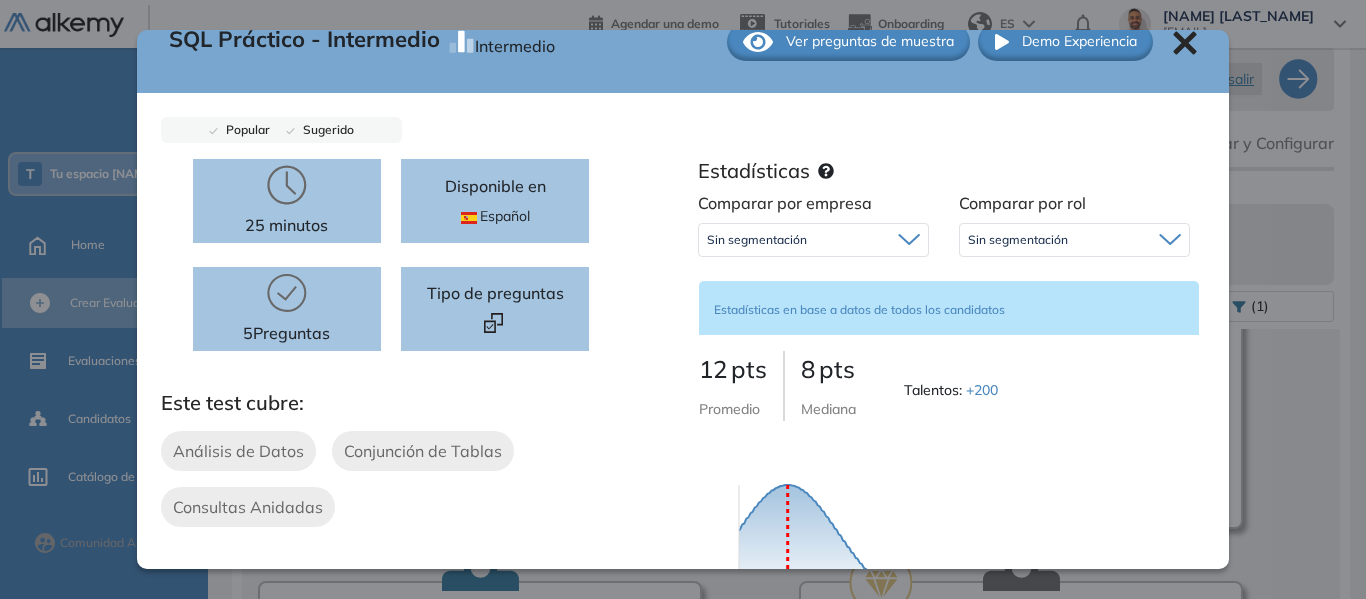 click 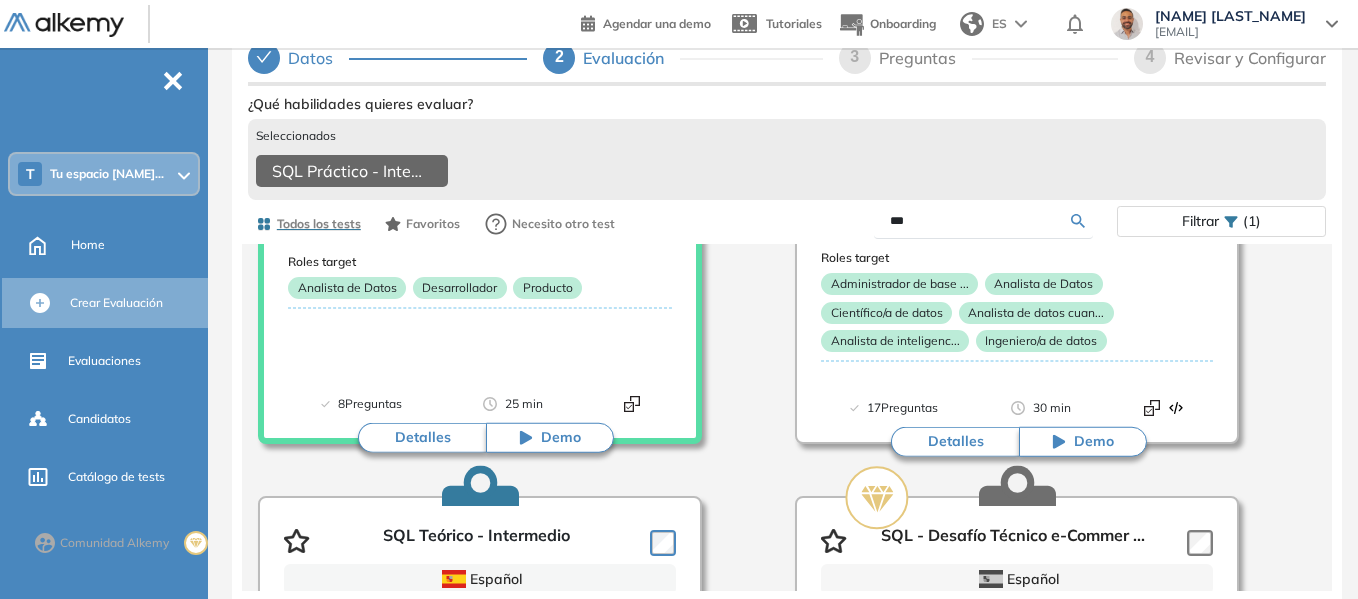 scroll, scrollTop: 156, scrollLeft: 0, axis: vertical 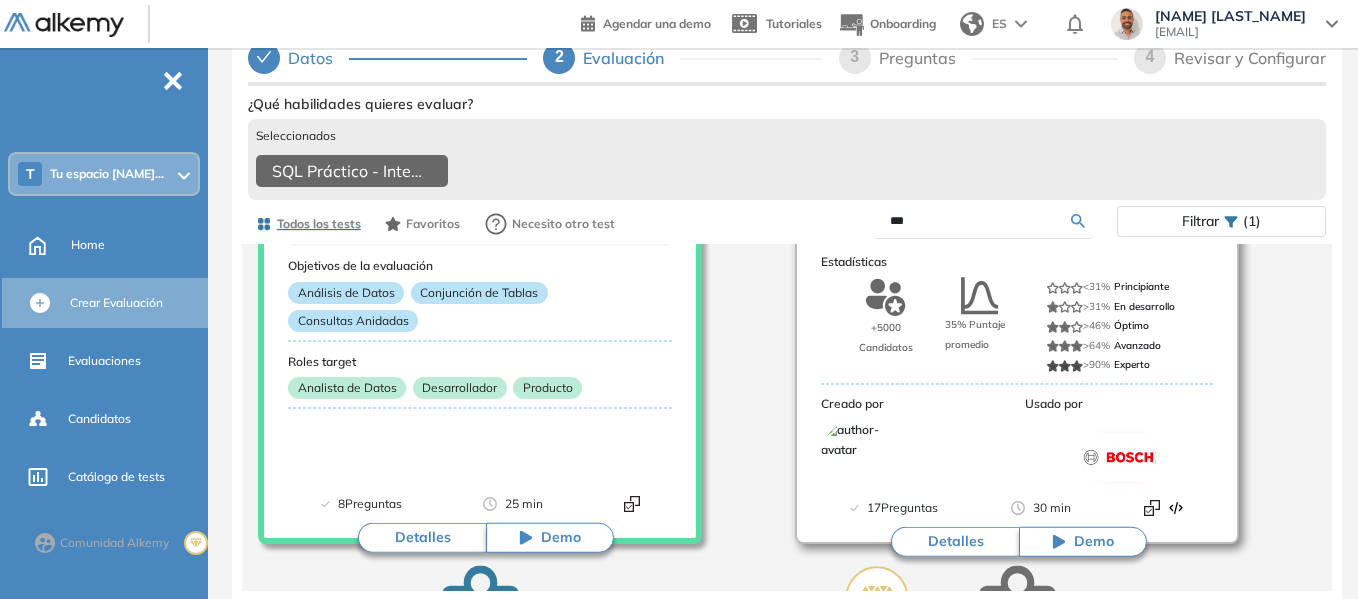 click on "Detalles" at bounding box center [955, 542] 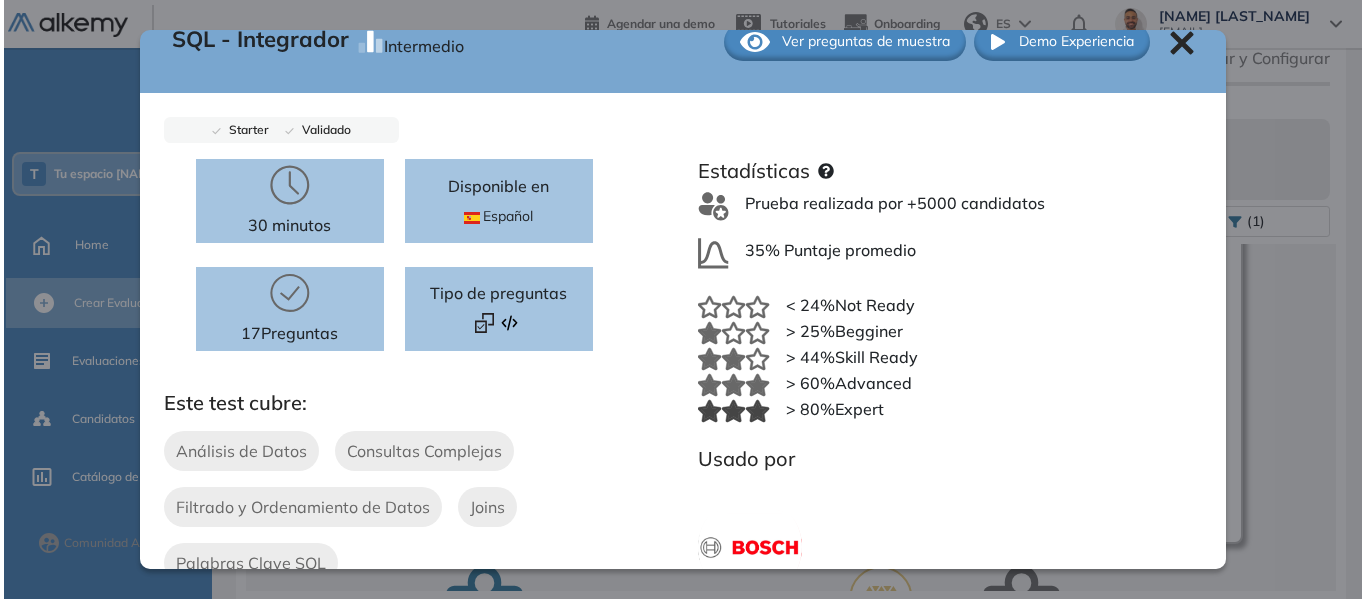 scroll, scrollTop: 150, scrollLeft: 0, axis: vertical 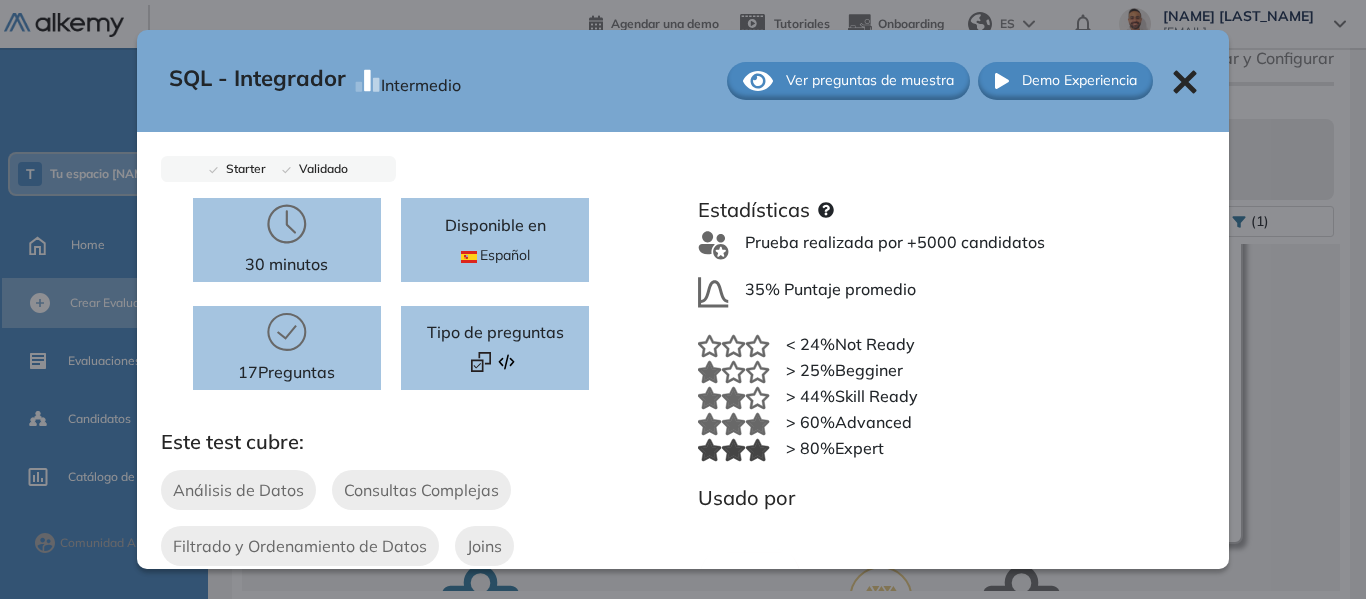 click on "30 minutos" at bounding box center [287, 240] 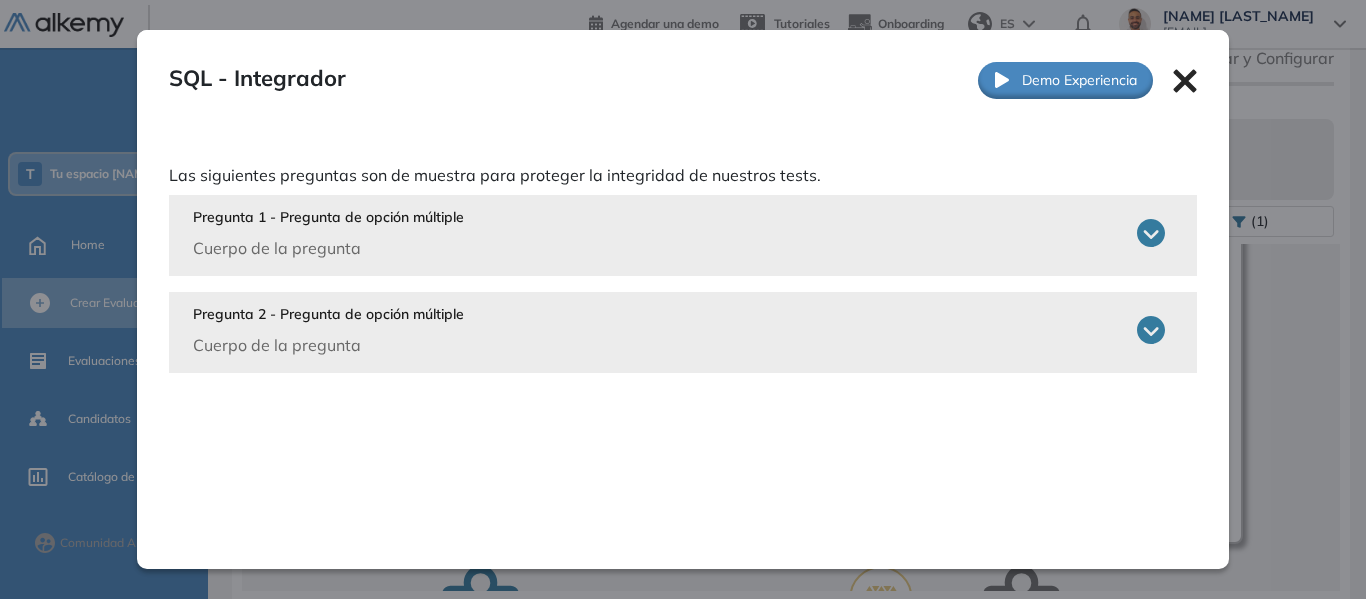 click on "Pregunta 1 -
Pregunta de opción múltiple  Cuerpo de la pregunta" at bounding box center (328, 233) 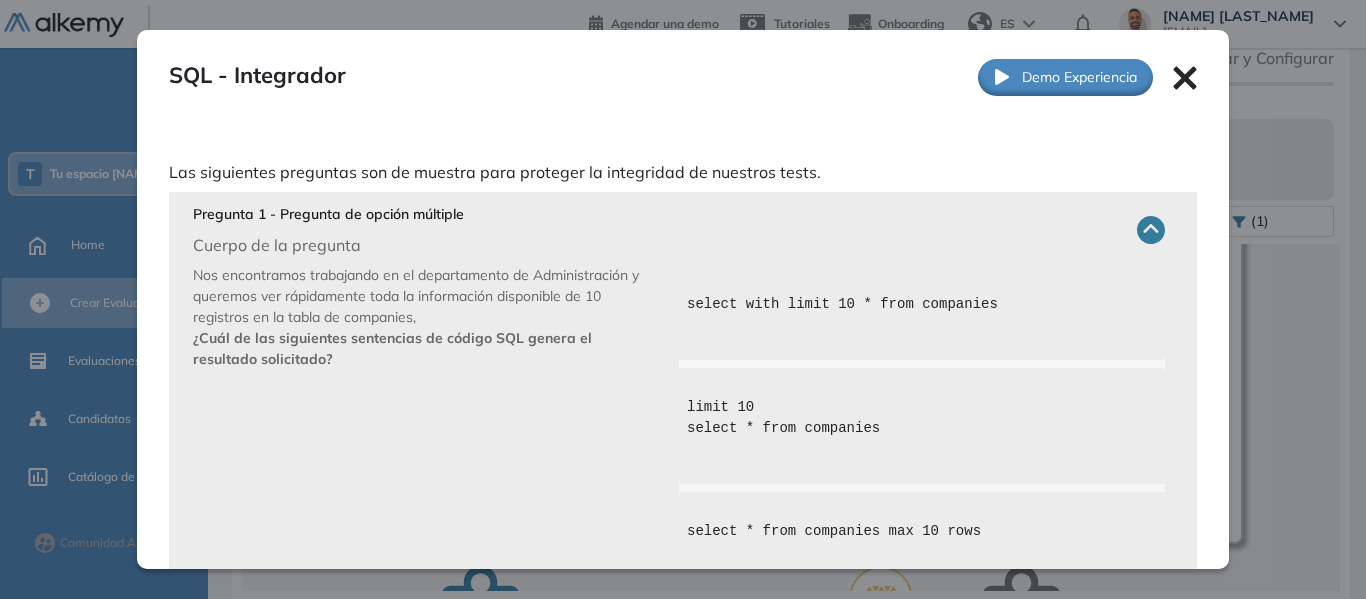 scroll, scrollTop: 0, scrollLeft: 0, axis: both 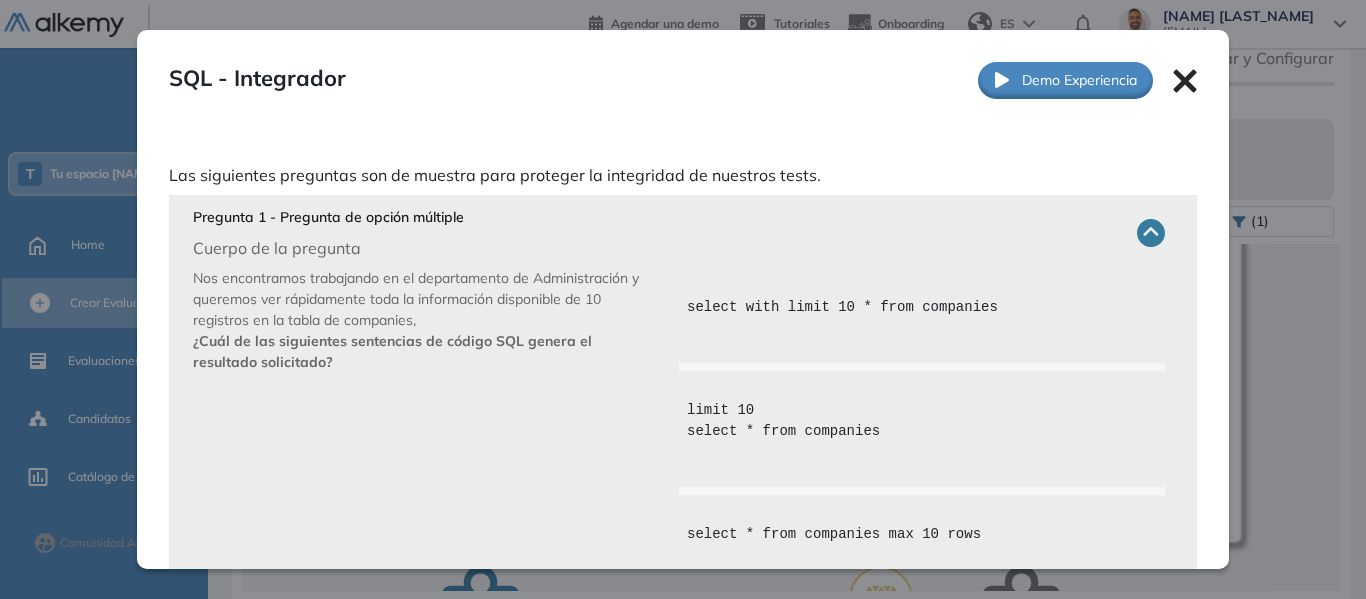 click on "SQL - Integrador Intermedio Ver preguntas de muestra Demo Experiencia" at bounding box center (683, 80) 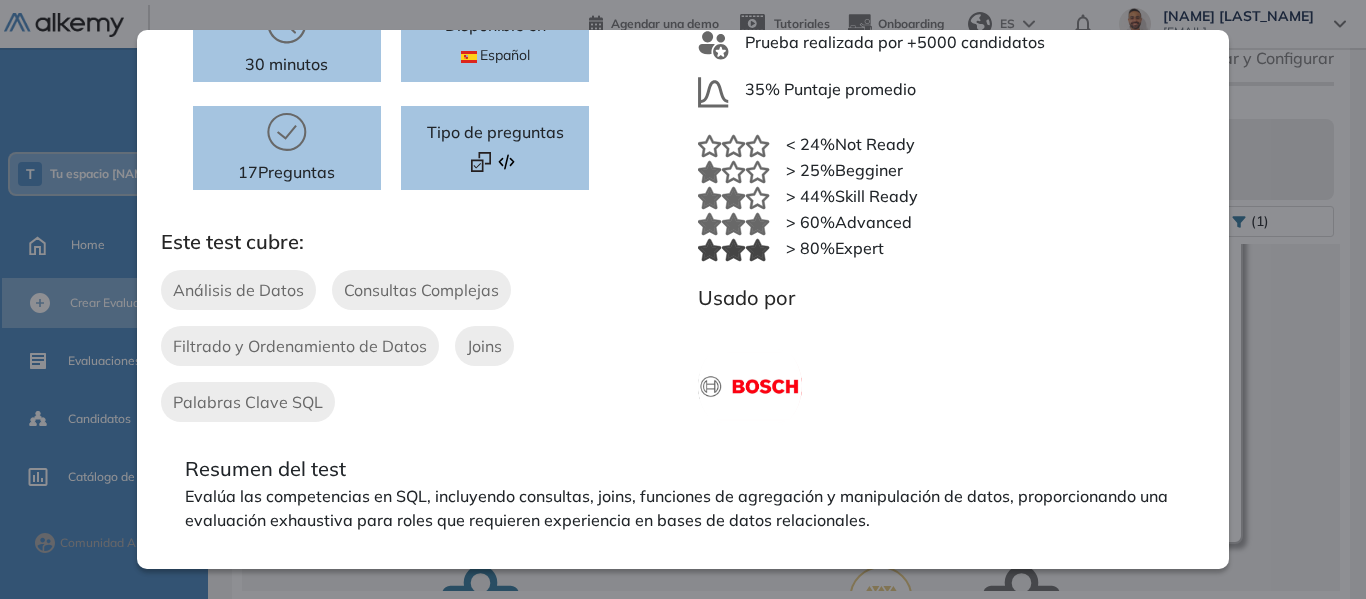 scroll, scrollTop: 0, scrollLeft: 0, axis: both 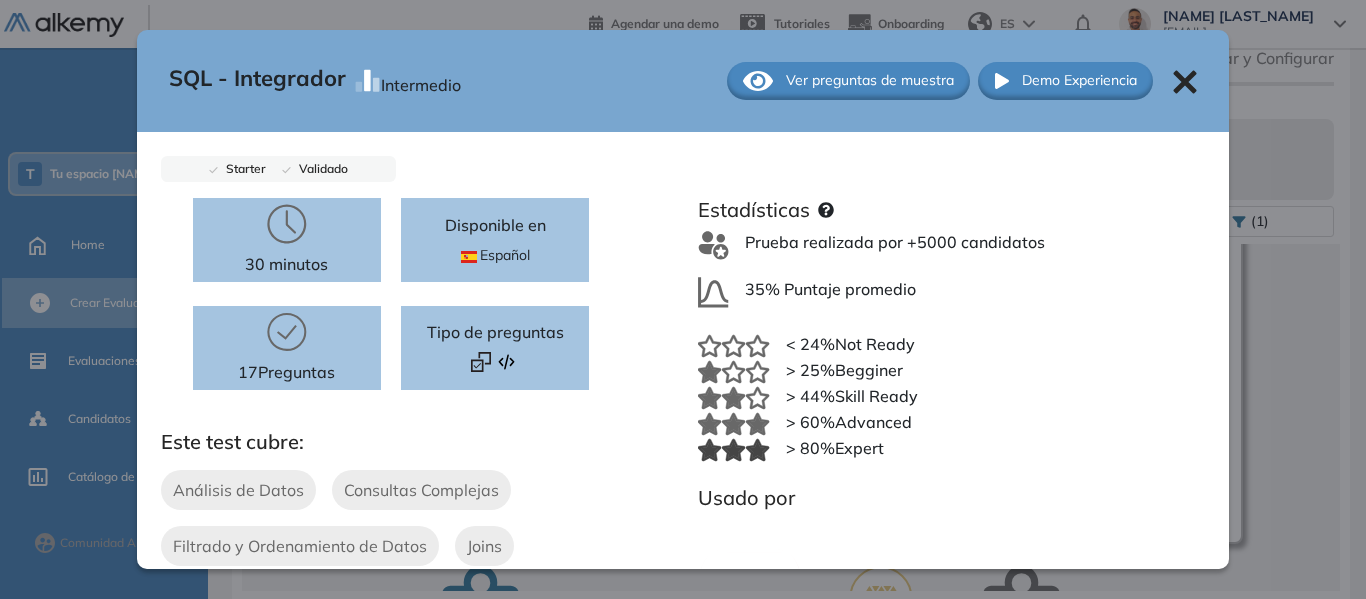 click 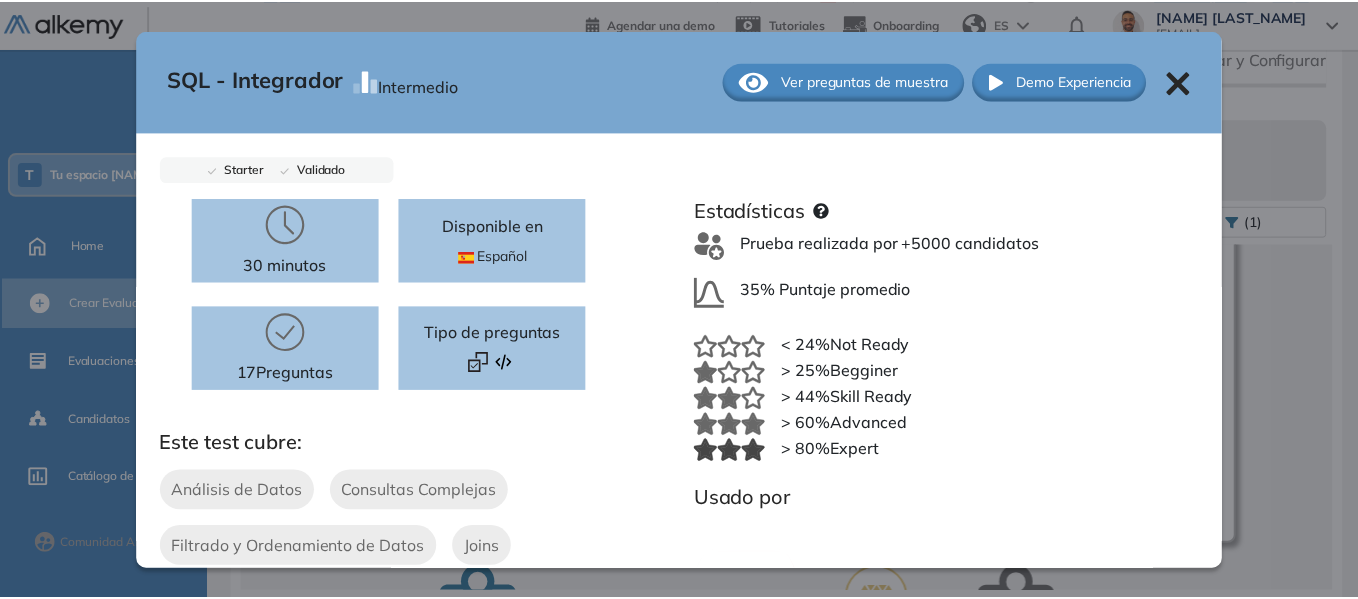 scroll, scrollTop: 153, scrollLeft: 0, axis: vertical 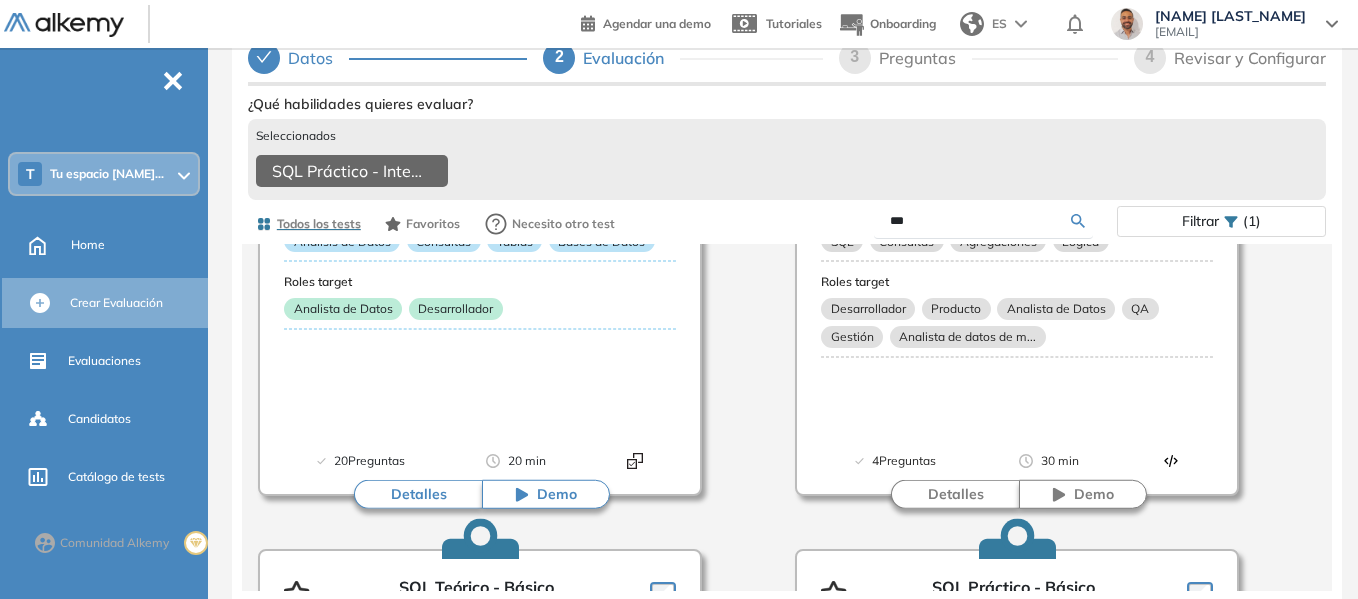 click on "SQL Práctico - Intermedio  Español Objetivos de la evaluación Análisis de Datos Conjunción de Tablas Consultas Anidadas Roles target Analista de Datos Desarrollador Producto Estadísticas +200 Candidatos Puntuación 0 10 20 30 40 50 60 70 80 90 100 Promedio Creado por [FIRST] [LAST] Ingeniero en Telecomunicaciones con especialización en análisis de datos. Tiene más de 7 años de exp... Usado por 8  Preguntas 25 min Detalles Demo SQL - Integrador  Español Objetivos de la evaluación Análisis de Datos Consultas Complejas Filtrado y Ordenamient... Joins Palabras Clave SQL Roles target Administrador de base ... Analista de Datos Científico/a de datos Analista de datos cuan... Analista de inteligenc... Ingeniero/a de datos Estadísticas +5000 Candidatos 35% Puntaje promedio <31% Principiante >31% En desarrollo >46% Óptimo >64% Avanzado >90% Experto Creado por Usado por 17  Preguntas 30 min Detalles Demo SQL Teórico - Intermedio  Español Objetivos de la evaluación Análisis de Datos Consultas Tablas +5000" at bounding box center (787, 1422) 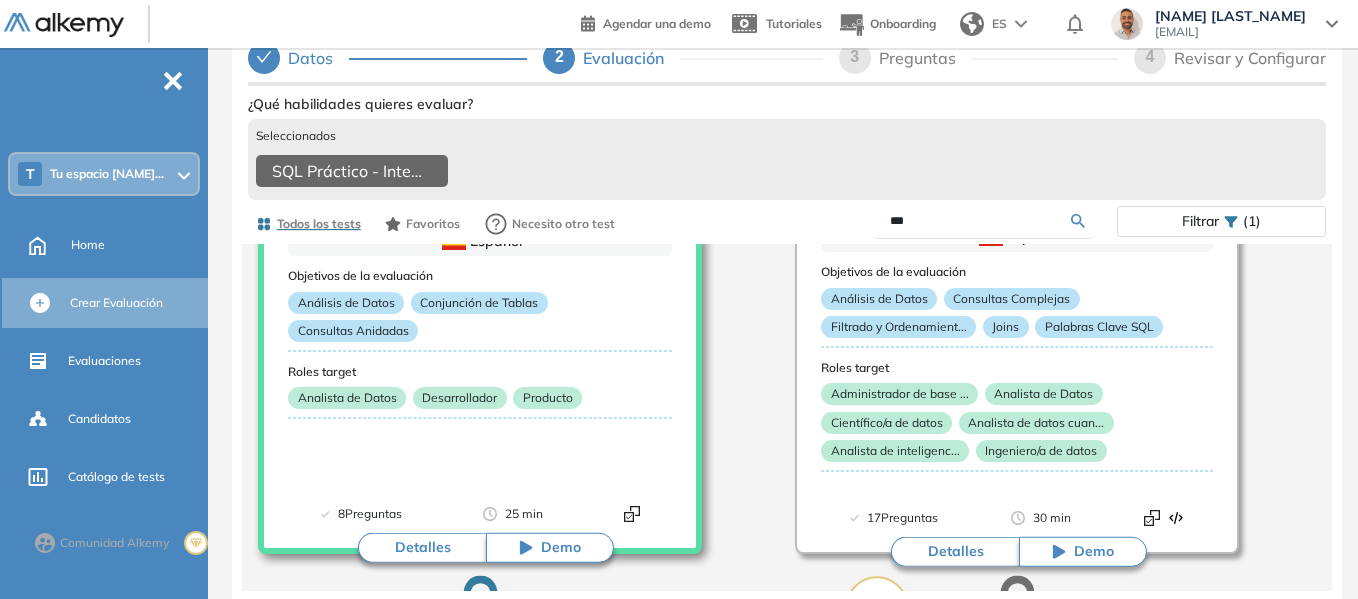 scroll, scrollTop: 400, scrollLeft: 0, axis: vertical 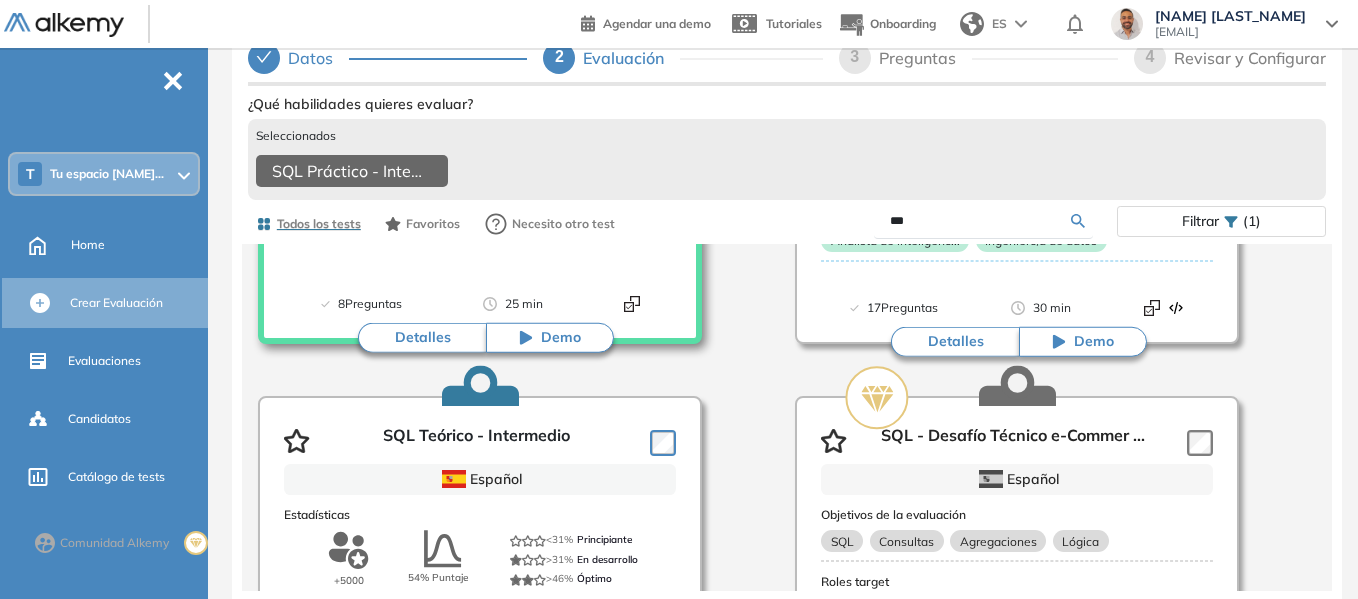click on "Detalles" at bounding box center [422, 338] 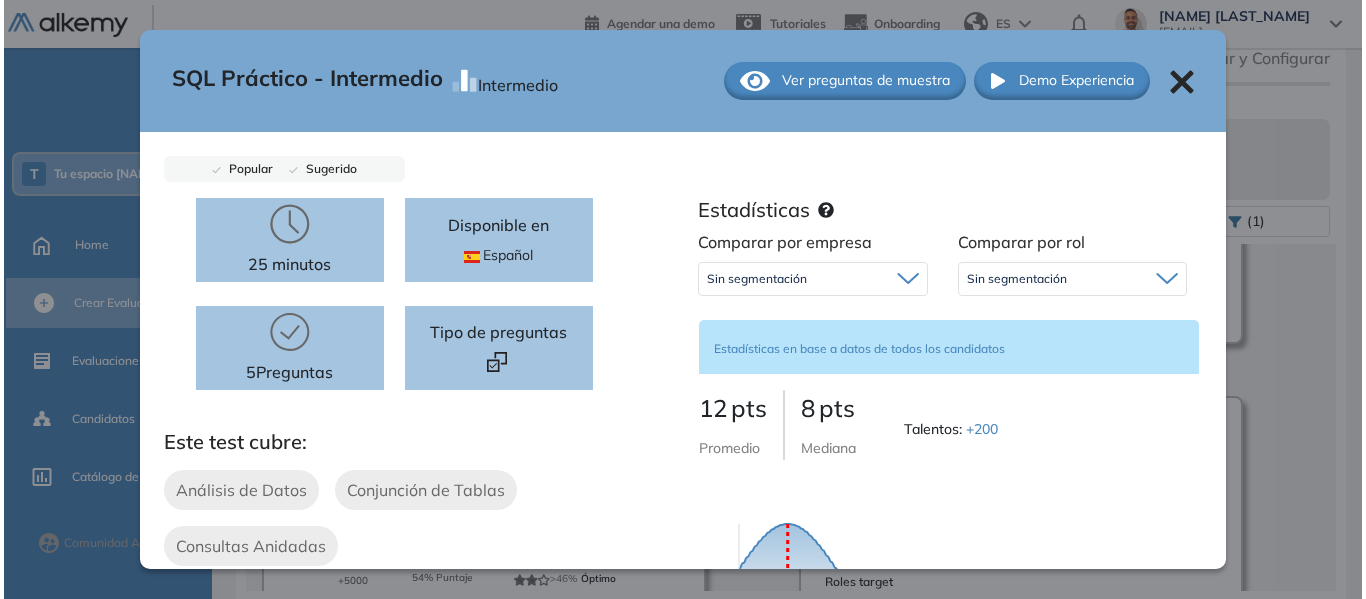 scroll, scrollTop: 150, scrollLeft: 0, axis: vertical 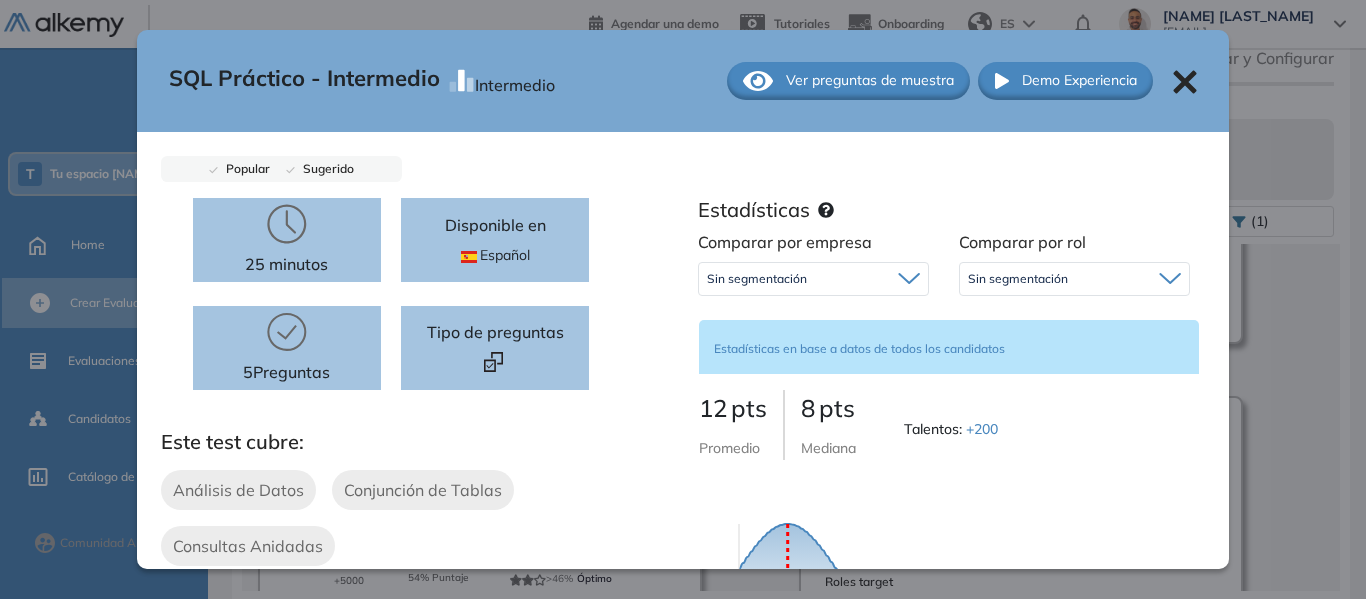 click on "Ver preguntas de muestra" at bounding box center (870, 80) 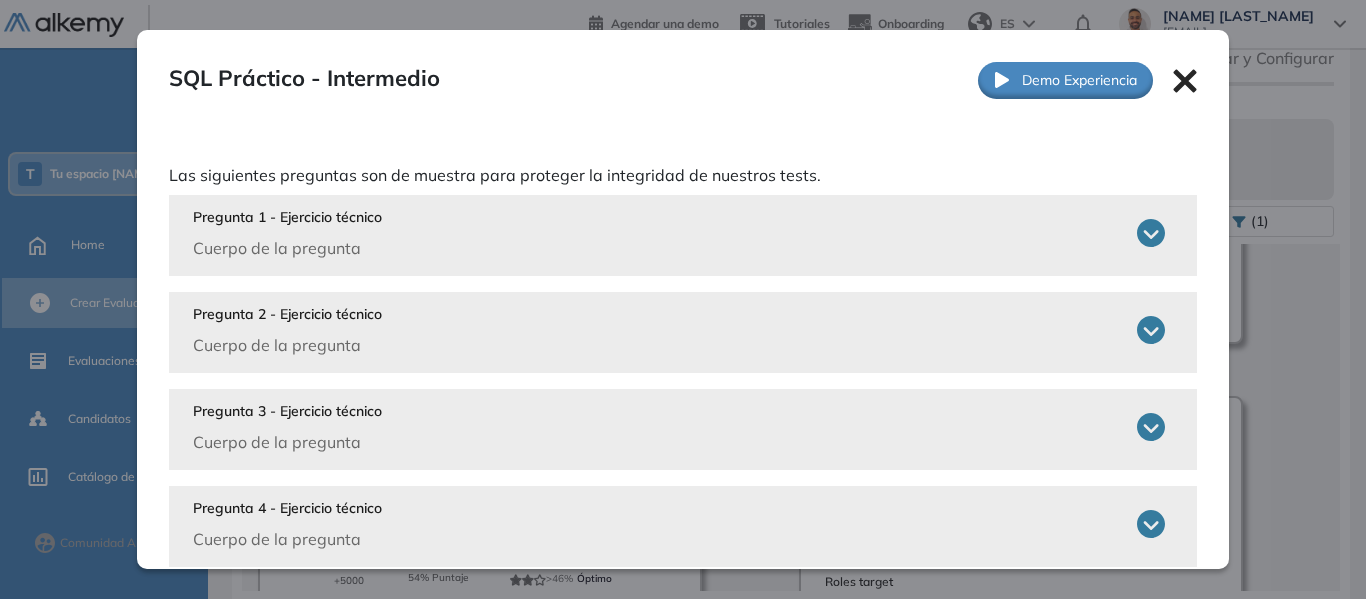 click on "Pregunta 1 -
Ejercicio técnico  Cuerpo de la pregunta" at bounding box center [679, 233] 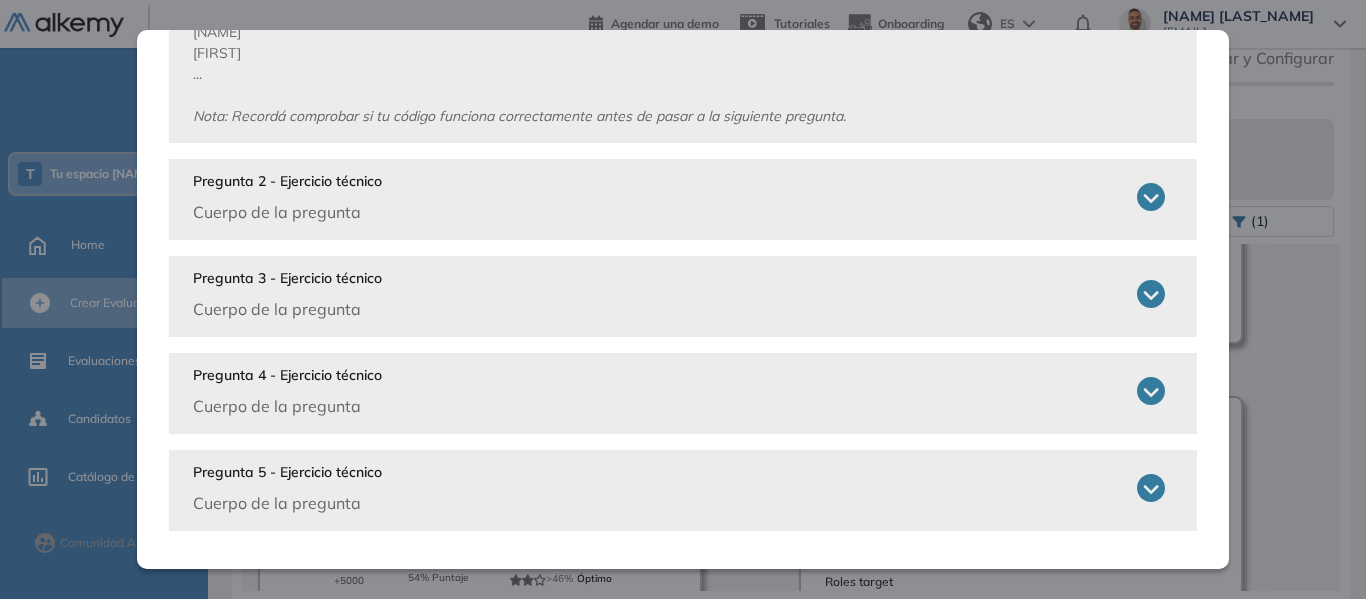 scroll, scrollTop: 395, scrollLeft: 0, axis: vertical 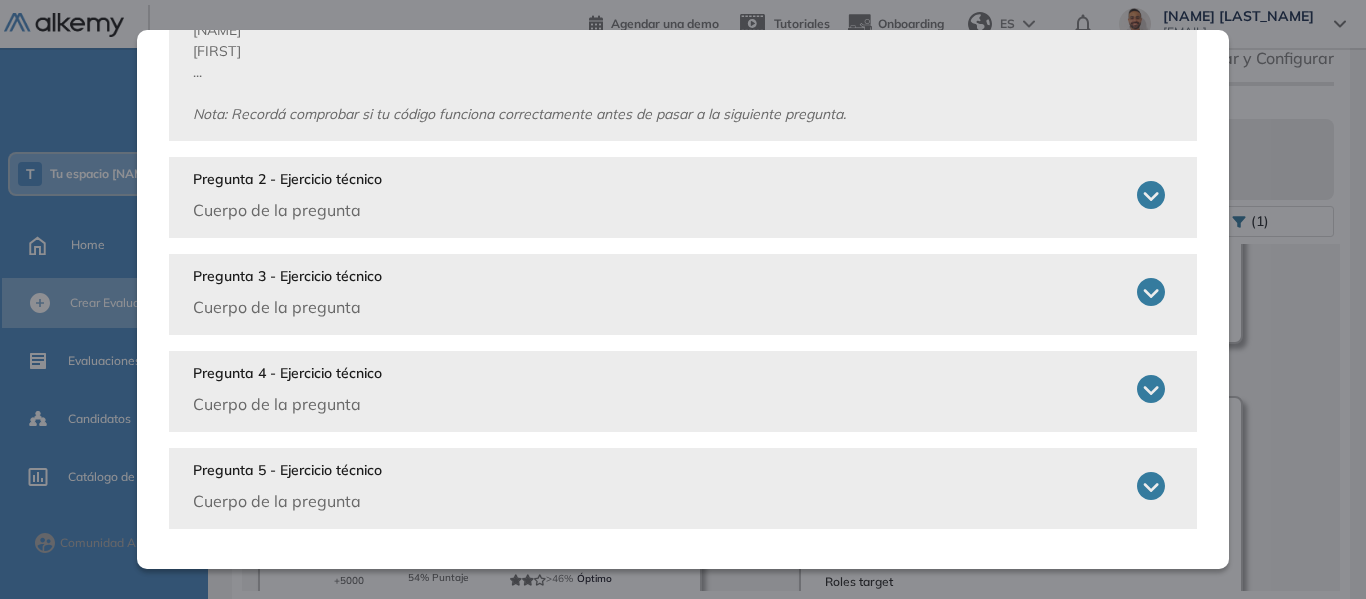 click on "Pregunta 2 -
Ejercicio técnico  Cuerpo de la pregunta" at bounding box center [679, 195] 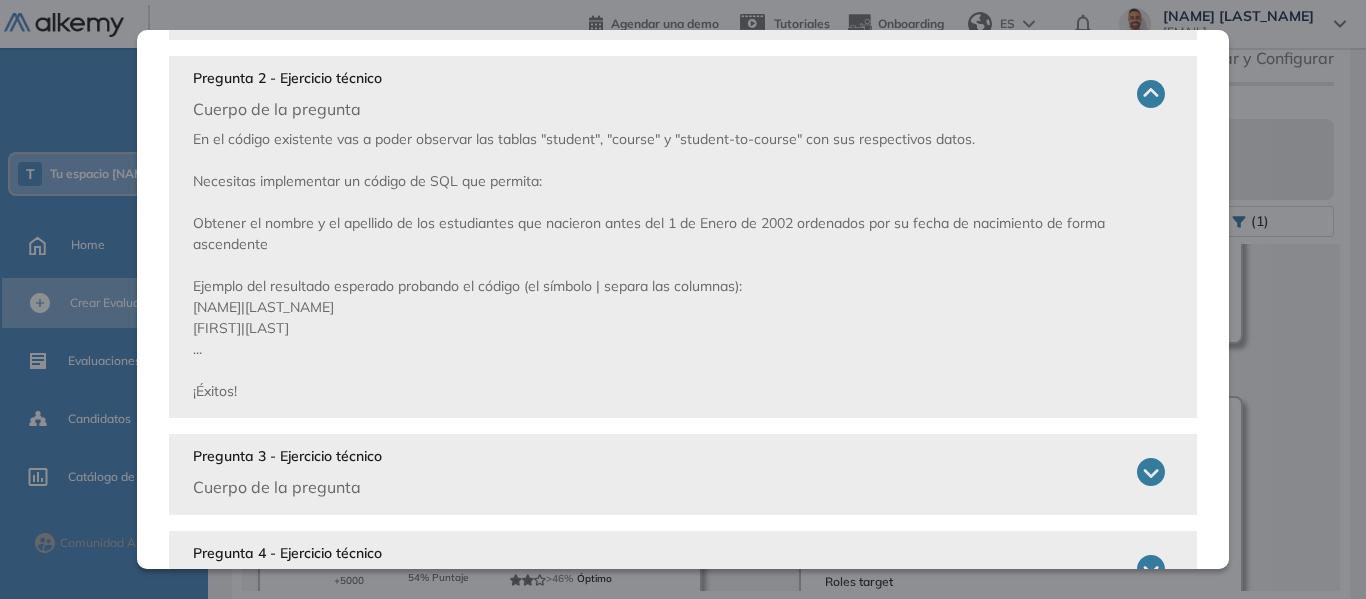 scroll, scrollTop: 676, scrollLeft: 0, axis: vertical 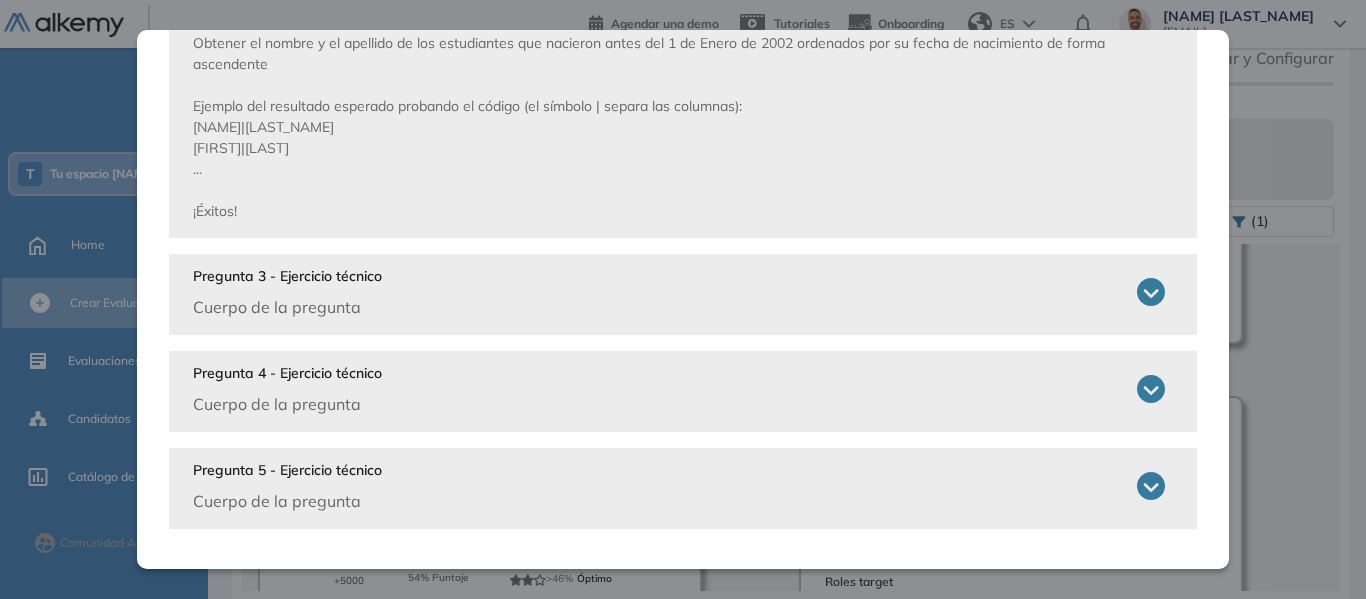 click on "Pregunta 3 -
Ejercicio técnico  Cuerpo de la pregunta" at bounding box center (679, 292) 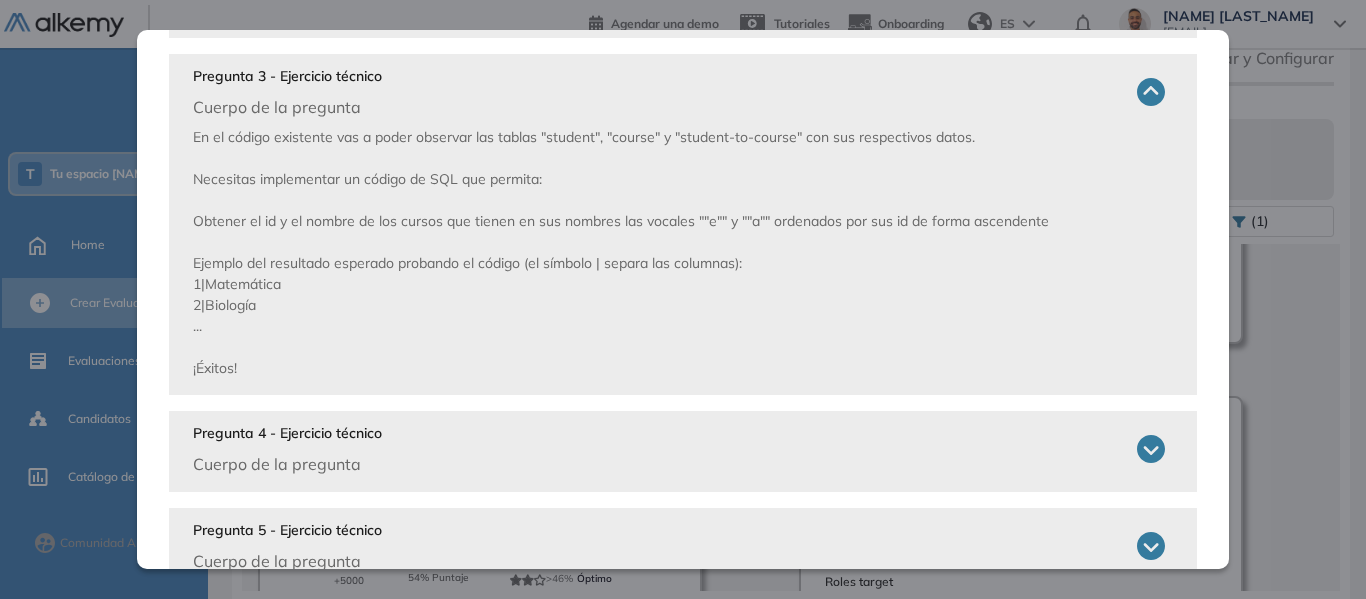 scroll, scrollTop: 936, scrollLeft: 0, axis: vertical 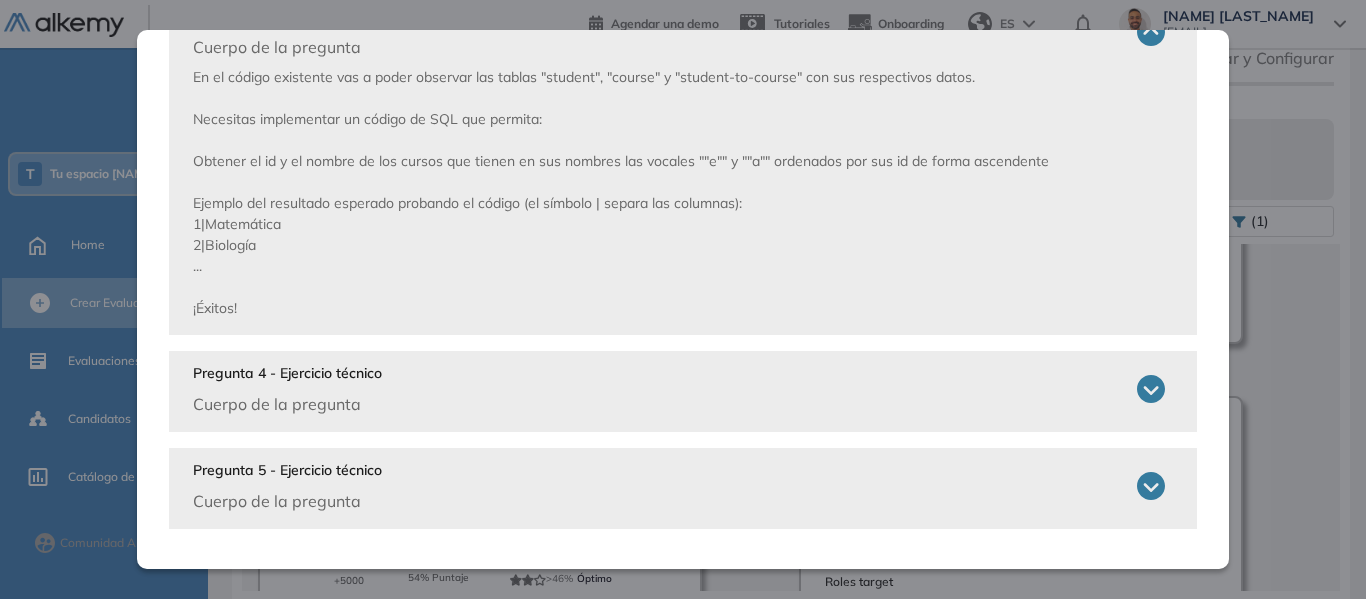 click on "Pregunta 4 -
Ejercicio técnico  Cuerpo de la pregunta" at bounding box center (287, 389) 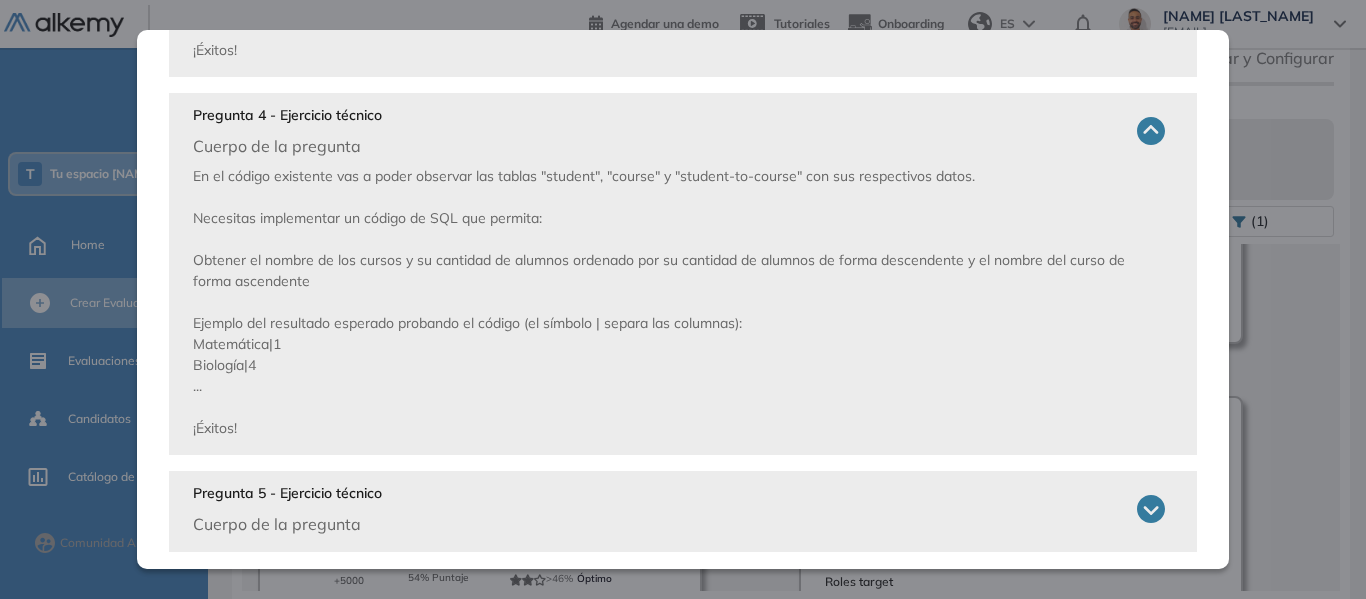 scroll, scrollTop: 1217, scrollLeft: 0, axis: vertical 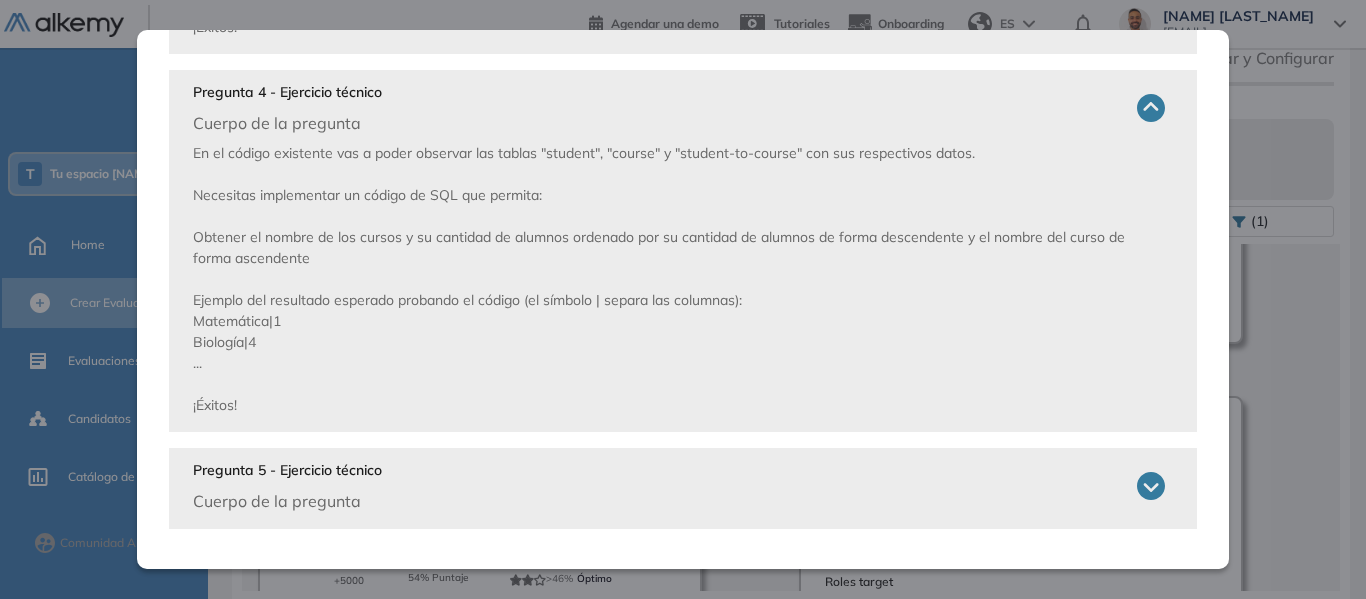 click on "Cuerpo de la pregunta" at bounding box center [287, 501] 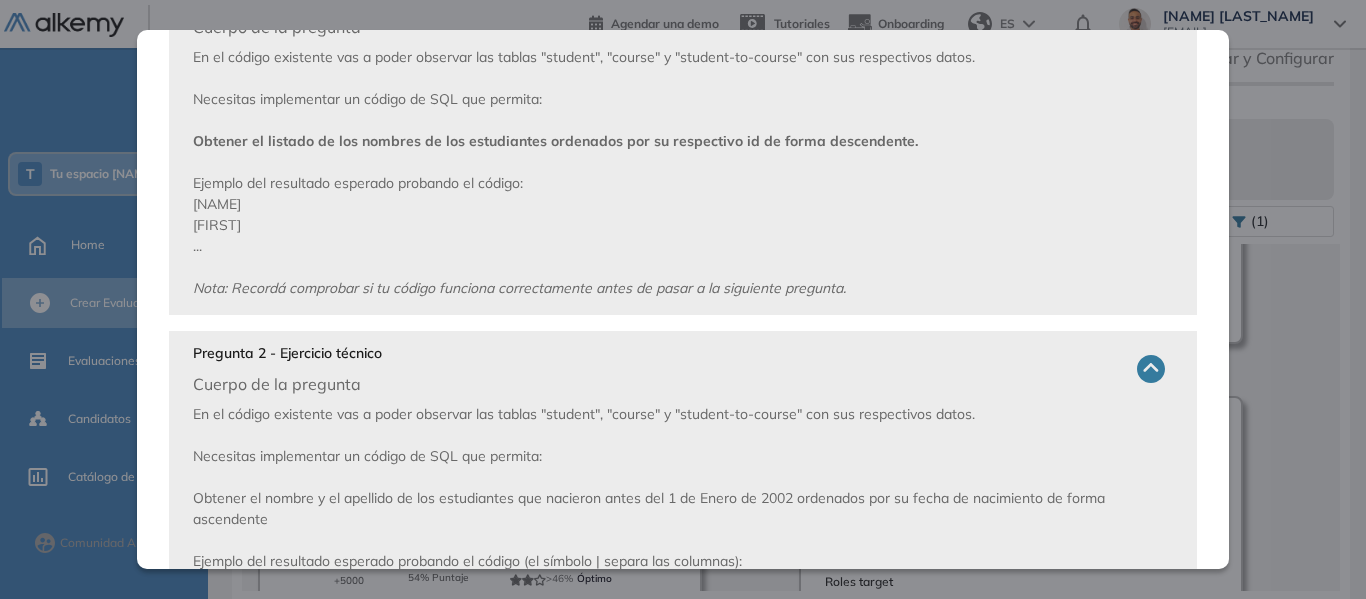 scroll, scrollTop: 0, scrollLeft: 0, axis: both 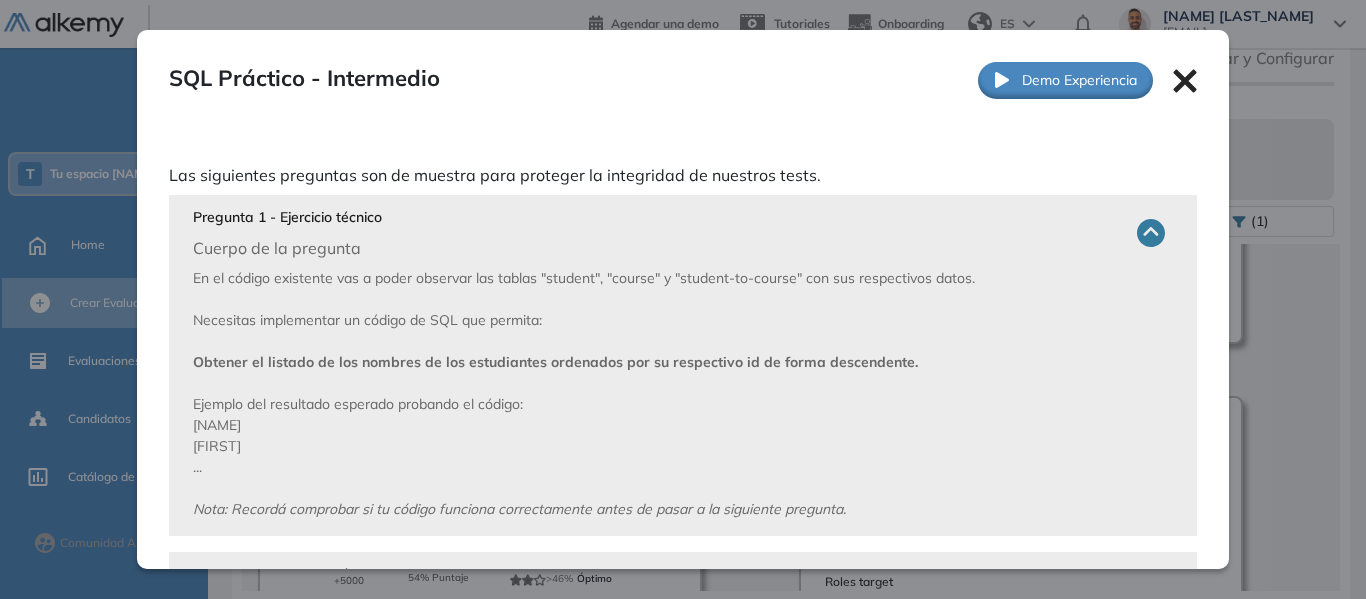 click 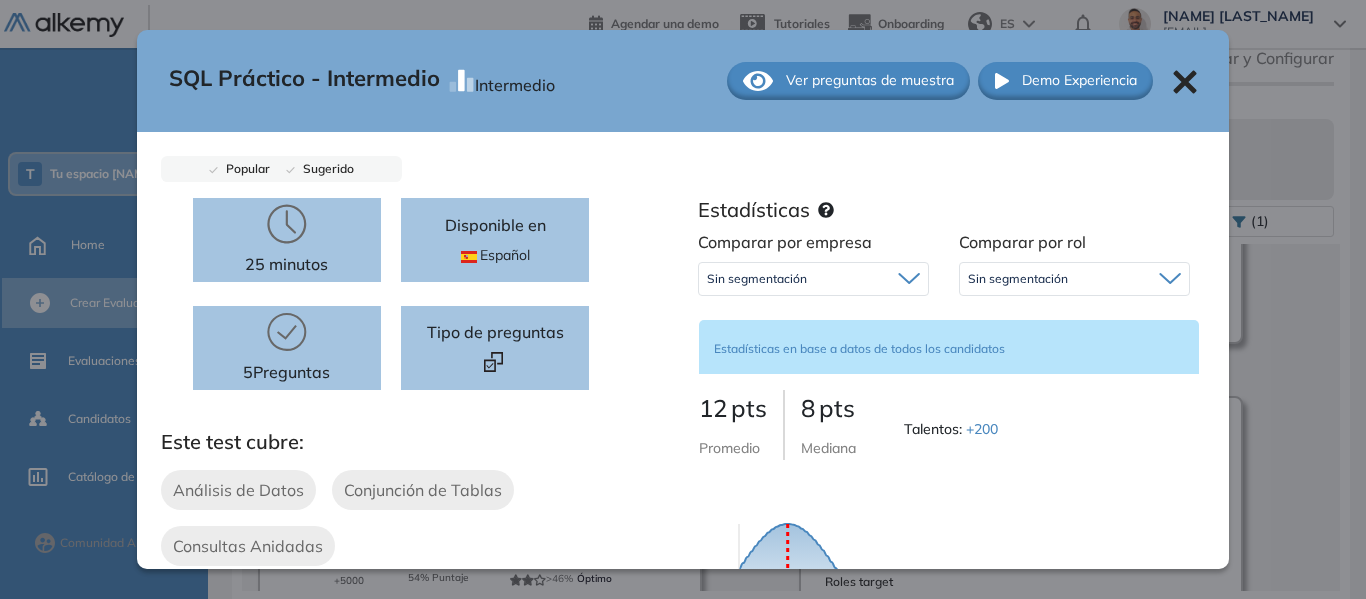 click on "Sin segmentación" at bounding box center [813, 279] 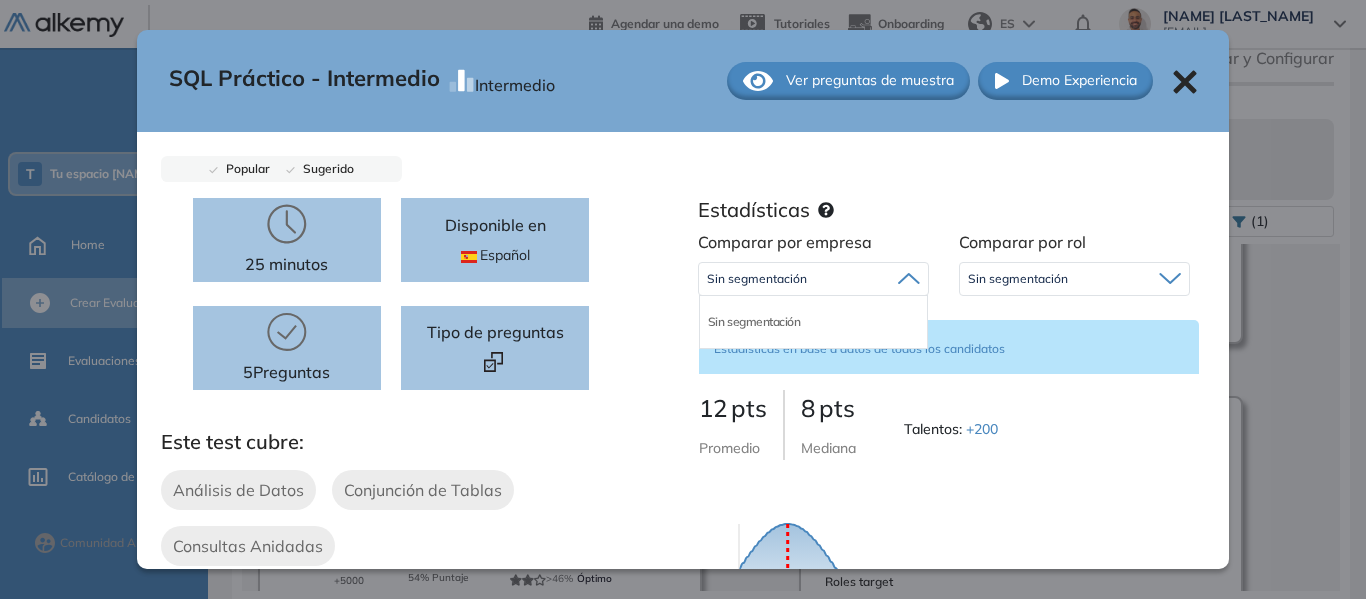click on "Sin segmentación" at bounding box center [813, 279] 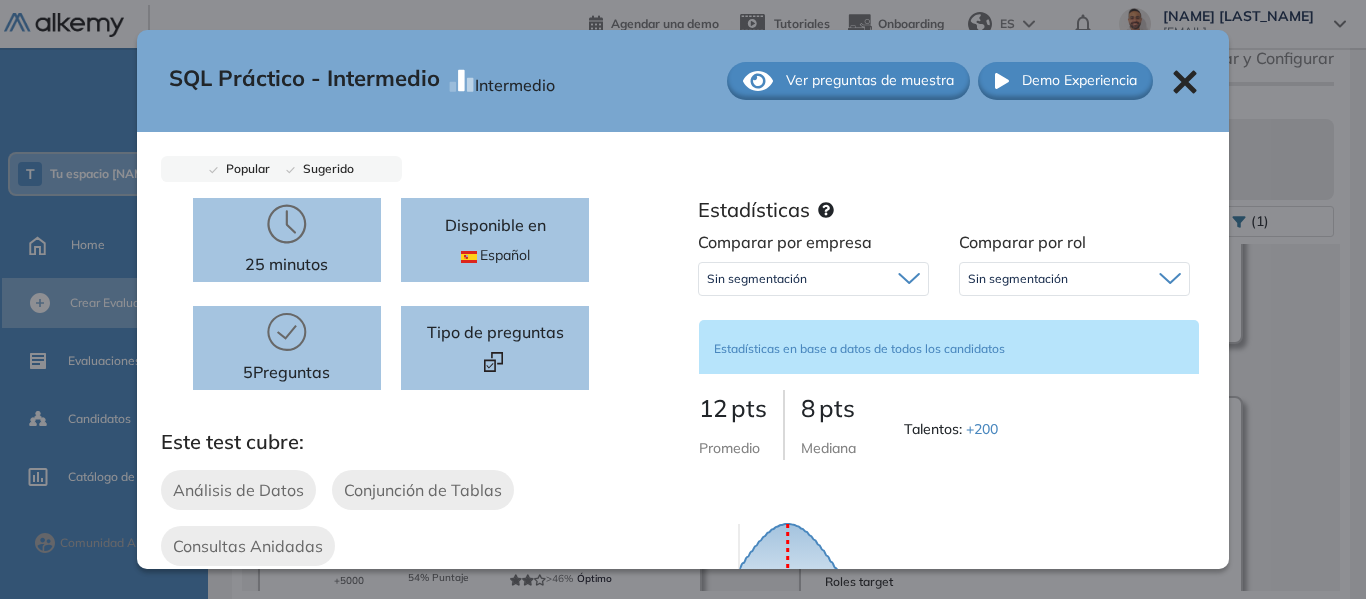 click on "Comparar por rol Sin segmentación Perfiles sin rol definido Sin segmentación" at bounding box center (1074, 267) 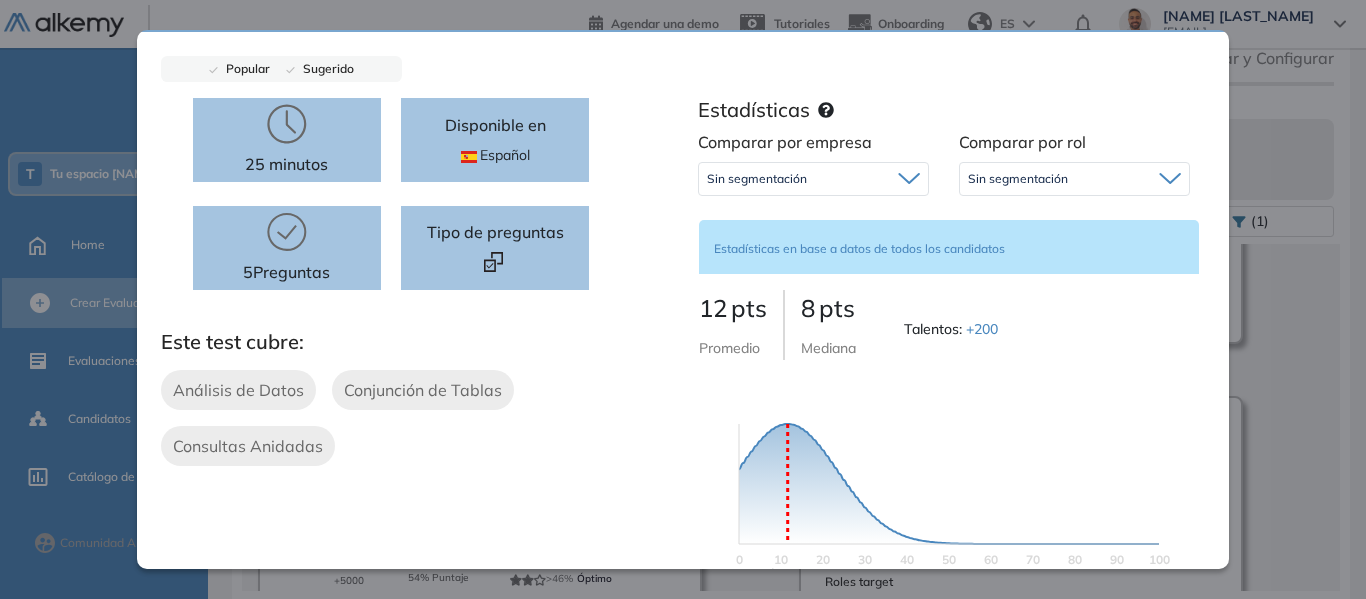 scroll, scrollTop: 0, scrollLeft: 0, axis: both 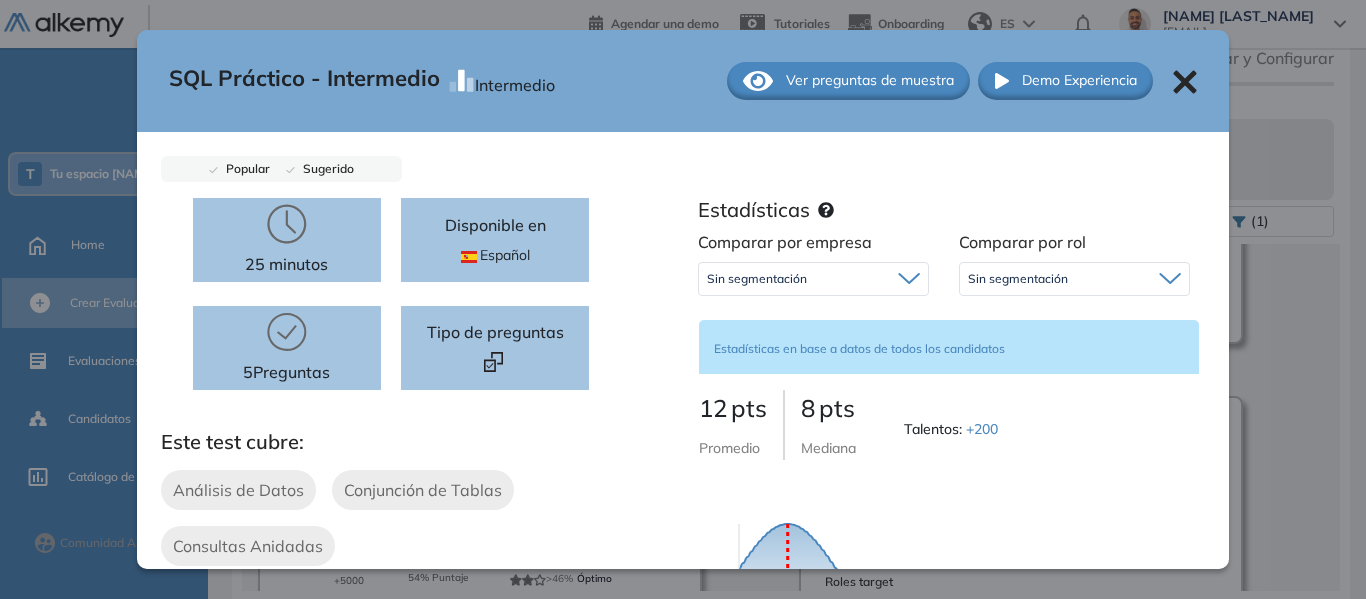 click 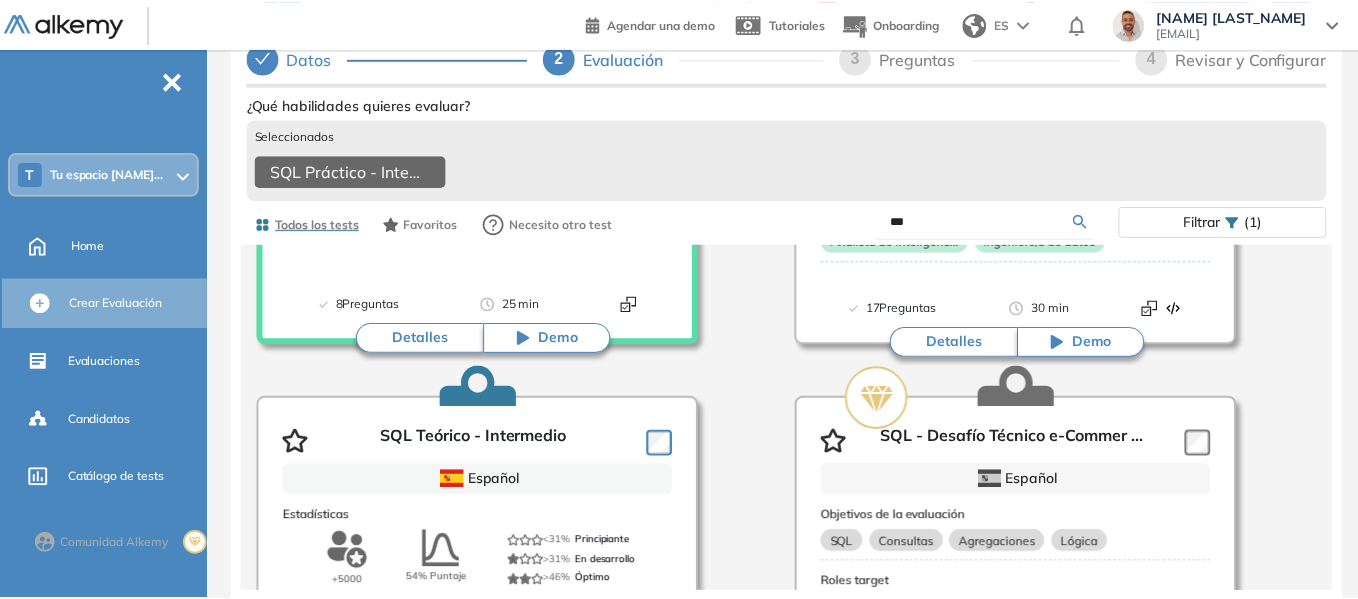 scroll, scrollTop: 153, scrollLeft: 0, axis: vertical 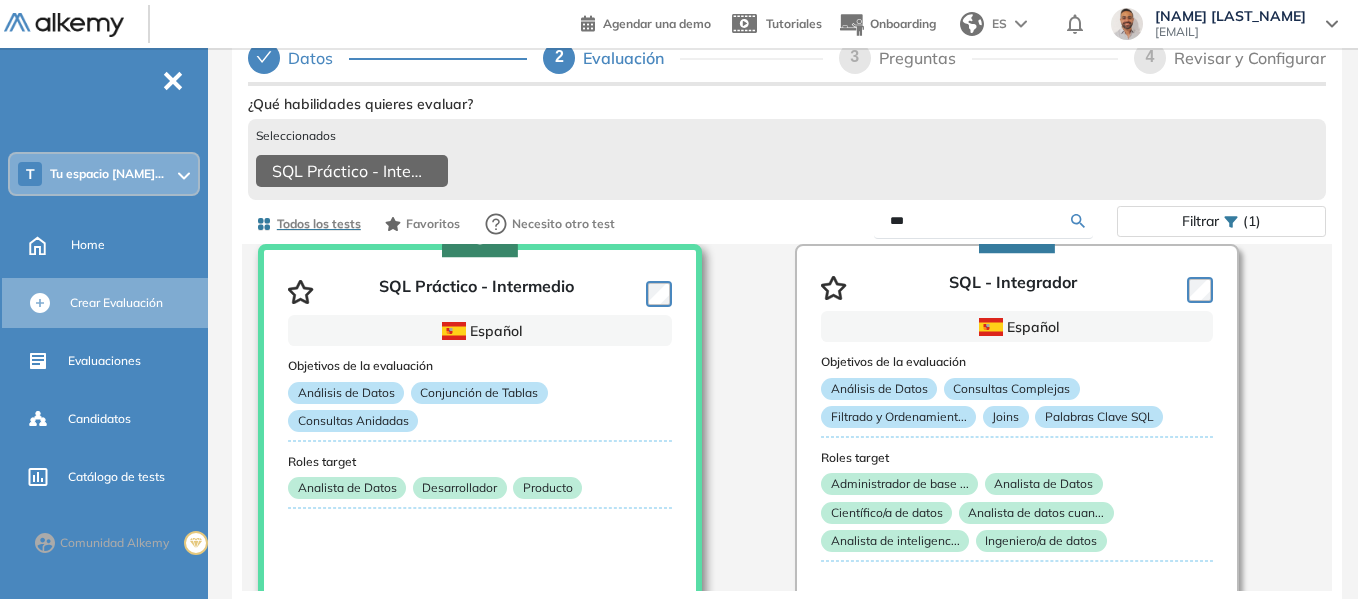 click on "Objetivos de la evaluación Análisis de Datos Conjunción de Tablas Consultas Anidadas Roles target Analista de Datos Desarrollador Producto" at bounding box center (480, 456) 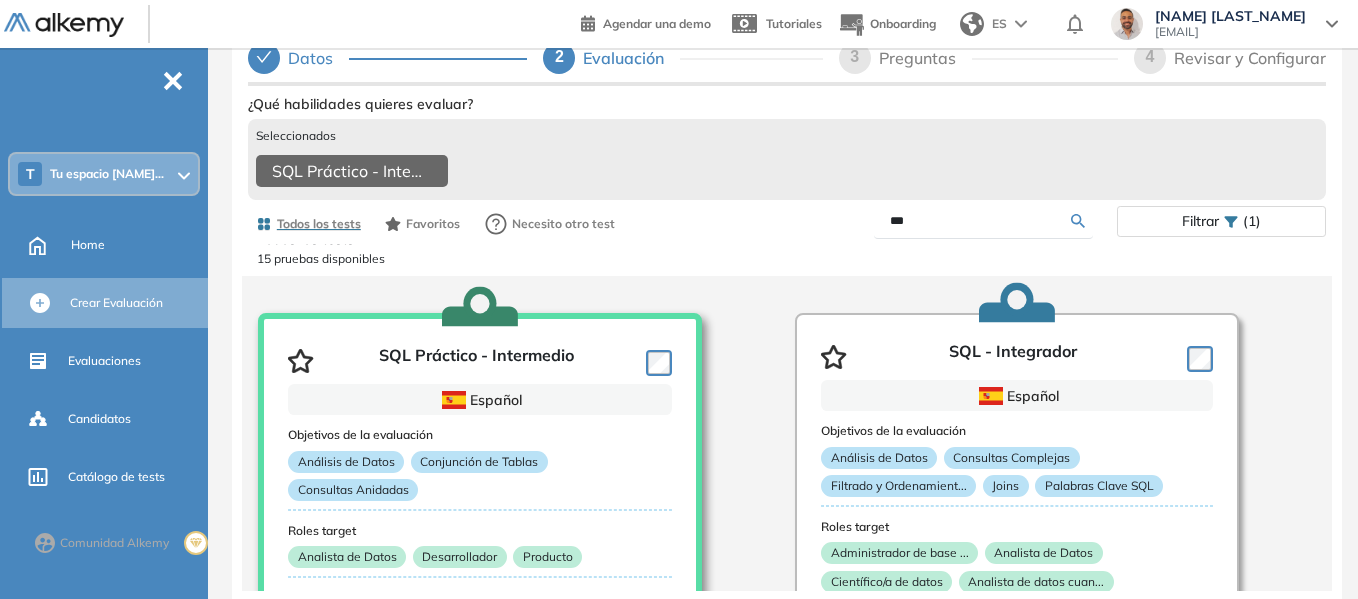 scroll, scrollTop: 0, scrollLeft: 0, axis: both 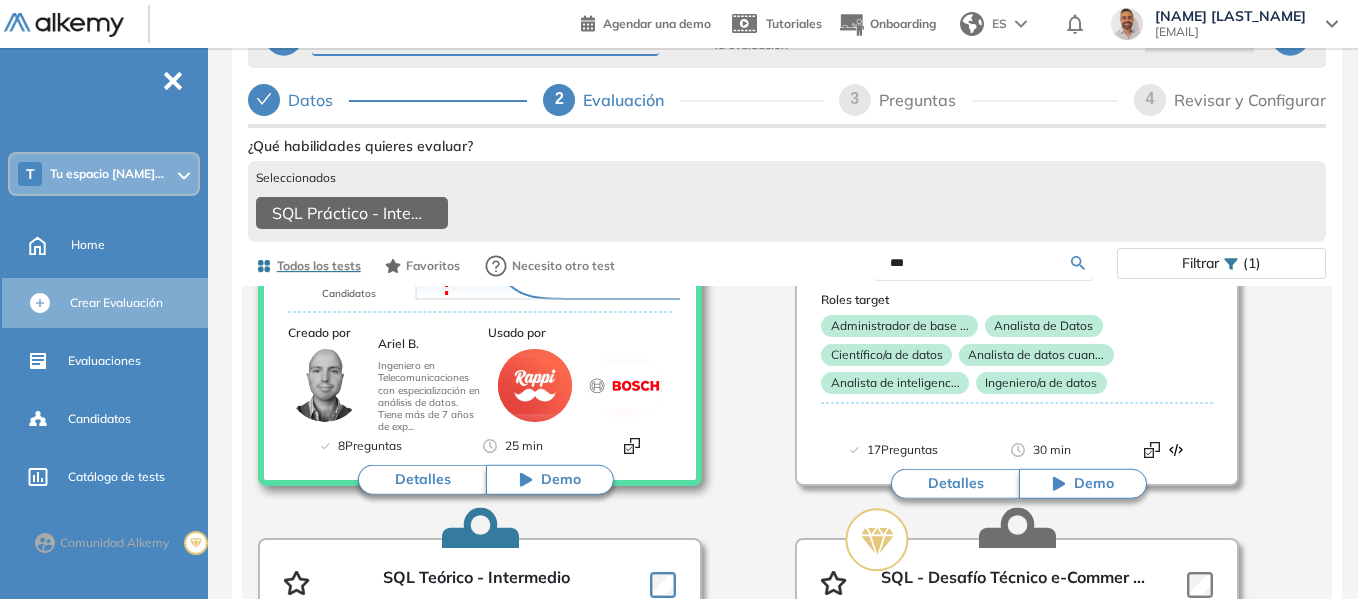 click on "Detalles" at bounding box center [422, 480] 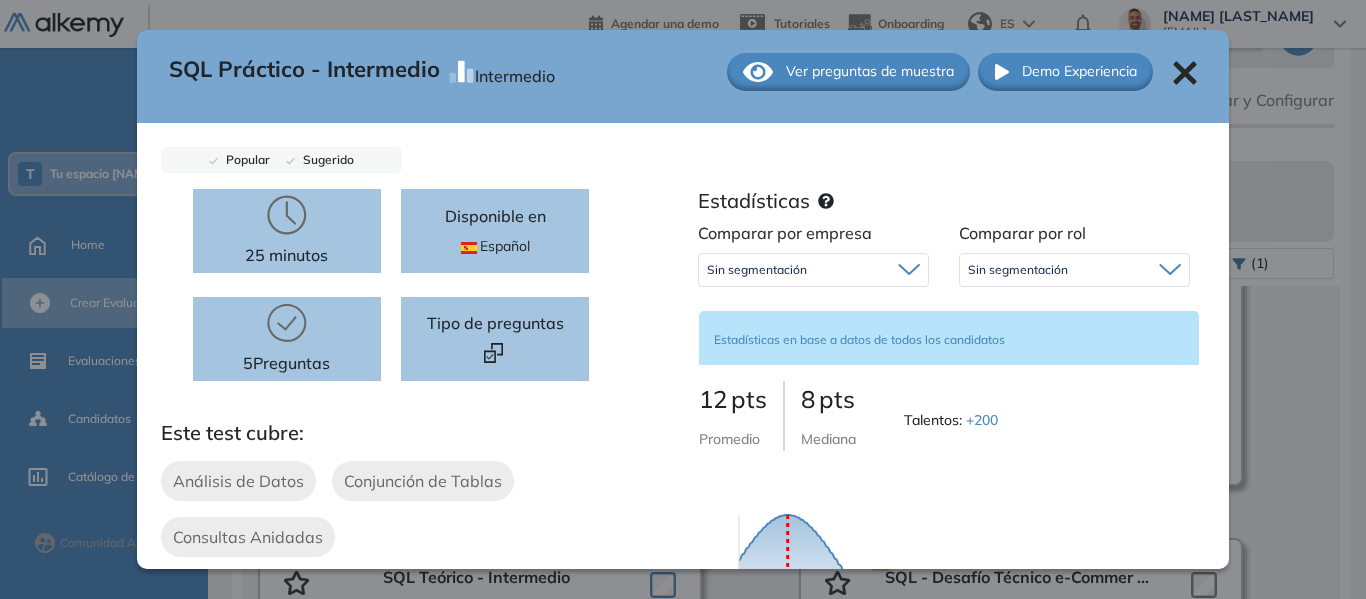 scroll, scrollTop: 0, scrollLeft: 0, axis: both 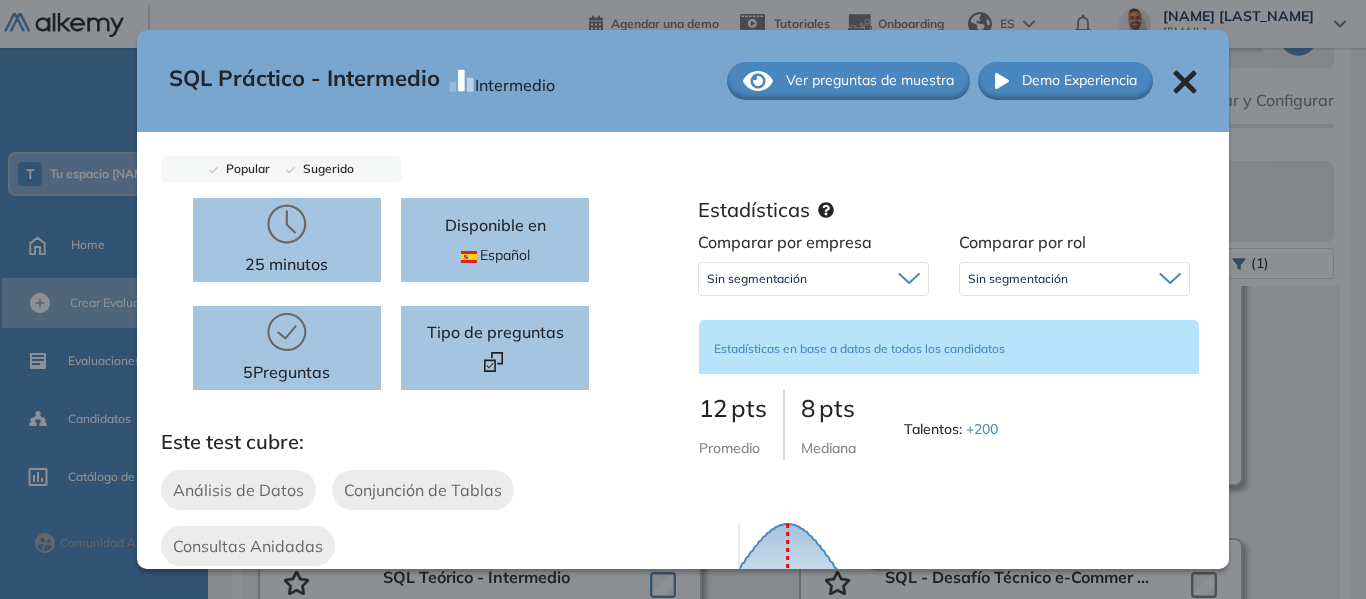 click on "Ver preguntas de muestra" at bounding box center [870, 80] 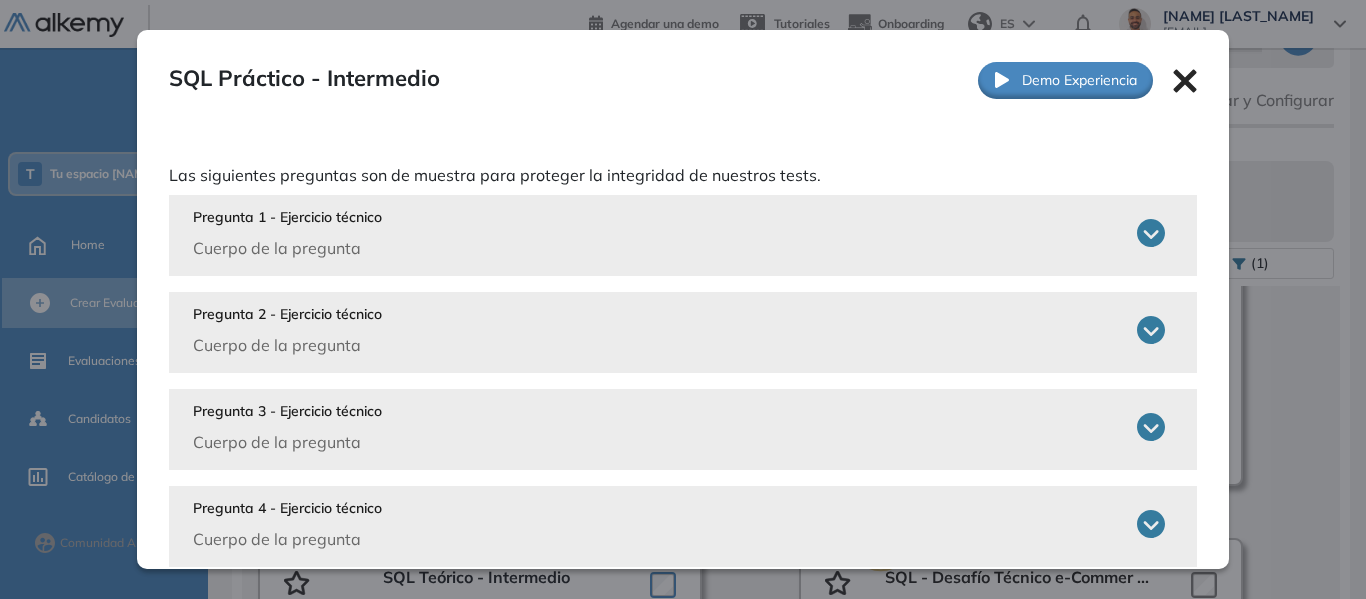 click on "Pregunta 1 - Ejercicio técnico Cuerpo de la pregunta En el código existente vas a poder observar las tablas "student", "course" y "student-to-course" con sus respectivos datos. Necesitas implementar un código de SQL que permita: Obtener el listado de los nombres de los estudiantes ordenados por su respectivo id de forma descendente. Ejemplo del resultado esperado probando el código: Juan Carlos ... Nota: Recordá comprobar si tu código funciona correctamente antes de pasar a la siguiente pregunta." at bounding box center (683, 235) 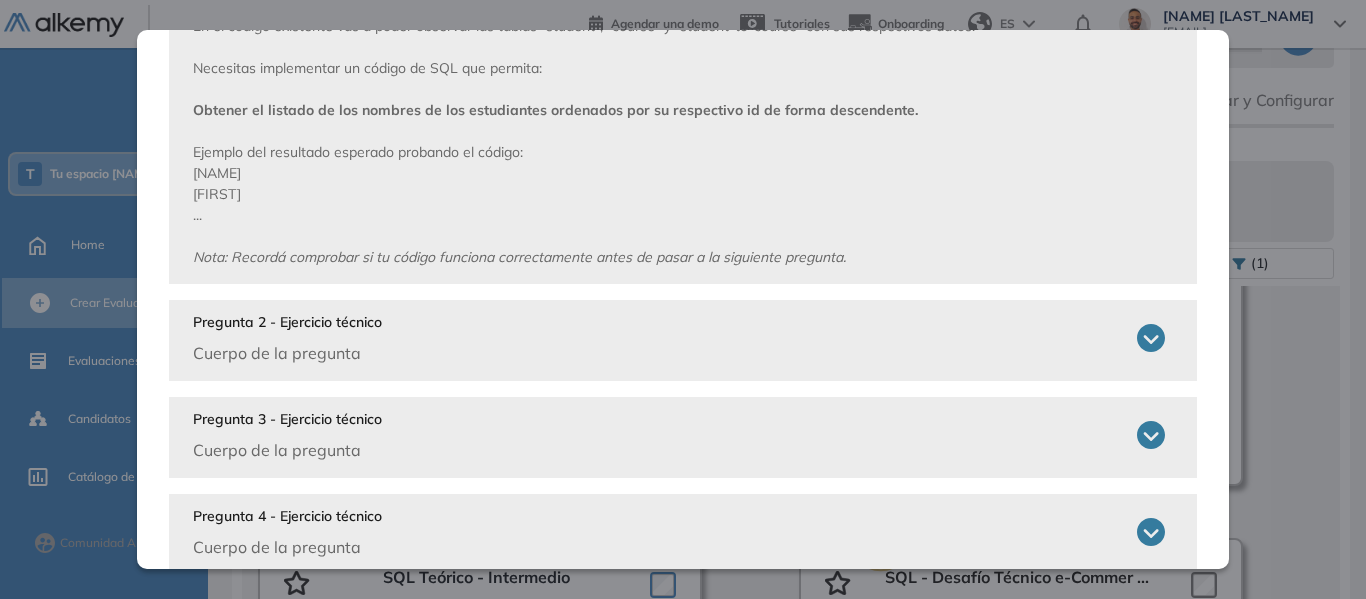 scroll, scrollTop: 300, scrollLeft: 0, axis: vertical 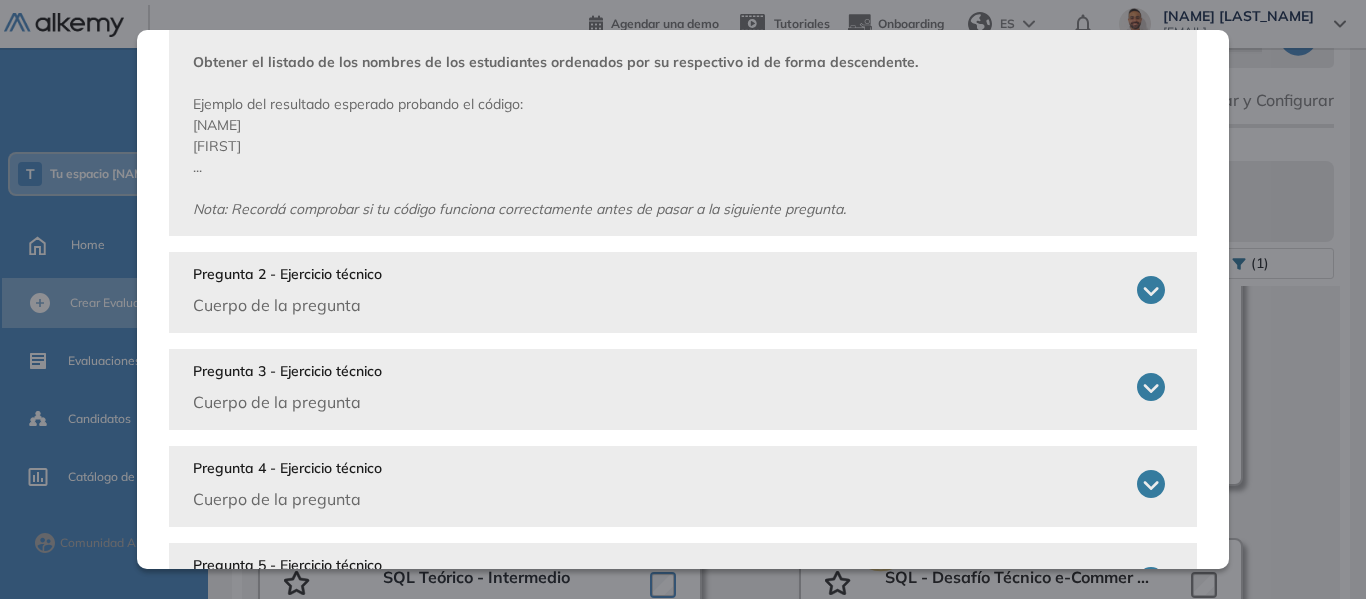 click on "Pregunta 2 -
Ejercicio técnico  Cuerpo de la pregunta" at bounding box center [679, 290] 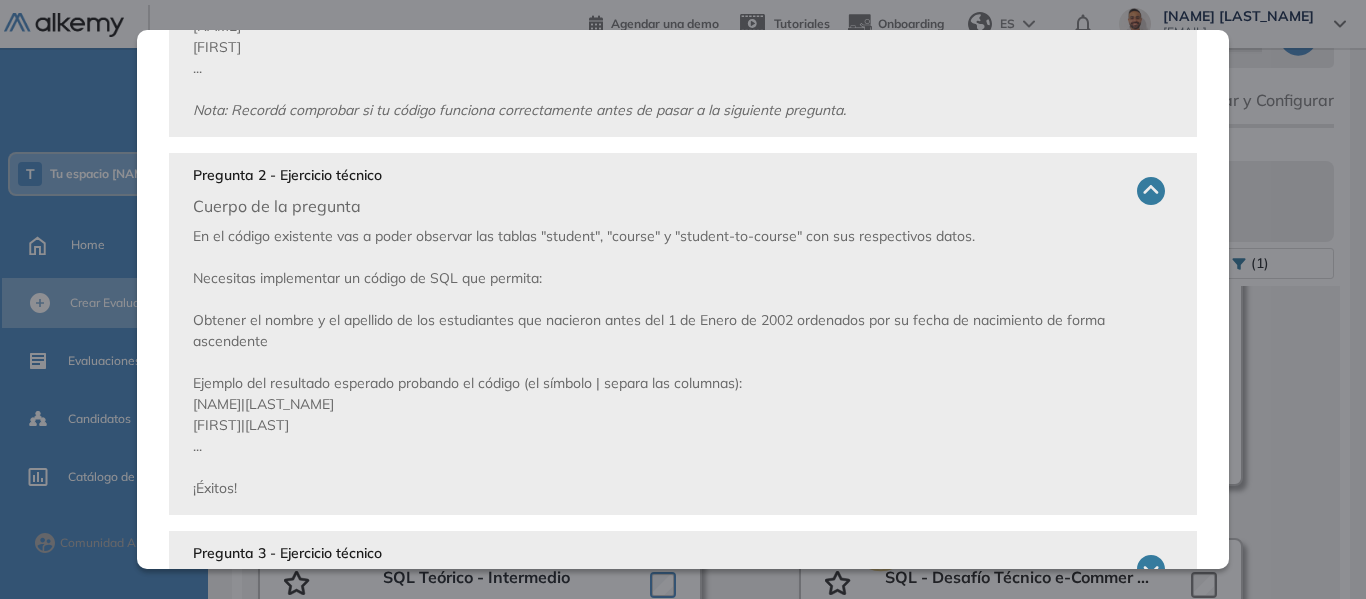 scroll, scrollTop: 500, scrollLeft: 0, axis: vertical 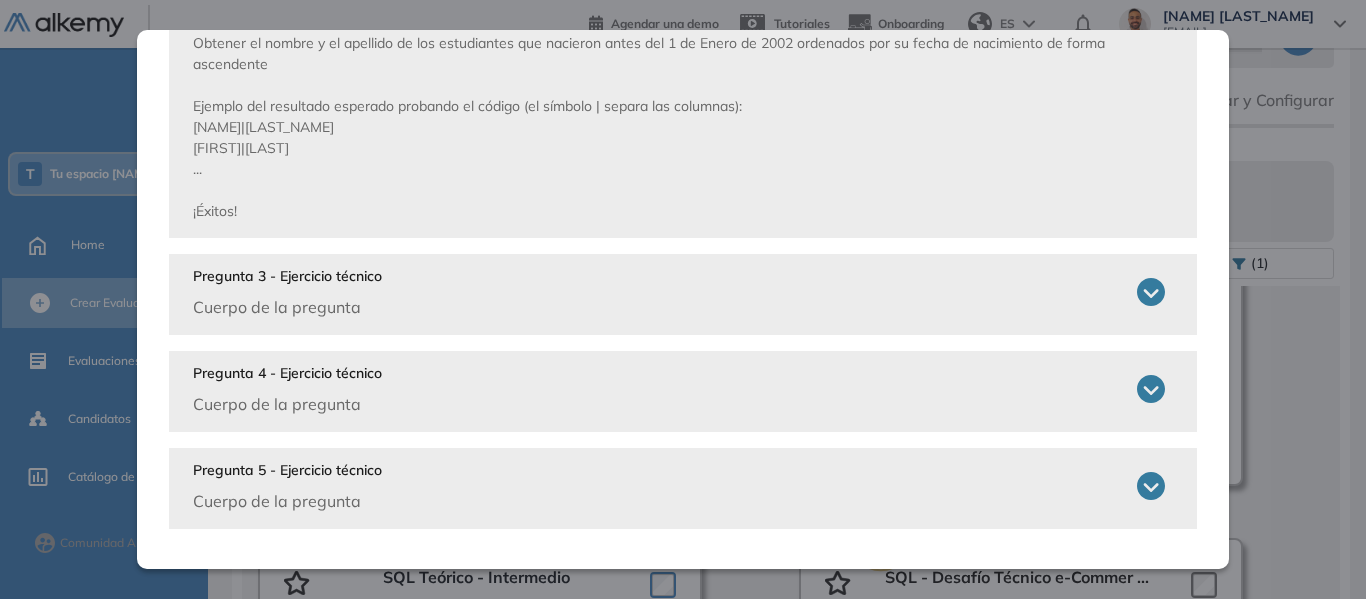 click on "Pregunta 3 -
Ejercicio técnico  Cuerpo de la pregunta" at bounding box center (679, 292) 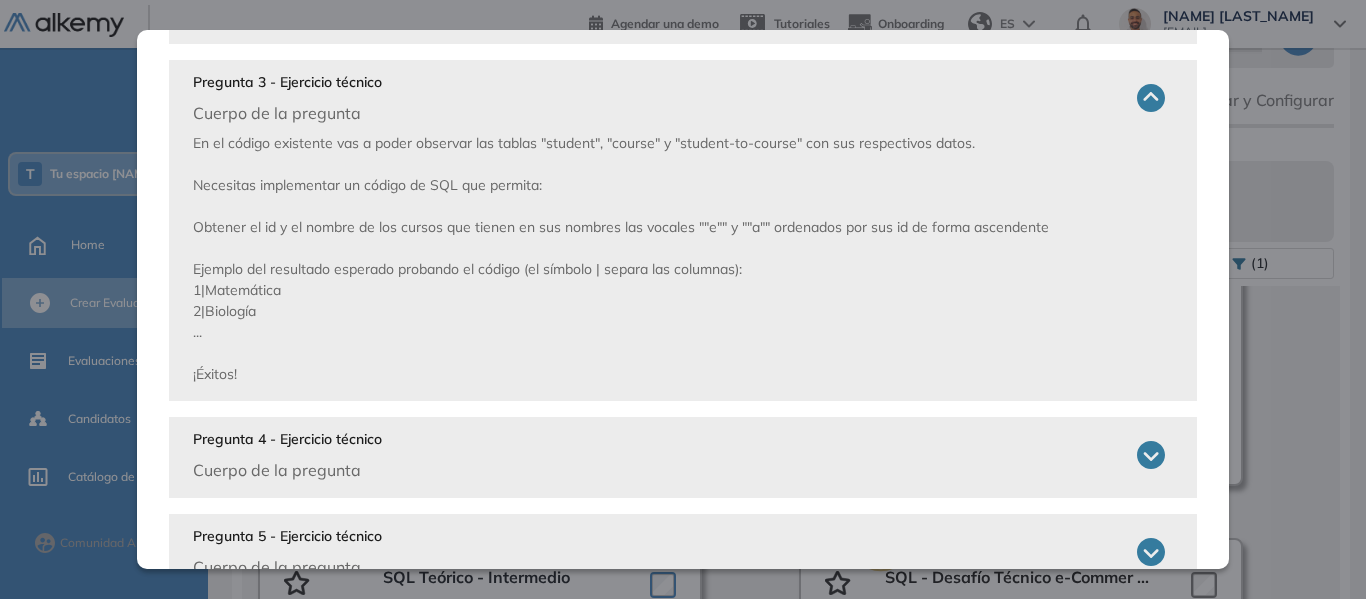 scroll, scrollTop: 876, scrollLeft: 0, axis: vertical 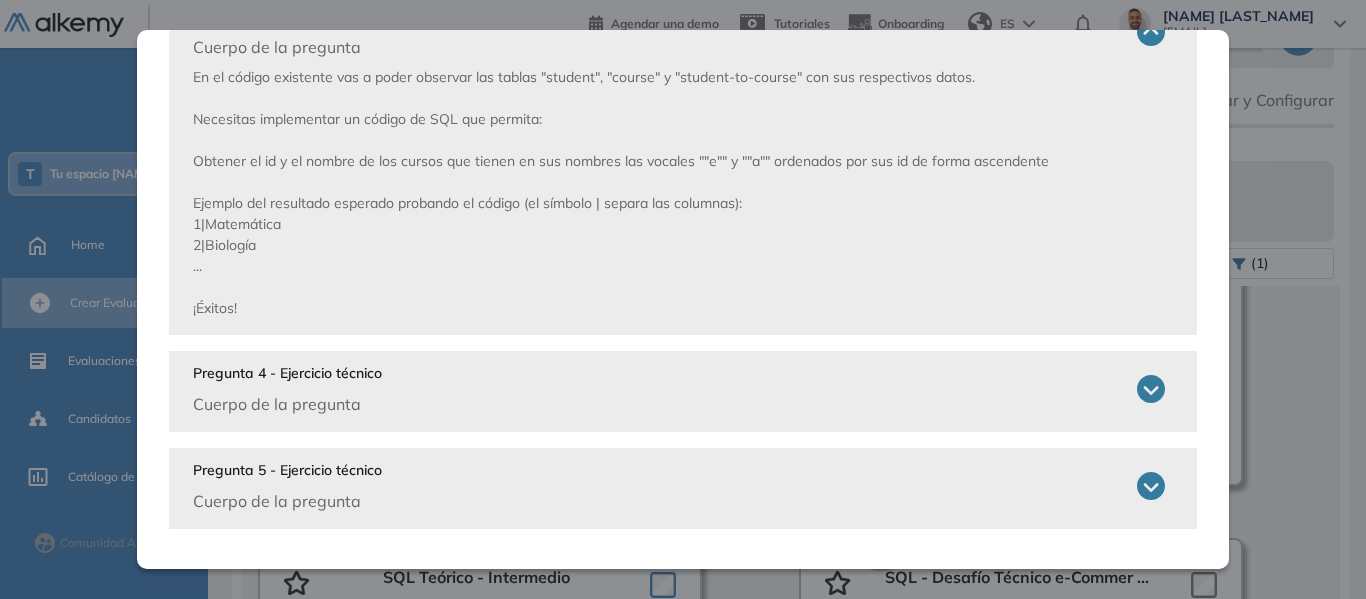 click on "Pregunta 4 -
Ejercicio técnico  Cuerpo de la pregunta" at bounding box center [287, 389] 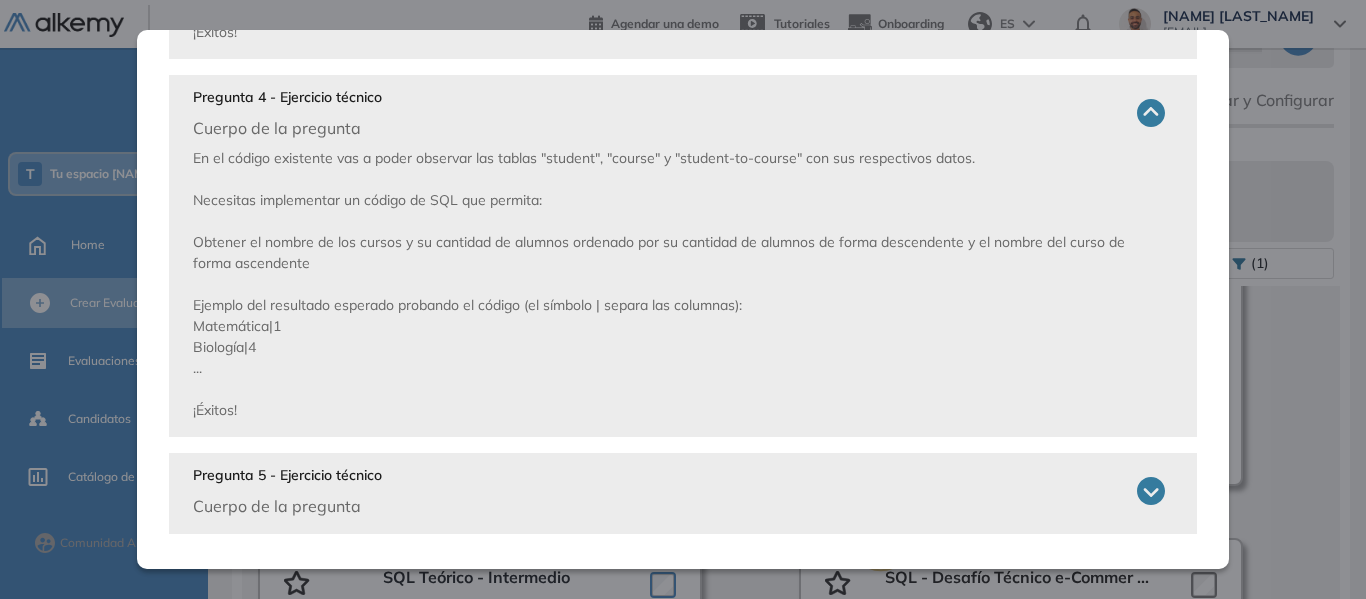 scroll, scrollTop: 1217, scrollLeft: 0, axis: vertical 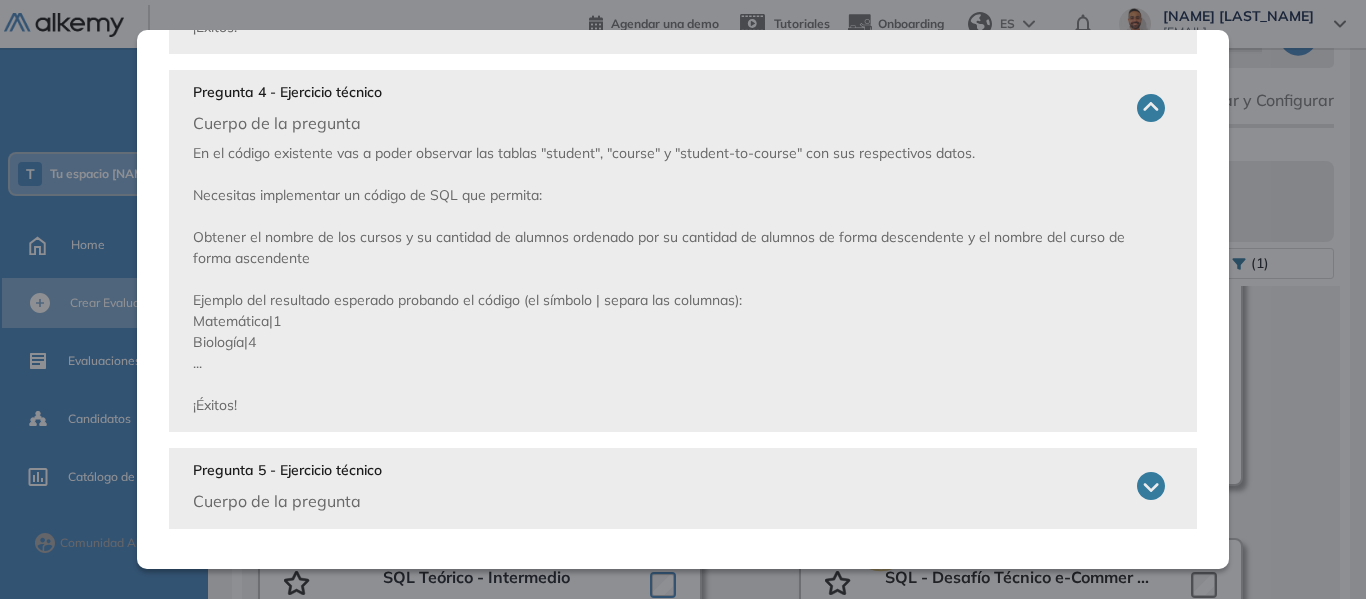 click on "Pregunta 5 -
Ejercicio técnico" at bounding box center [287, 470] 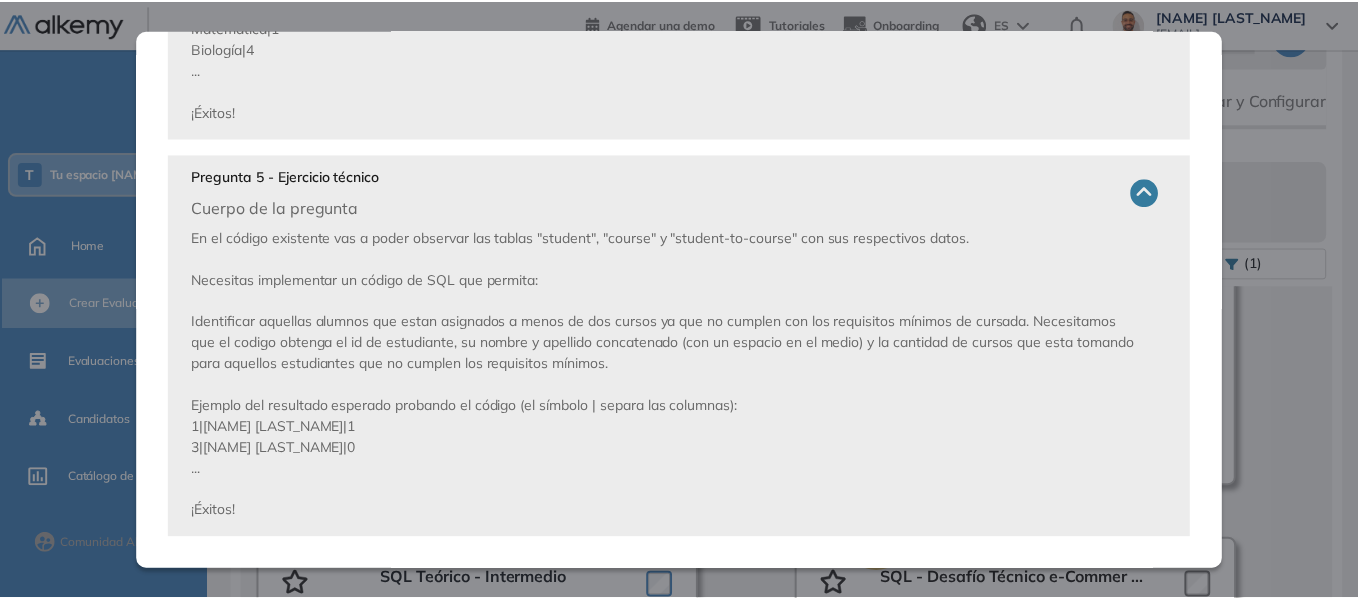 scroll, scrollTop: 1519, scrollLeft: 0, axis: vertical 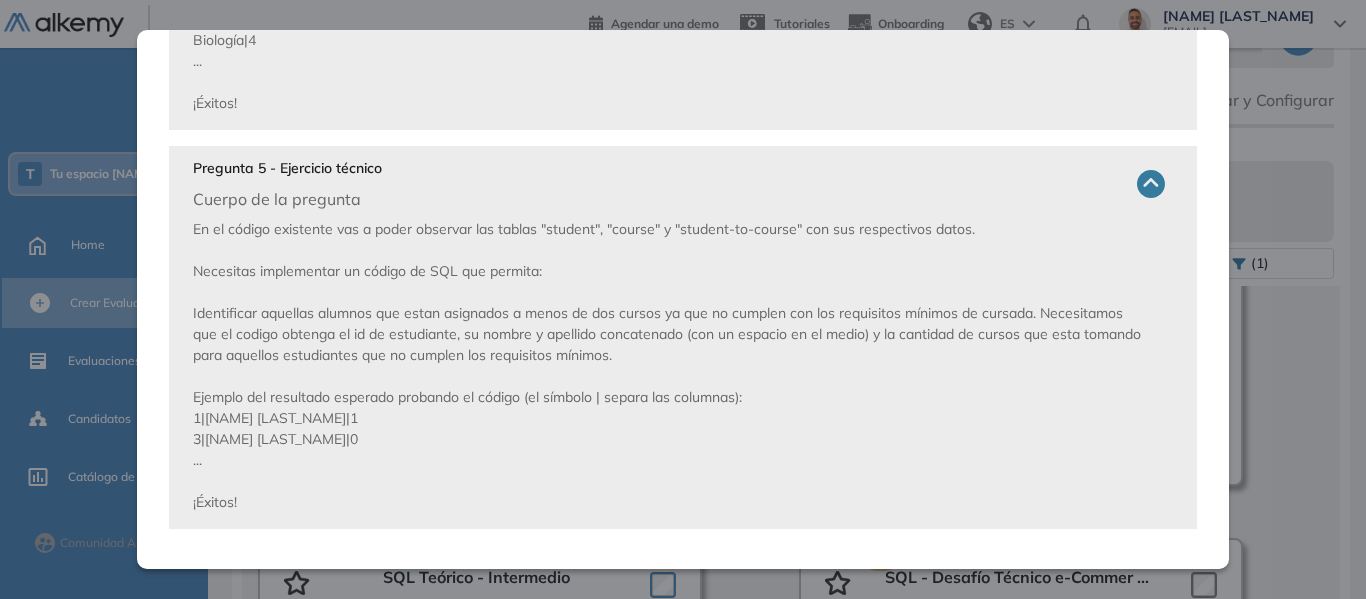click on "SQL Práctico - Intermedio Intermedio Ver preguntas de muestra Demo Experiencia Las siguientes preguntas son de muestra para proteger la integridad de nuestros tests. Pregunta 1 - Ejercicio técnico Cuerpo de la pregunta En el código existente vas a poder observar las tablas "student", "course" y "student-to-course" con sus respectivos datos. Necesitas implementar un código de SQL que permita: Obtener el listado de los nombres de los estudiantes ordenados por su respectivo id de forma descendente. Ejemplo del resultado esperado probando el código: Juan Carlos ... Nota: Recordá comprobar si tu código funciona correctamente antes de pasar a la siguiente pregunta. Pregunta 2 - Ejercicio técnico Cuerpo de la pregunta En el código existente vas a poder observar las tablas "student", "course" y "student-to-course" con sus respectivos datos. Necesitas implementar un código de SQL que permita: Ana|Lopez Laura|Fernandez ... ¡Éxitos! Cuerpo de la pregunta" at bounding box center (791, 450) 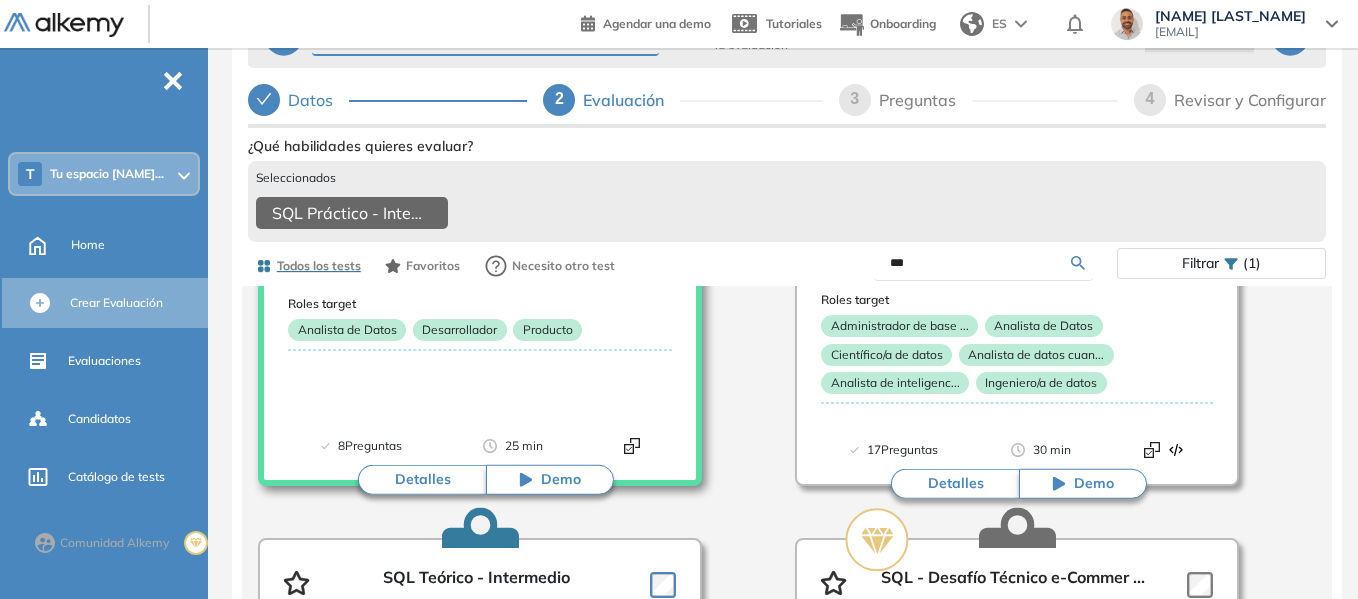 scroll, scrollTop: 59, scrollLeft: 0, axis: vertical 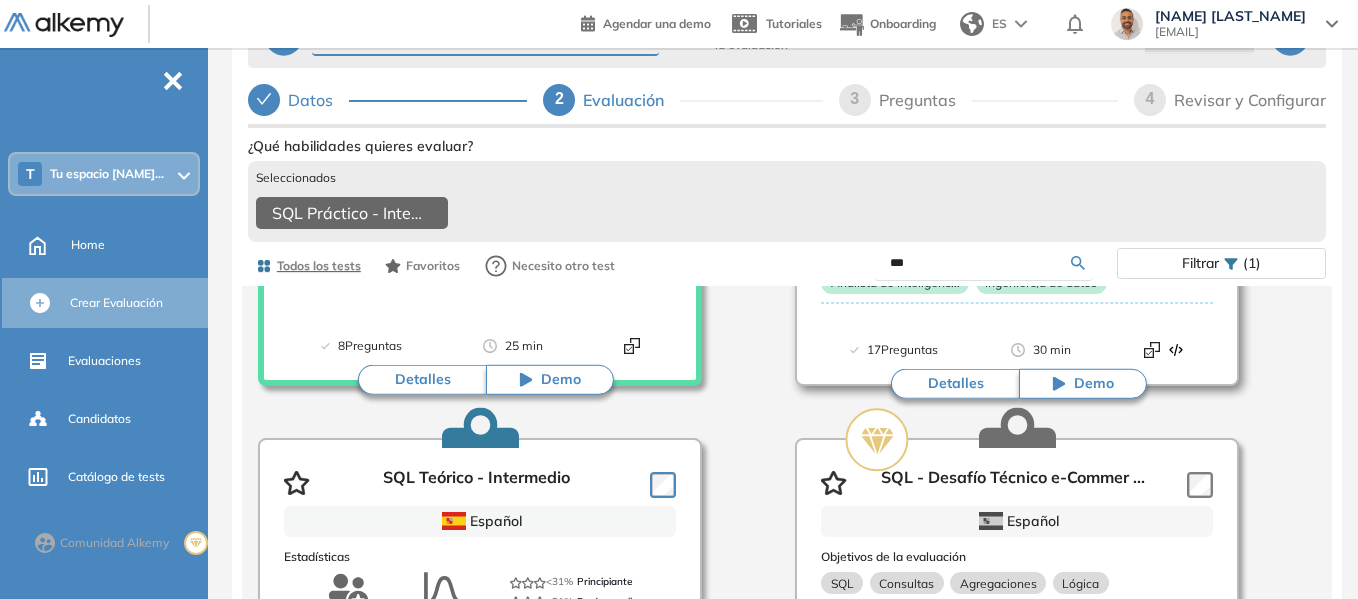 click on "Detalles" at bounding box center (955, 384) 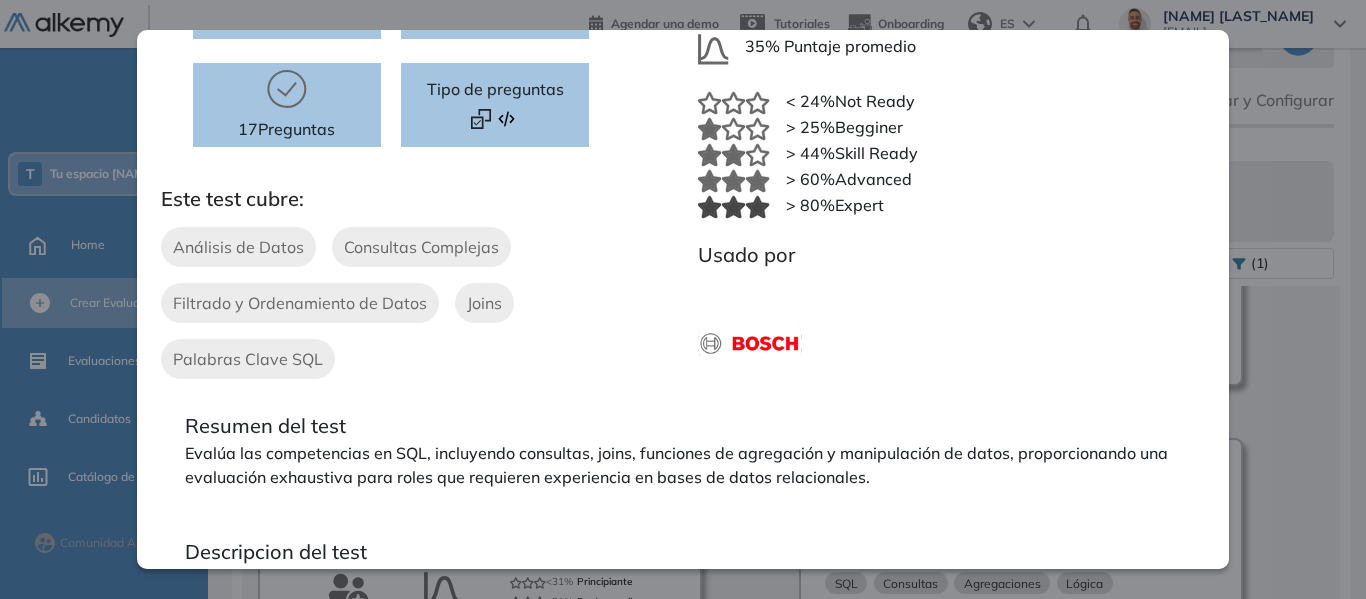 scroll, scrollTop: 0, scrollLeft: 0, axis: both 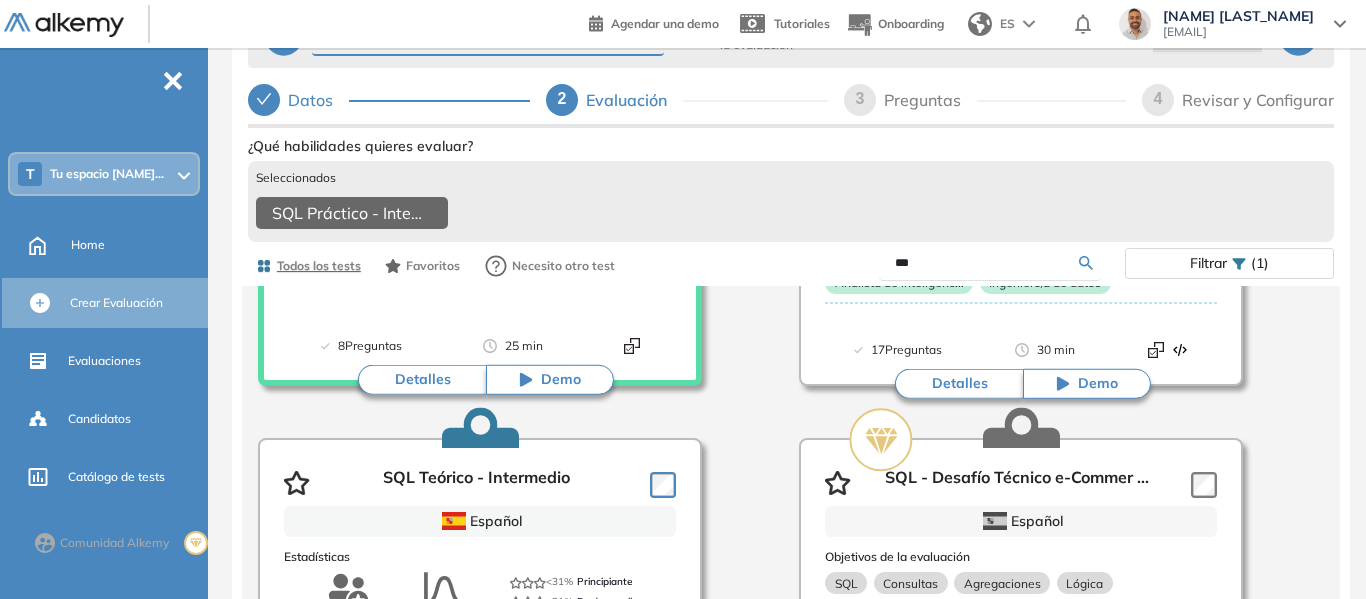 click on "SQL - Integrador Intermedio Ver preguntas de muestra Demo Experiencia Starter Validado 30 minutos 17 Preguntas Disponible en Español Tipo de preguntas Este test cubre: Análisis de Datos Consultas Complejas Filtrado y Ordenamiento de Datos Joins Palabras Clave SQL Estadísticas Prueba realizada por +5000 candidatos 35% Puntaje promedio < 24% Not Ready > 25% Begginer > 44% Skill Ready > 60% Expert Usado por Resumen del test Evalúa las competencias en SQL, incluyendo consultas, joins, funciones de agregación y manipulación de datos, proporcionando una evaluación exhaustiva para roles que requieren experiencia en bases de datos relacionales. Descripcion del test ¿Qué habilidades quieres evaluar? Seleccionados SQL Práctico - Intermedio Todos los tests Favoritos Necesito otro test *** Filtrar (1) Todos los tests 15 pruebas disponibles SQL Práctico - Intermedio Español Objetivos de la evaluación Análisis de Datos Conjunción de Tablas Consultas Anidadas Roles target +200 0" at bounding box center (791, 450) 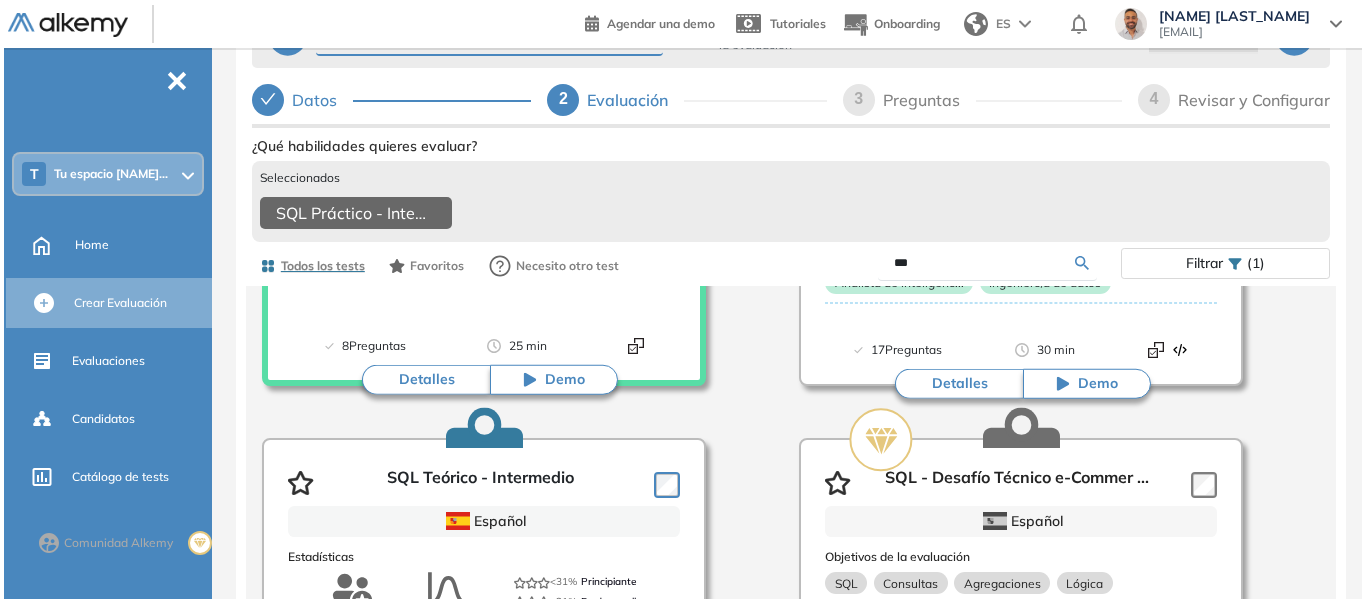 scroll, scrollTop: 59, scrollLeft: 0, axis: vertical 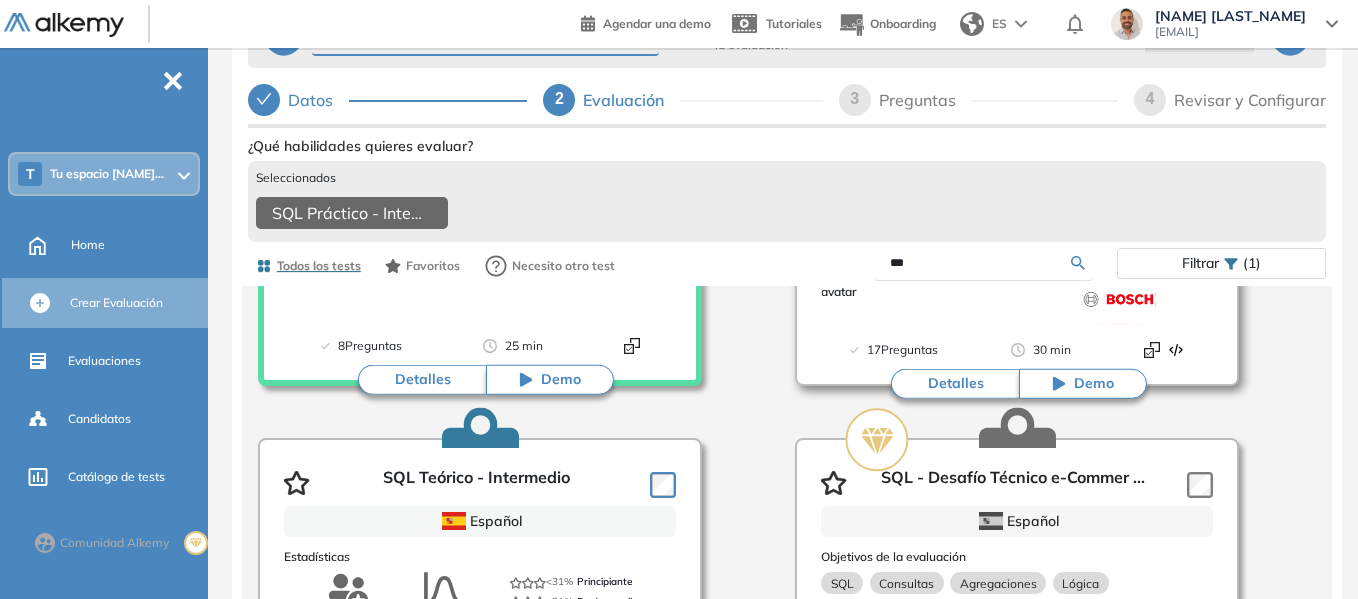 click on "Detalles" at bounding box center [955, 384] 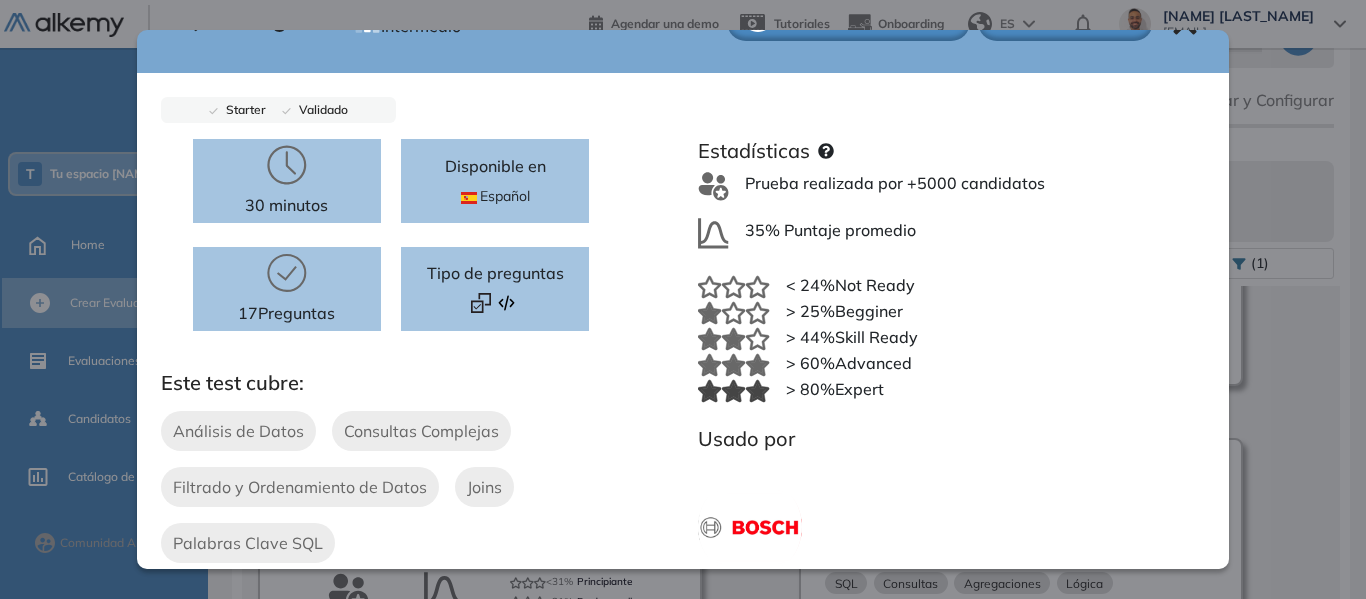 scroll, scrollTop: 0, scrollLeft: 0, axis: both 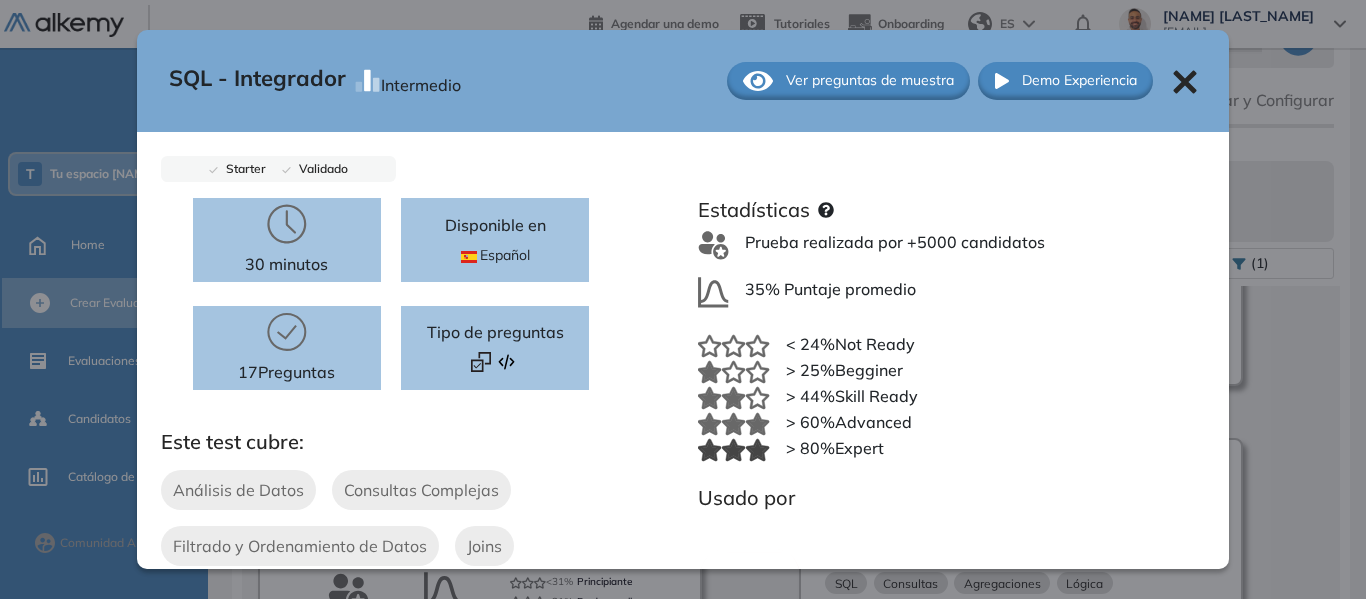click 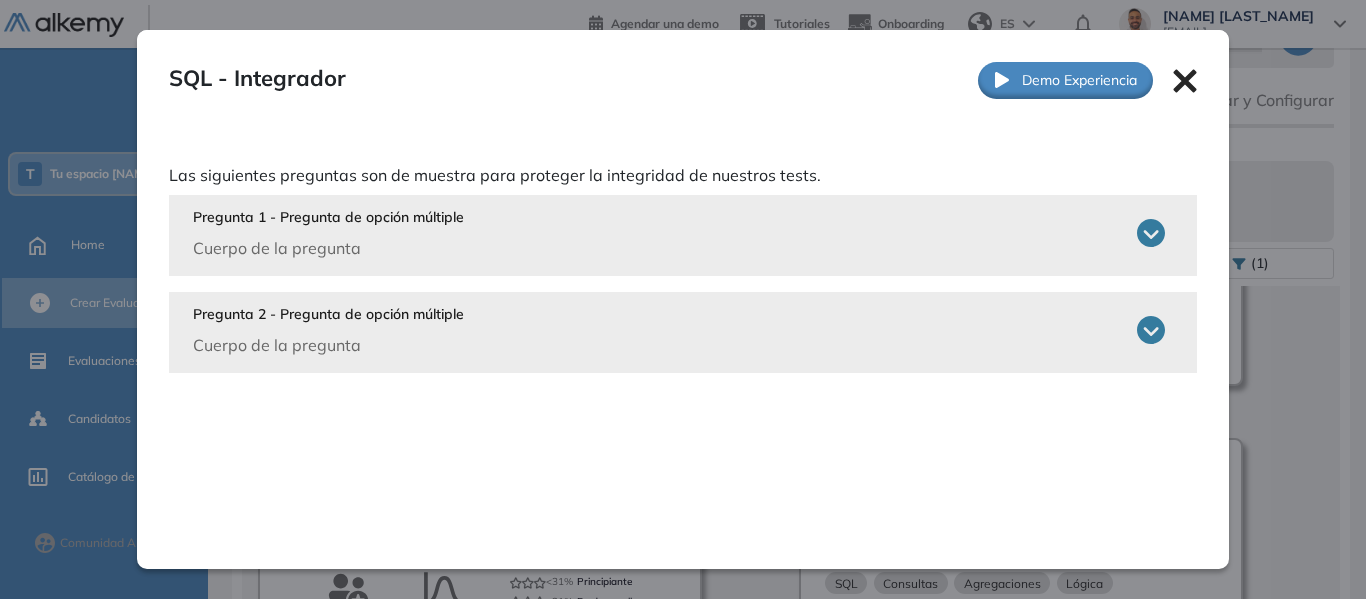 click on "Cuerpo de la pregunta" at bounding box center [328, 248] 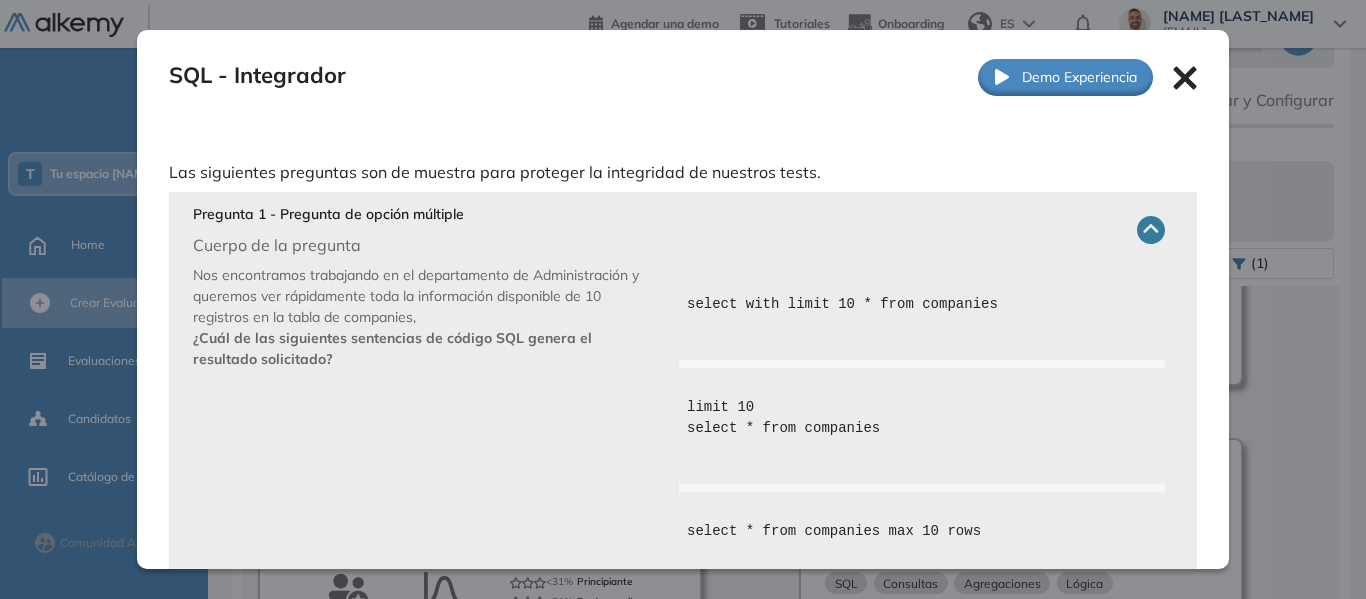 scroll, scrollTop: 0, scrollLeft: 0, axis: both 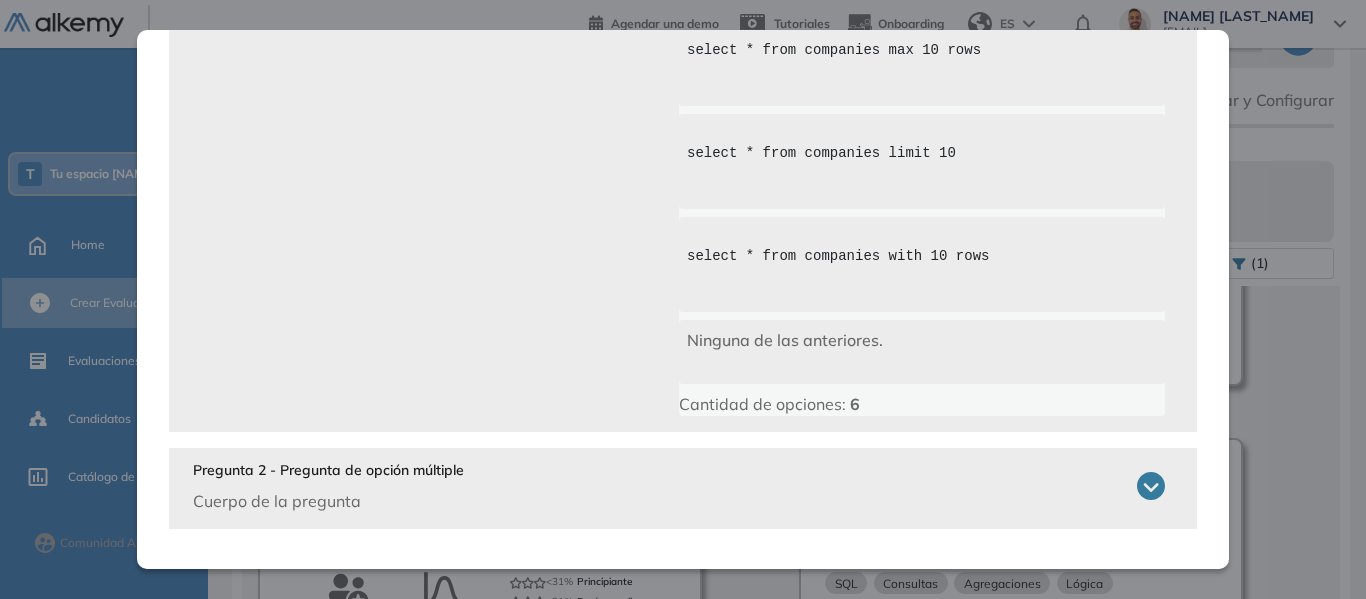 click on "Pregunta 2 -
Pregunta de opción múltiple  Cuerpo de la pregunta Suponiendo que tenemos una tabla cargada llamada animales_zoo,   ¿Cuál de las siguientes opciones mejor refleja el resultado de la siguiente sentencia de SQL?       select * from animales_zoo   El resultado trae todos los registros de la tabla con todas sus columnas de datos. El resultado los primeros n registros de la tabla con todas sus columnas de datos. El resultado trae el id de todos los registros de la tabla. La sentencia no se ejecuta y da un error. El resultado el primer registro de la tabla con todas sus columnas de datos. Ninguna de las anteriores. Cantidad de opciones:   6" at bounding box center [683, 488] 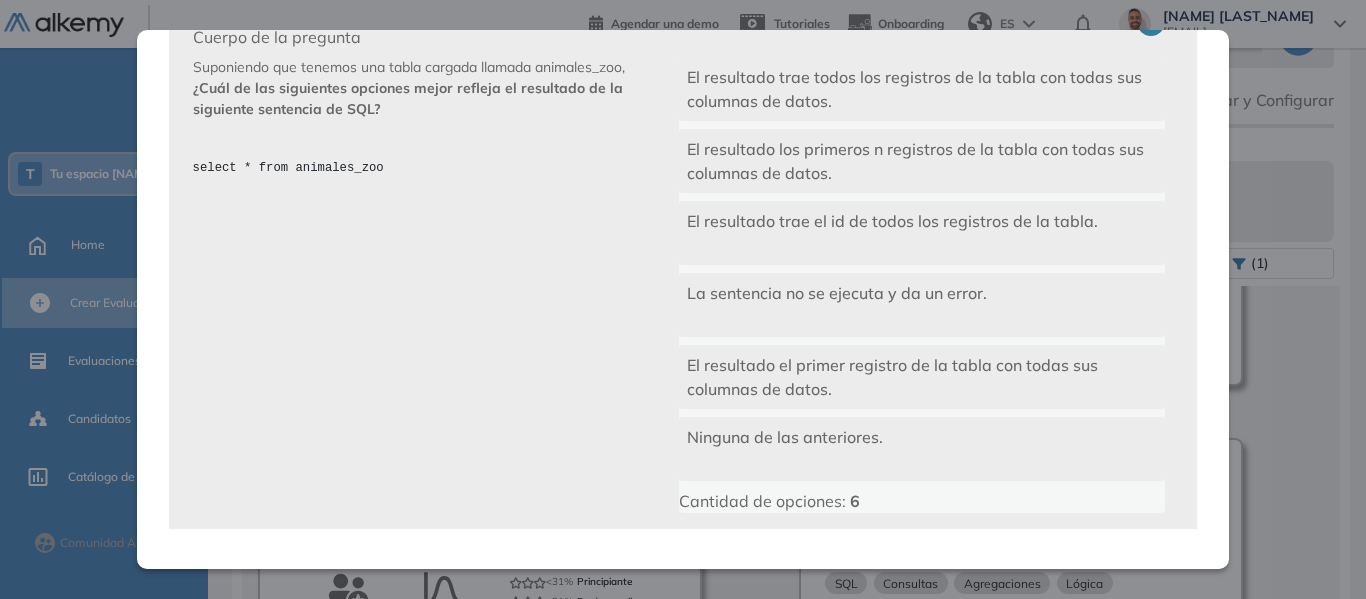 scroll, scrollTop: 848, scrollLeft: 0, axis: vertical 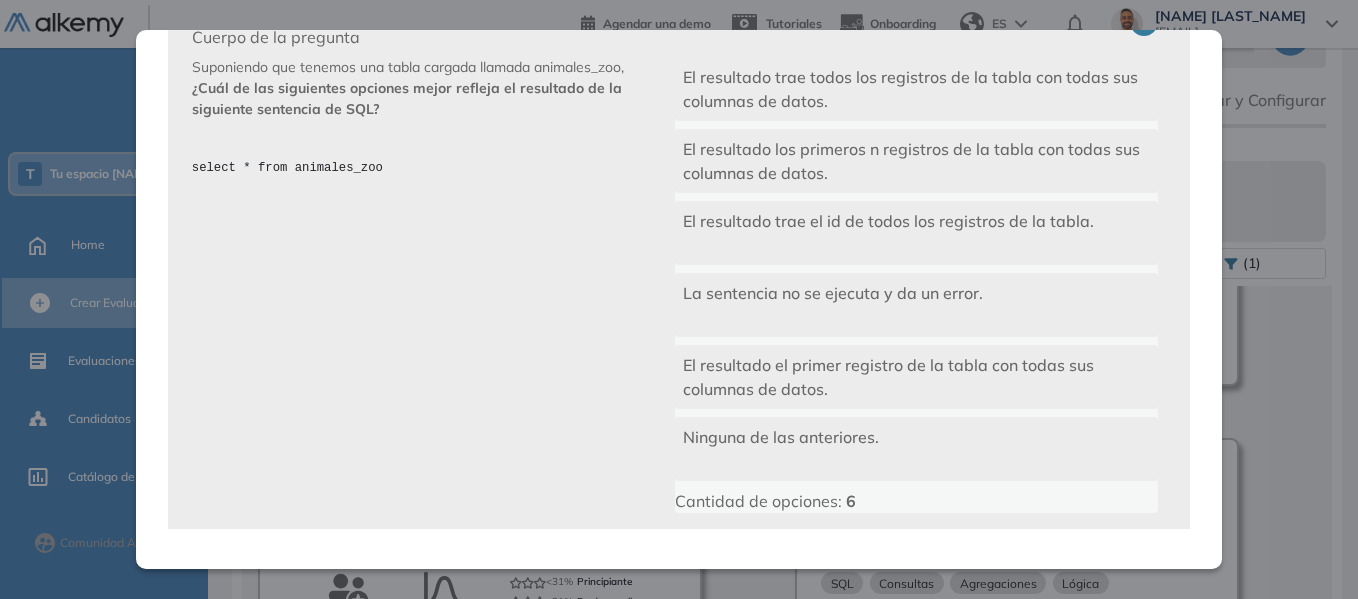 click on "**********" at bounding box center (787, 294) 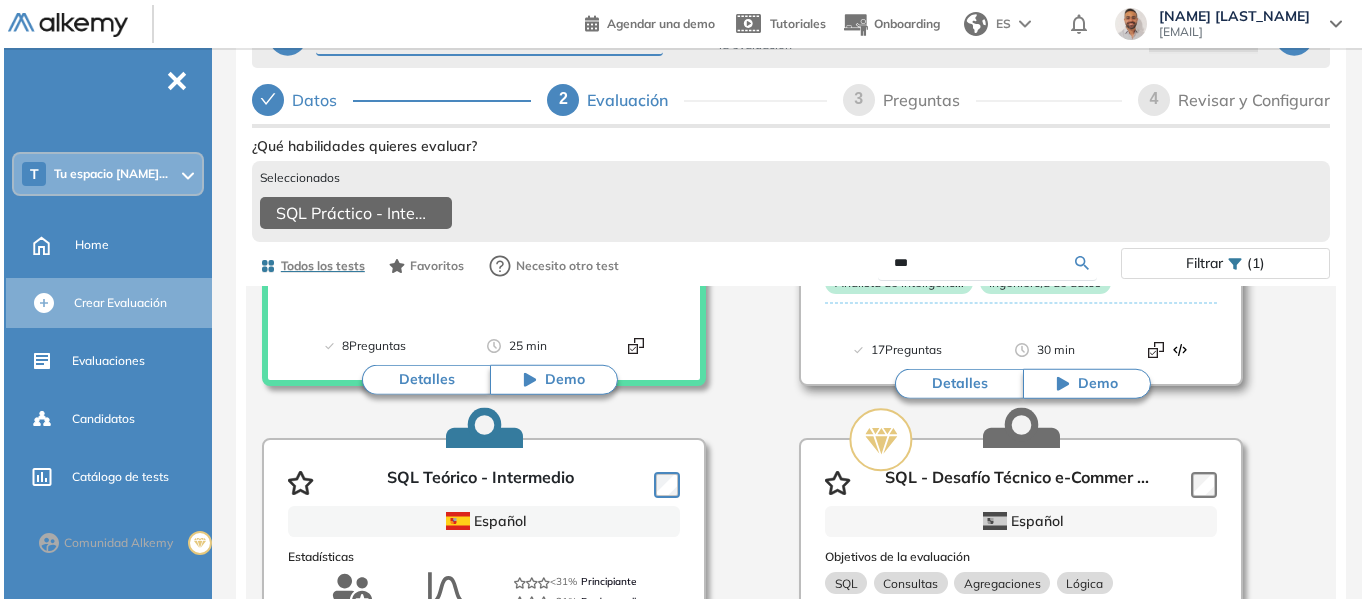 scroll, scrollTop: 59, scrollLeft: 0, axis: vertical 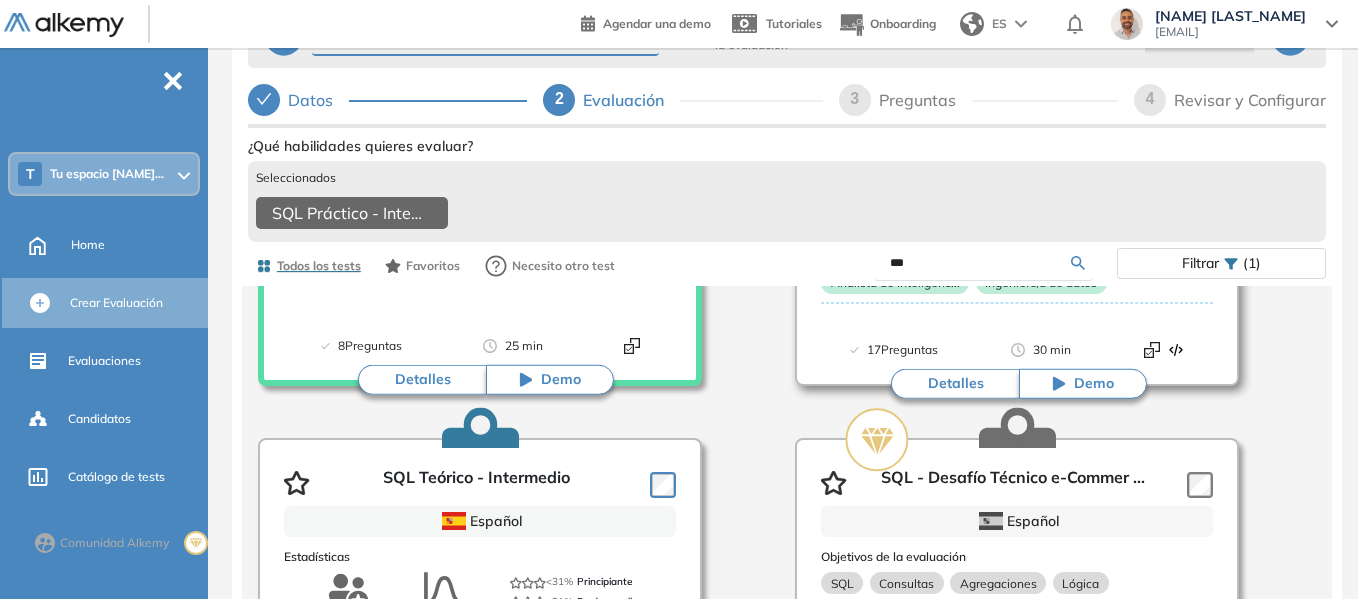click on "Detalles" at bounding box center (955, 384) 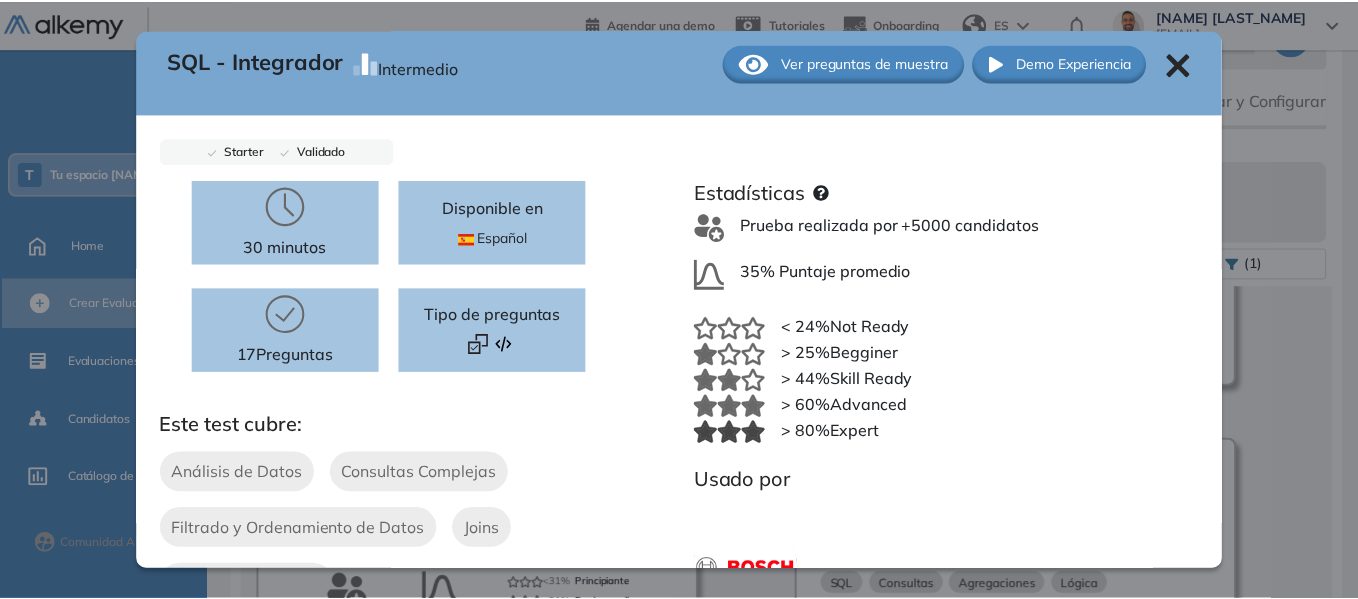 scroll, scrollTop: 0, scrollLeft: 0, axis: both 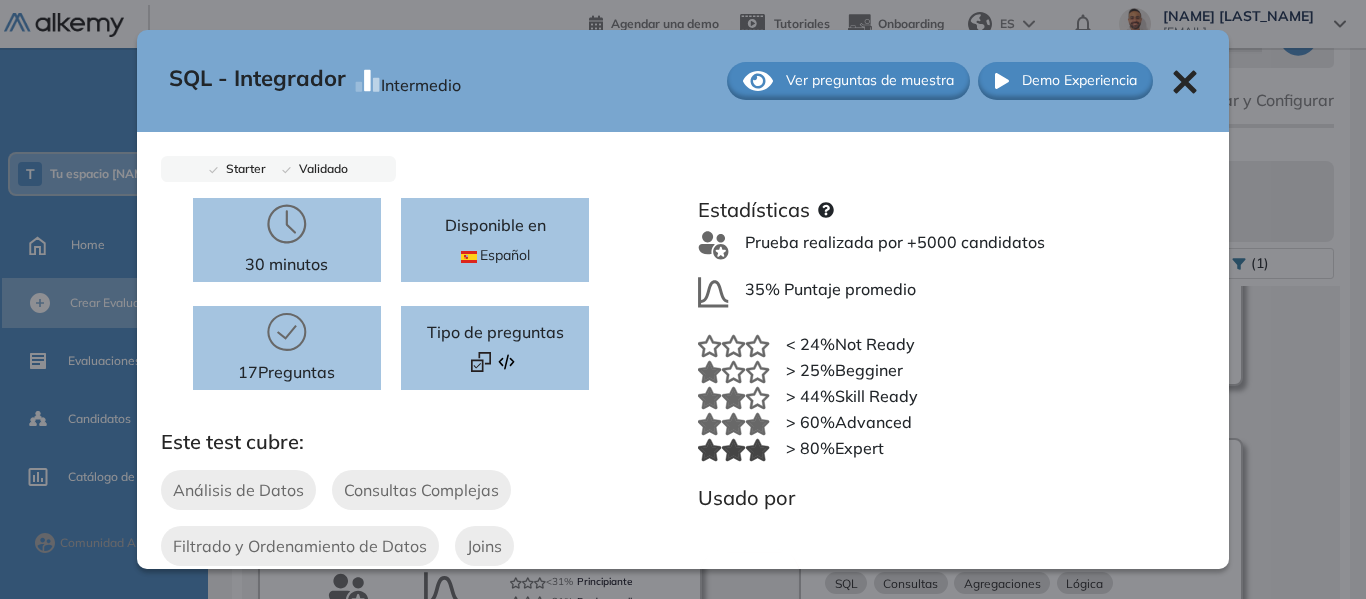 click on "SQL - Integrador" at bounding box center (257, 81) 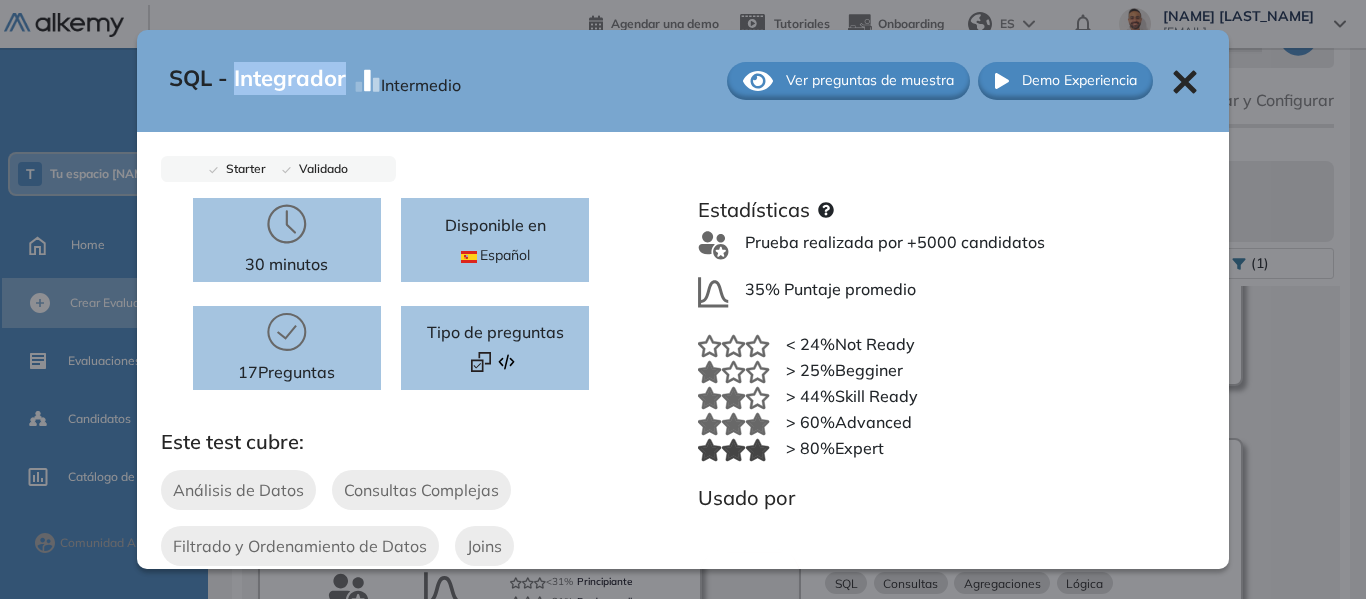 click on "SQL - Integrador" at bounding box center (257, 81) 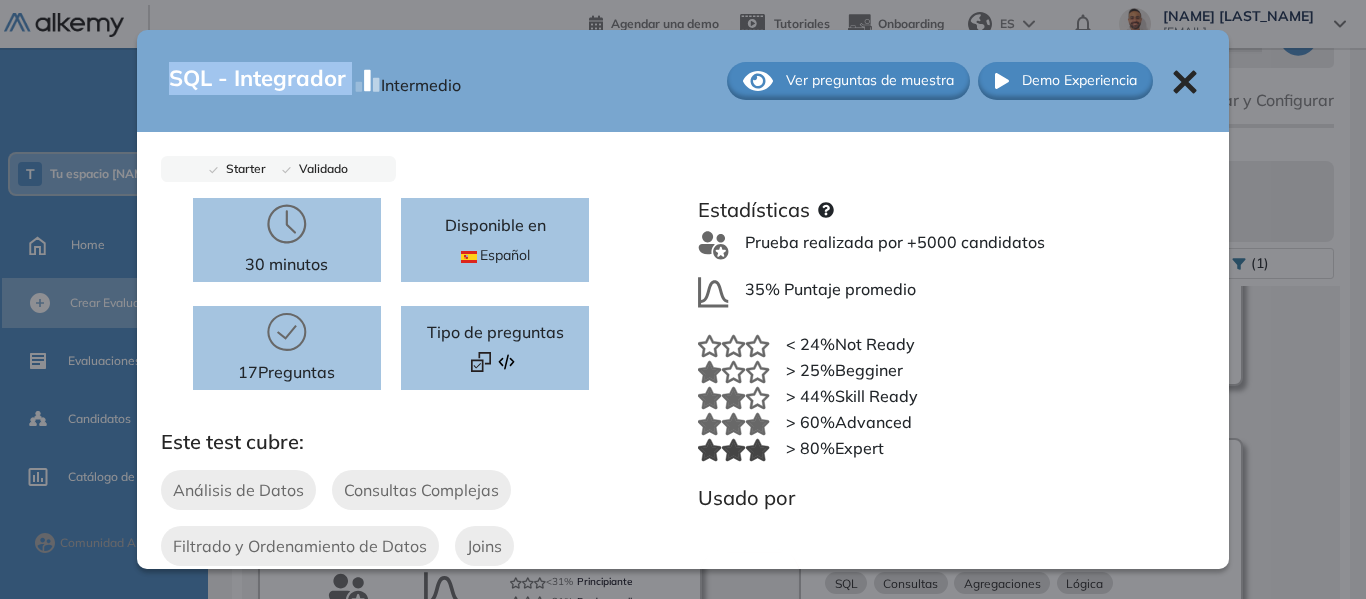 click on "SQL - Integrador" at bounding box center [257, 81] 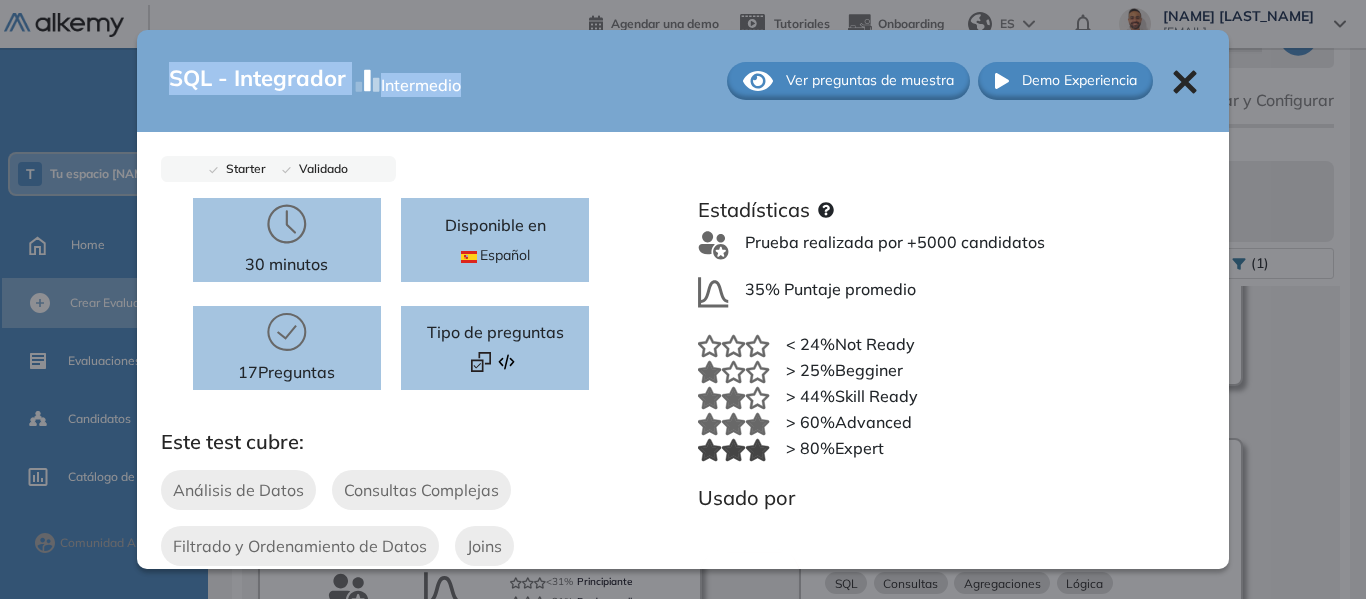 drag, startPoint x: 472, startPoint y: 88, endPoint x: 157, endPoint y: 88, distance: 315 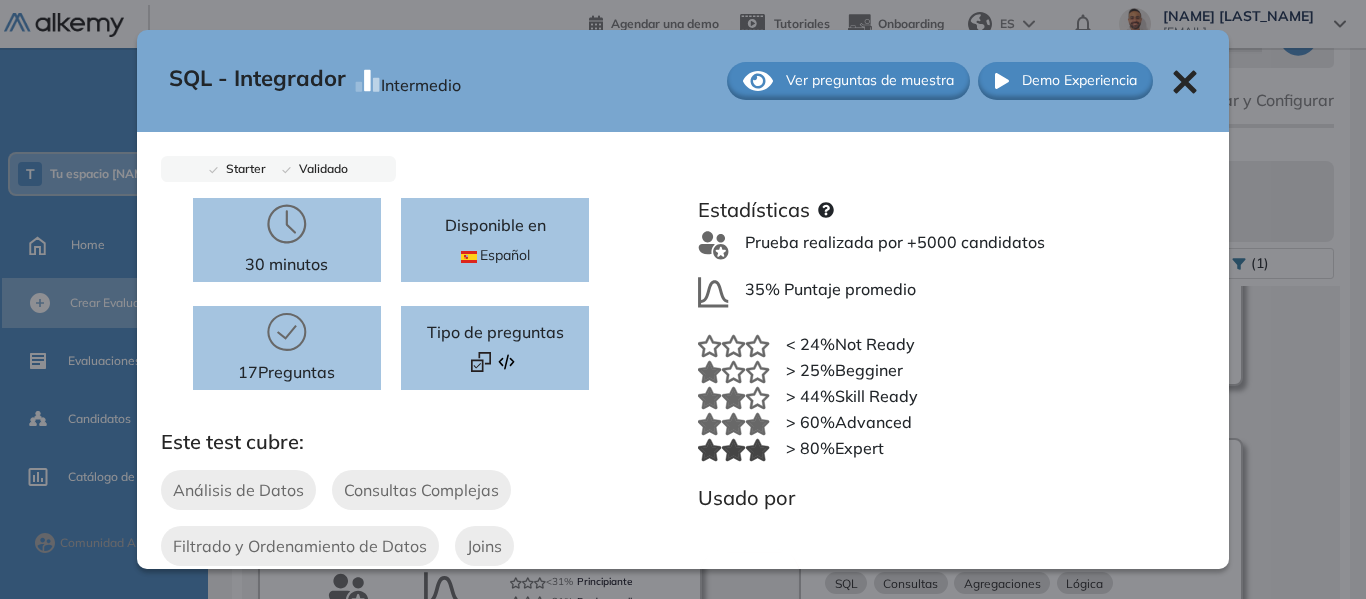 click 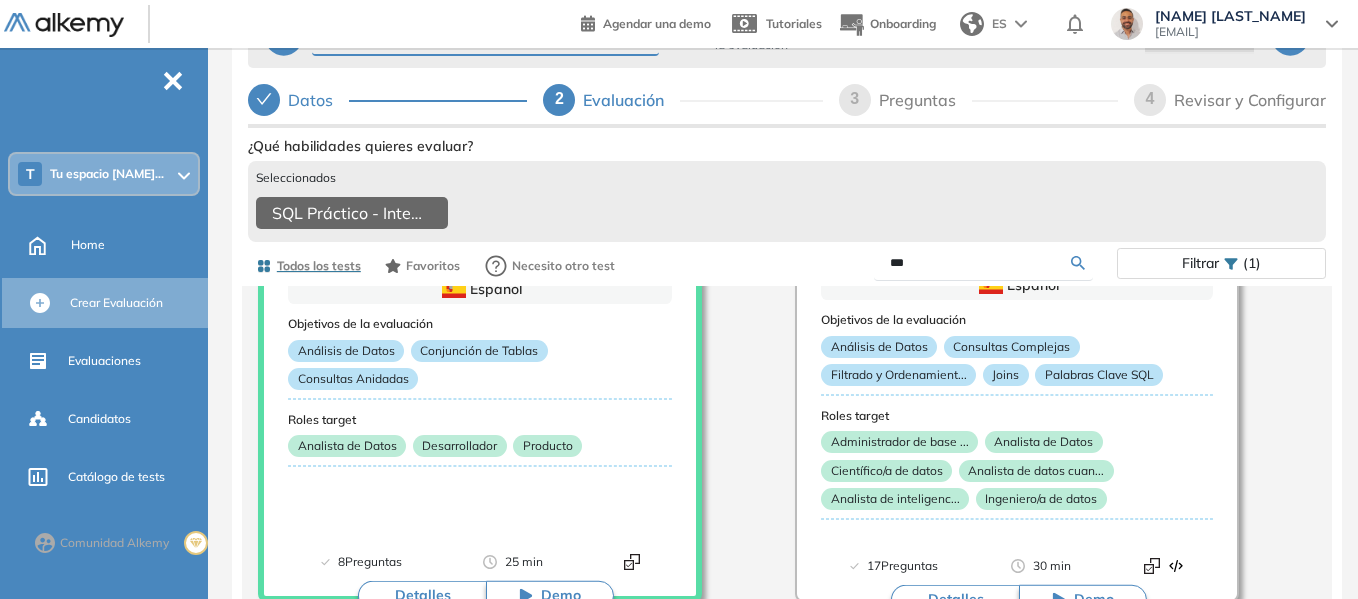 scroll, scrollTop: 0, scrollLeft: 0, axis: both 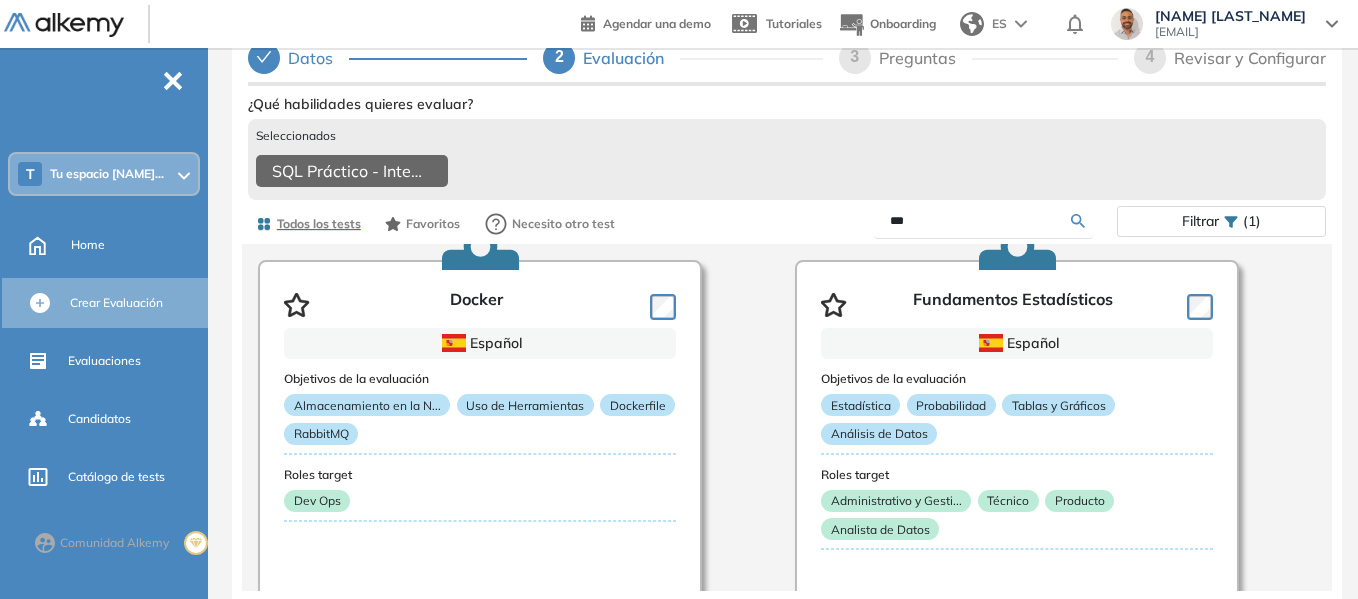 click on "SQL Práctico - Intermedio  Español Objetivos de la evaluación Análisis de Datos Conjunción de Tablas Consultas Anidadas Roles target Analista de Datos Desarrollador Producto Estadísticas +200 Candidatos Puntuación 0 10 20 30 40 50 60 70 80 90 100 Promedio Creado por [FIRST] [LAST] Ingeniero en Telecomunicaciones con especialización en análisis de datos. Tiene más de 7 años de exp... Usado por 8  Preguntas 25 min Detalles Demo SQL - Integrador  Español Objetivos de la evaluación Análisis de Datos Consultas Complejas Filtrado y Ordenamient... Joins Palabras Clave SQL Roles target Administrador de base ... Analista de Datos Científico/a de datos Analista de datos cuan... Analista de inteligenc... Ingeniero/a de datos Estadísticas +5000 Candidatos 35% Puntaje promedio <31% Principiante >31% En desarrollo >46% Óptimo >64% Avanzado >90% Experto Creado por Usado por 17  Preguntas 30 min Detalles Demo SQL Teórico - Intermedio  Español Objetivos de la evaluación Análisis de Datos Consultas Tablas +5000" at bounding box center (787, -678) 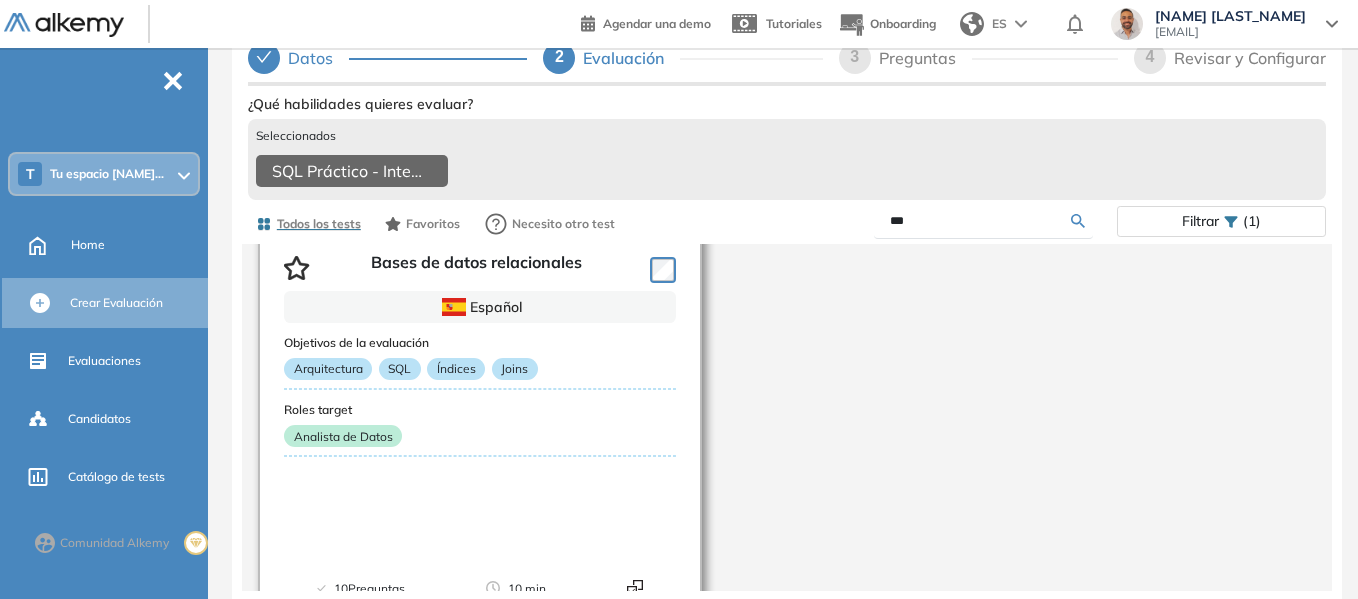 scroll, scrollTop: 3354, scrollLeft: 0, axis: vertical 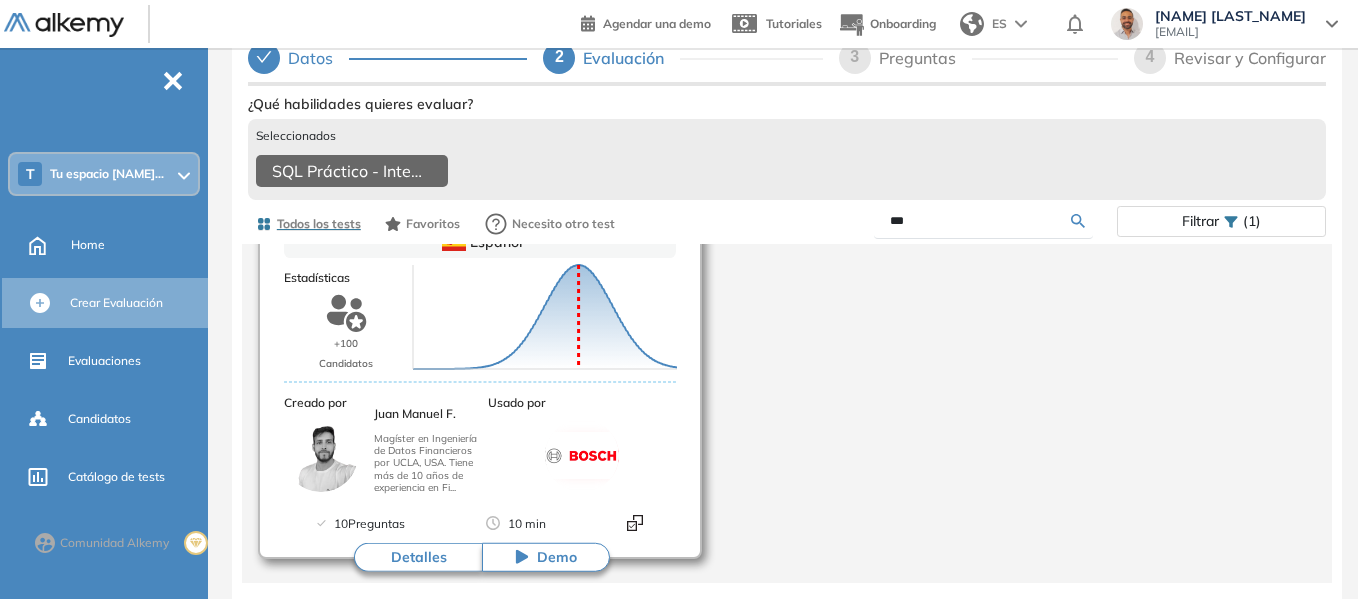 click on "Detalles" at bounding box center [418, 557] 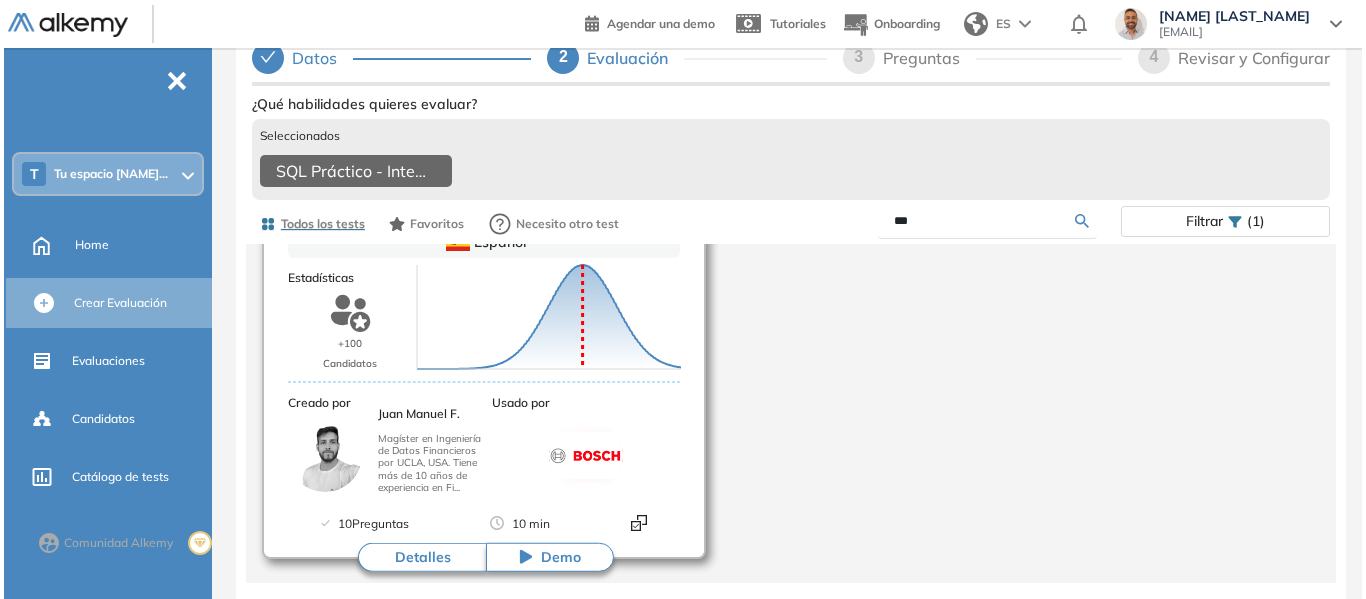 scroll, scrollTop: 150, scrollLeft: 0, axis: vertical 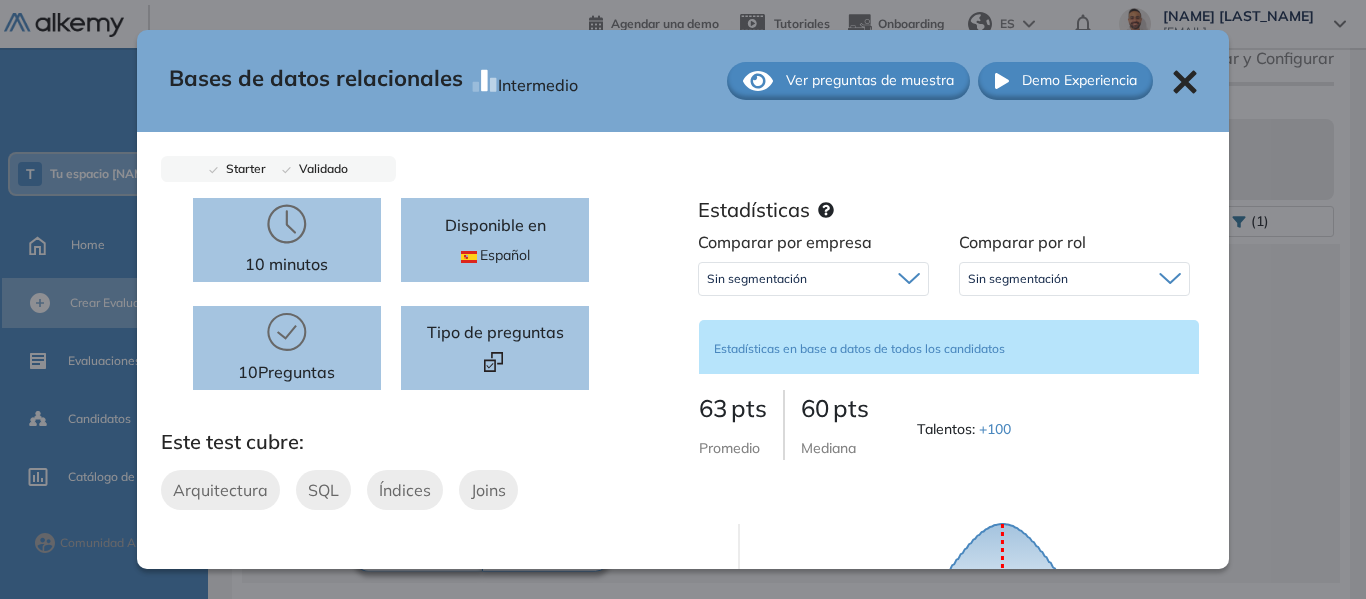 click on "Ver preguntas de muestra" at bounding box center [870, 80] 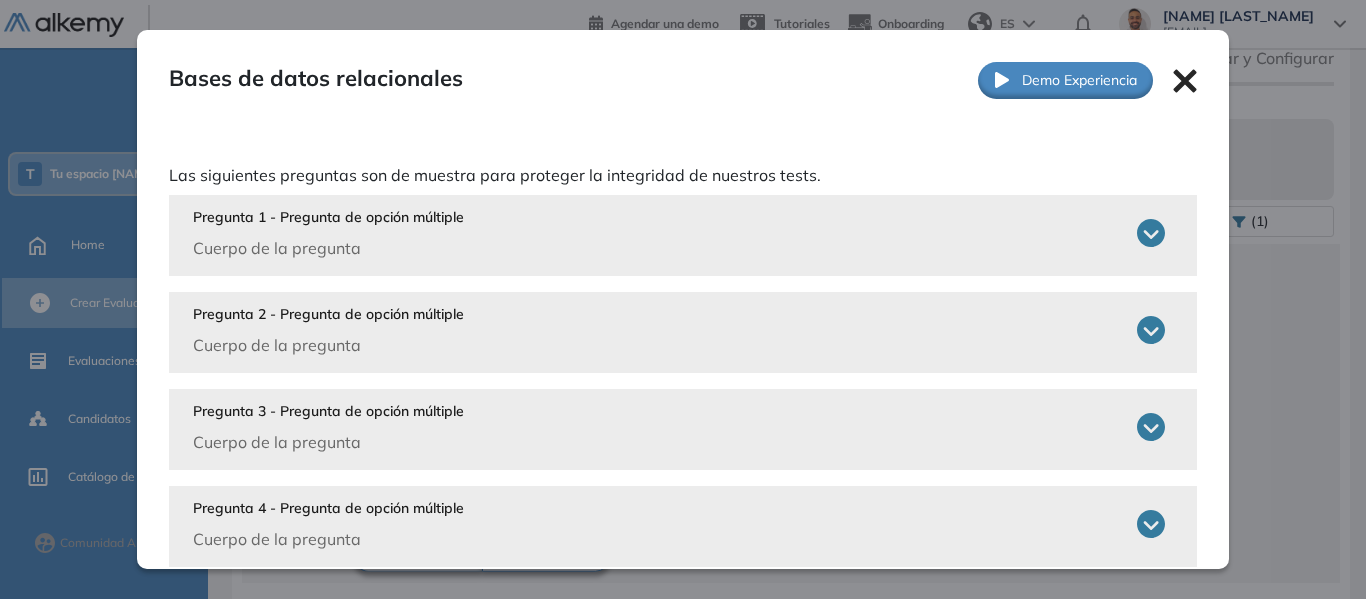 click on "Pregunta 1 -
Pregunta de opción múltiple  Cuerpo de la pregunta" at bounding box center [679, 233] 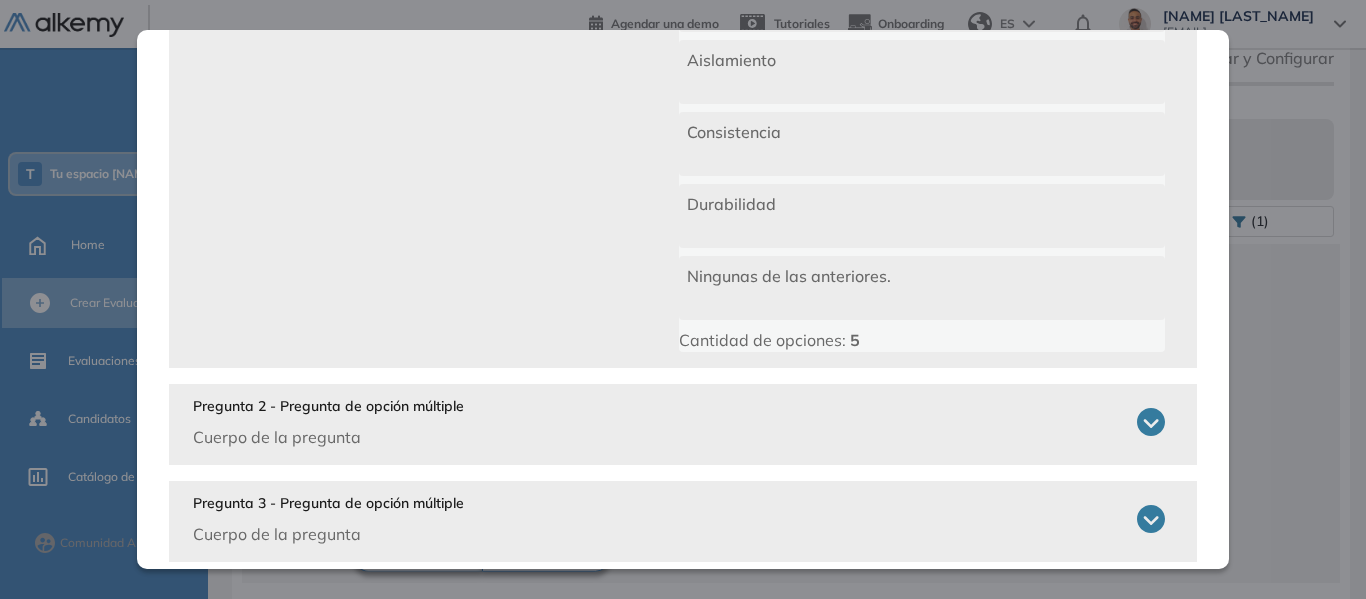 scroll, scrollTop: 0, scrollLeft: 0, axis: both 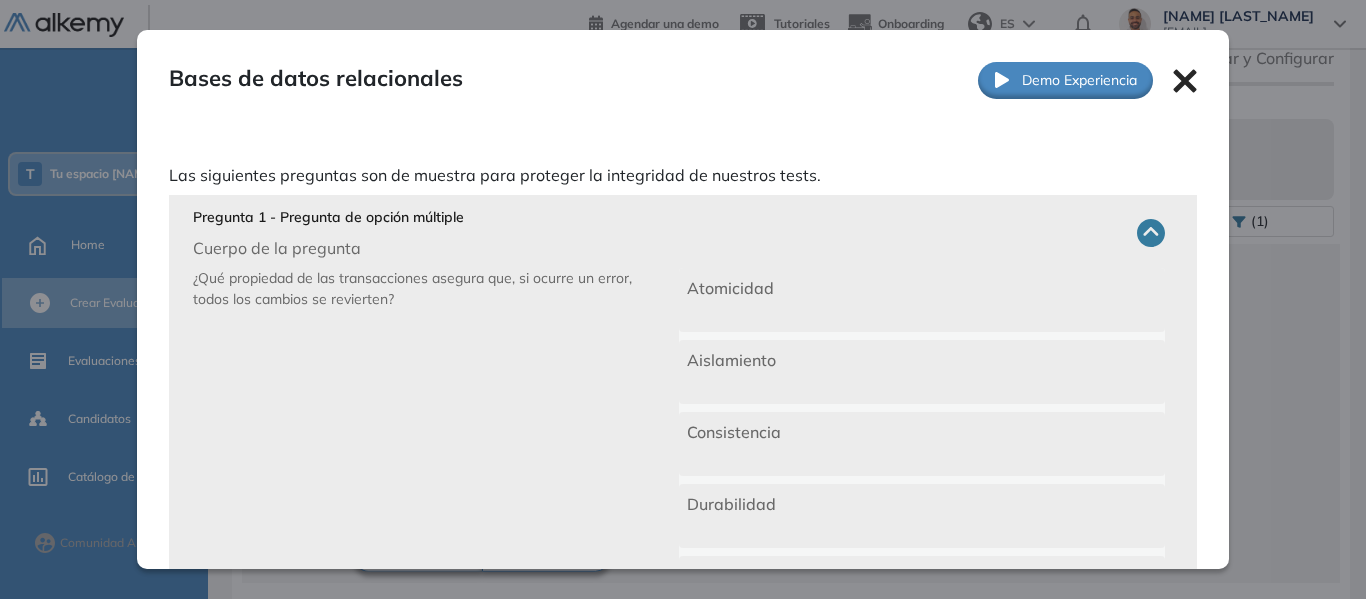 click 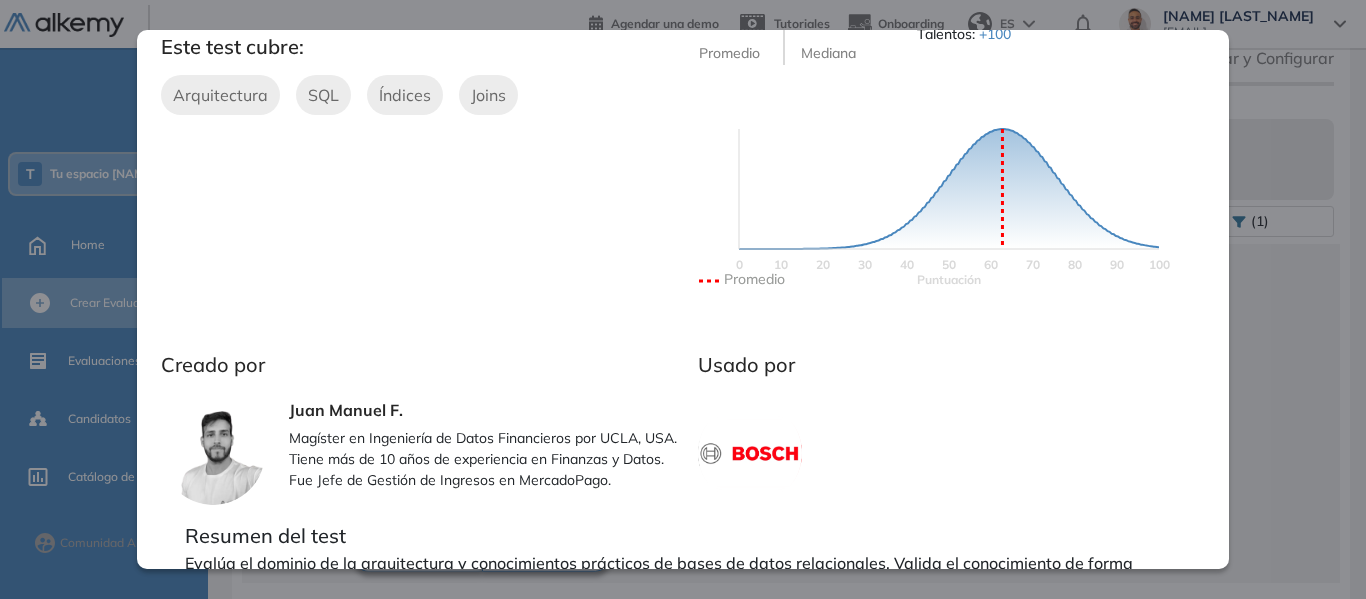 scroll, scrollTop: 0, scrollLeft: 0, axis: both 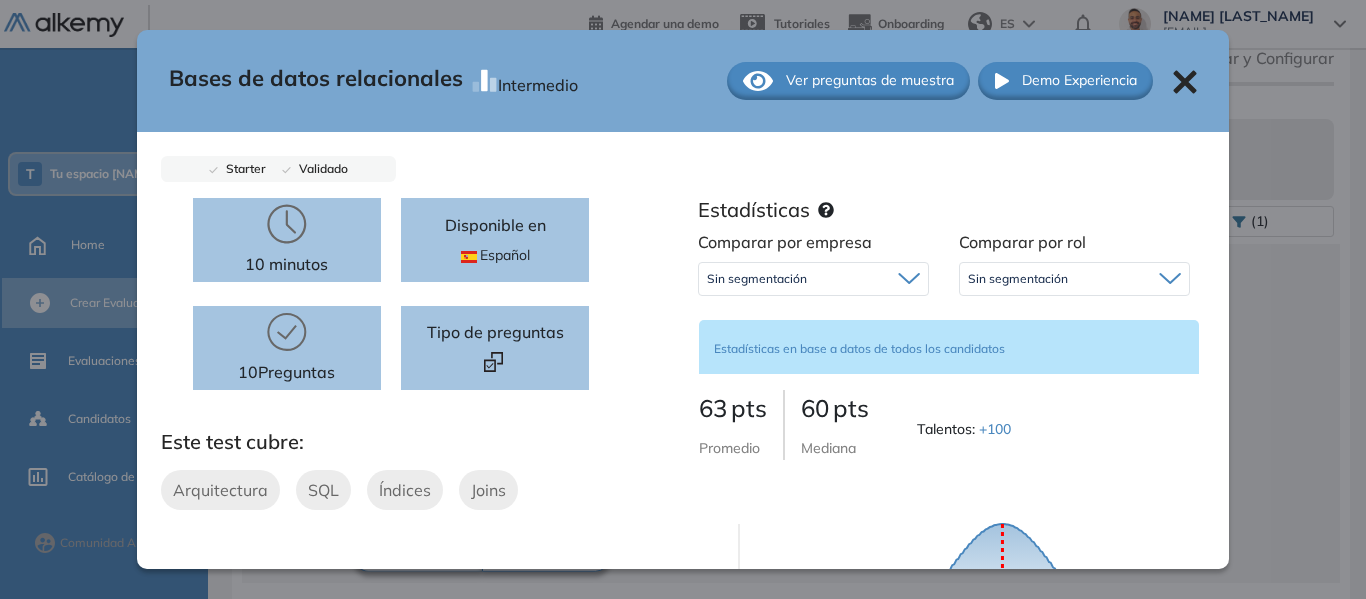 click on "Ver preguntas de muestra" at bounding box center [870, 80] 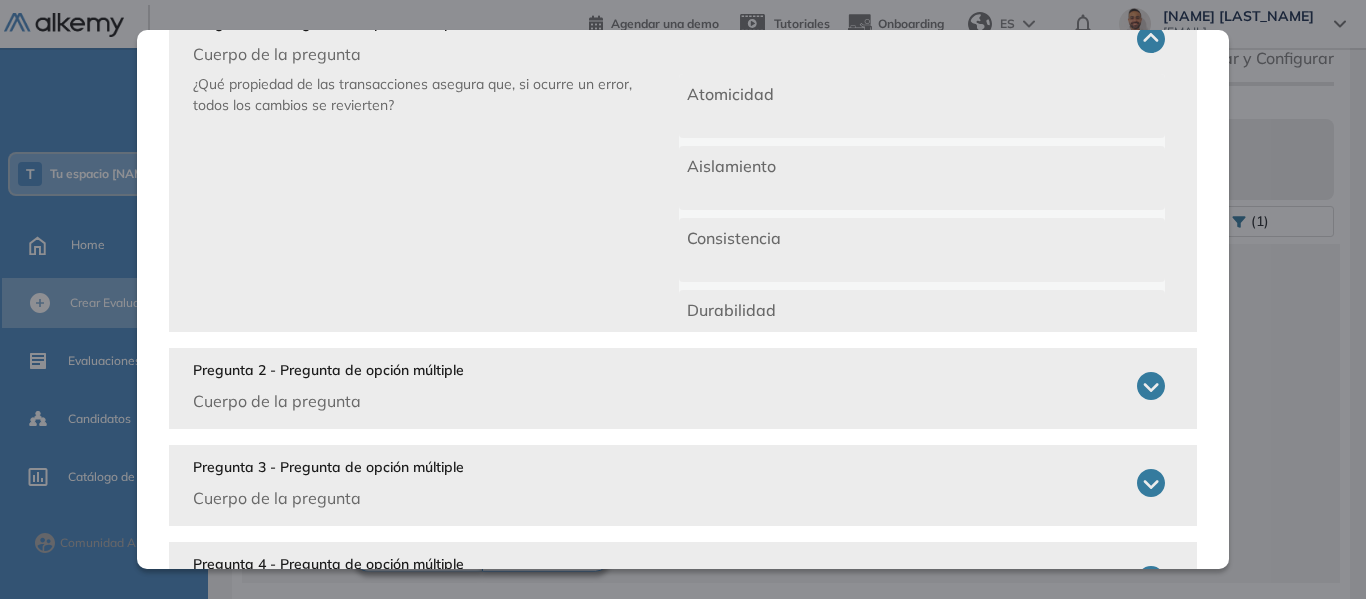 scroll, scrollTop: 385, scrollLeft: 0, axis: vertical 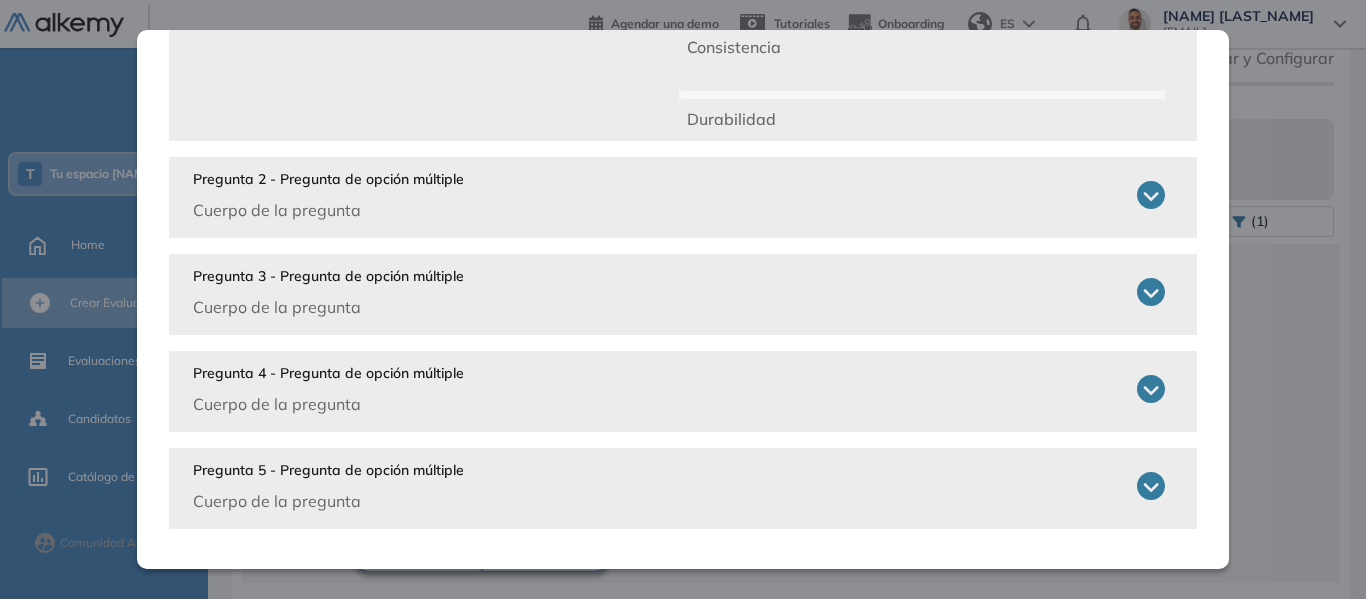 click on "Cuerpo de la pregunta" at bounding box center [328, 210] 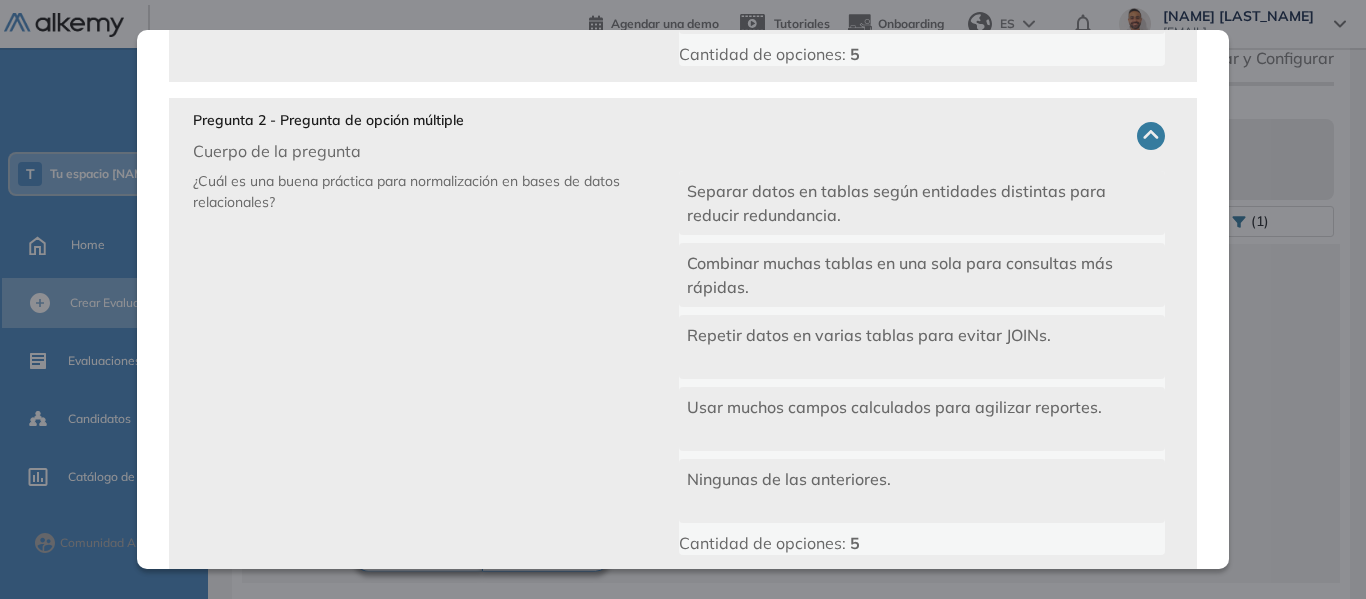 scroll, scrollTop: 585, scrollLeft: 0, axis: vertical 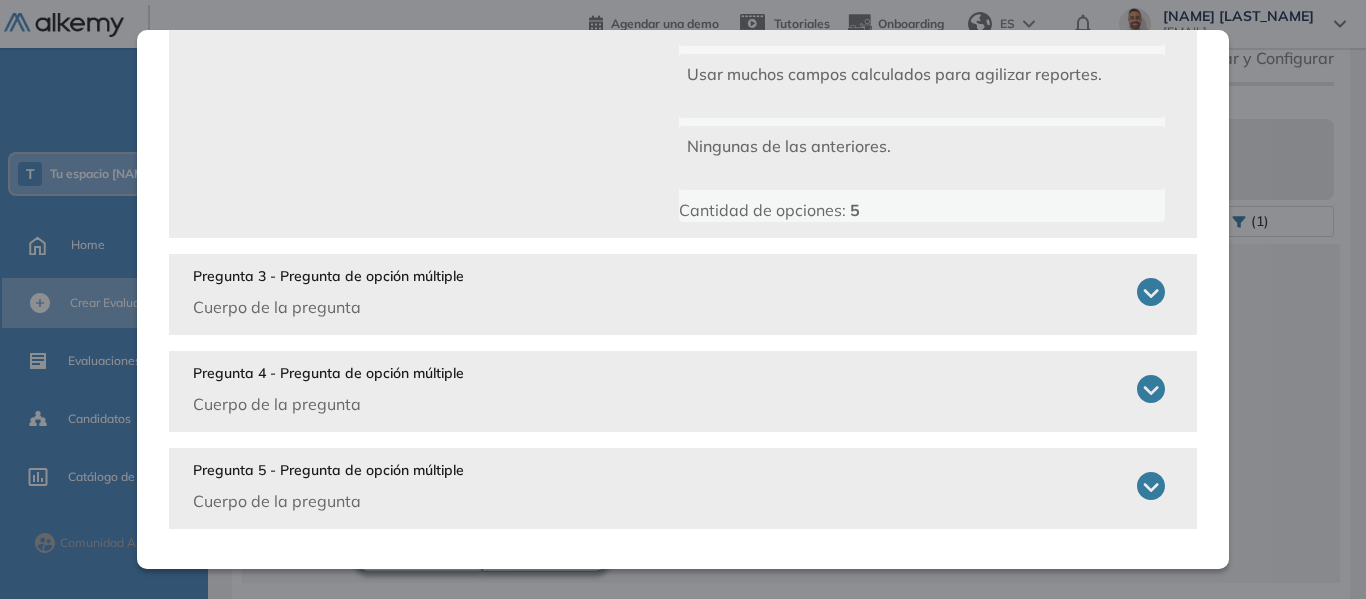 click on "Pregunta 3 -
Pregunta de opción múltiple  Cuerpo de la pregunta" at bounding box center (679, 292) 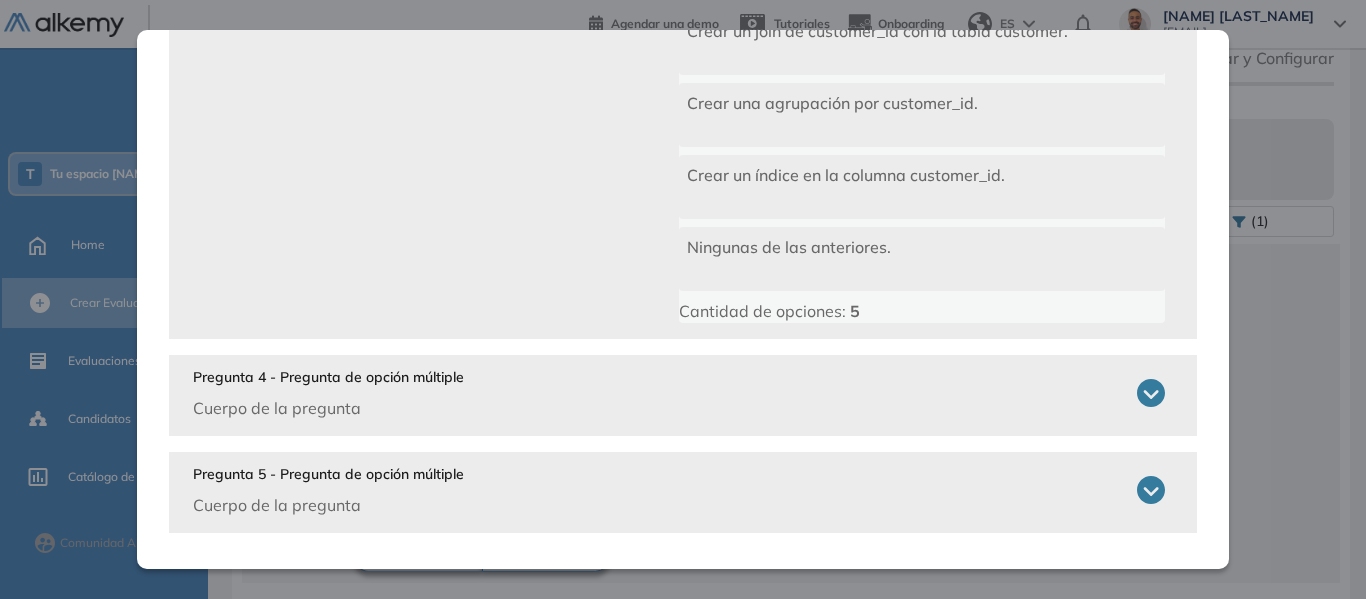 scroll, scrollTop: 1311, scrollLeft: 0, axis: vertical 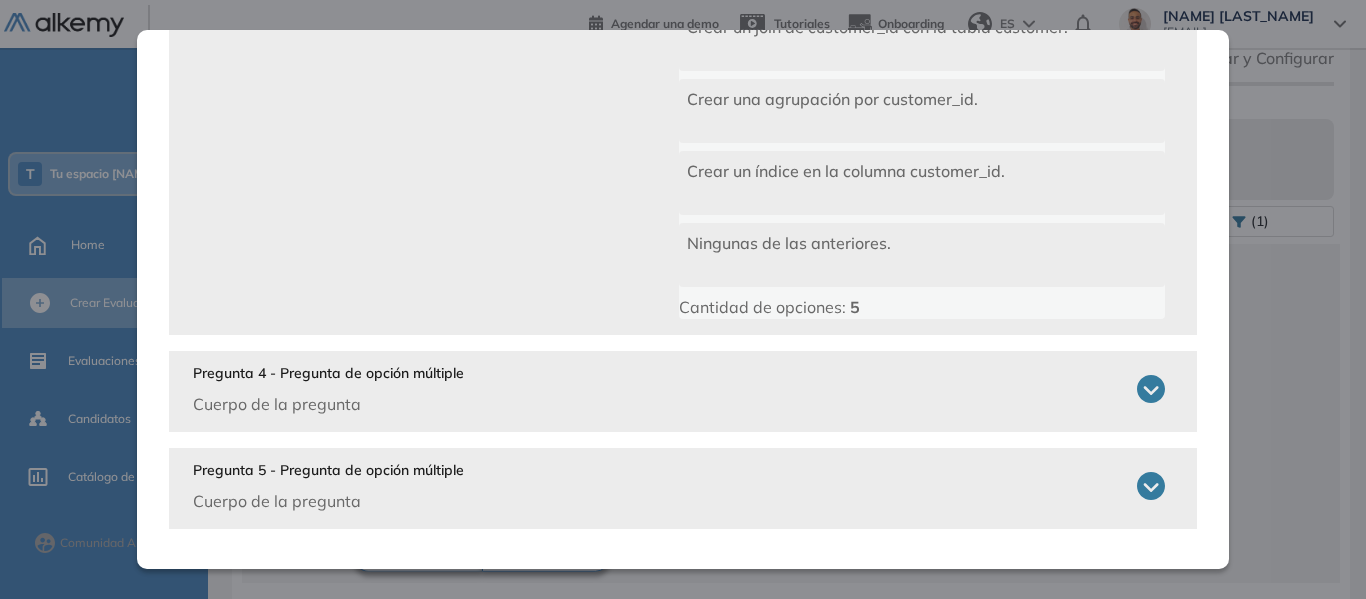 click on "Pregunta 4 -
Pregunta de opción múltiple  Cuerpo de la pregunta" at bounding box center [679, 389] 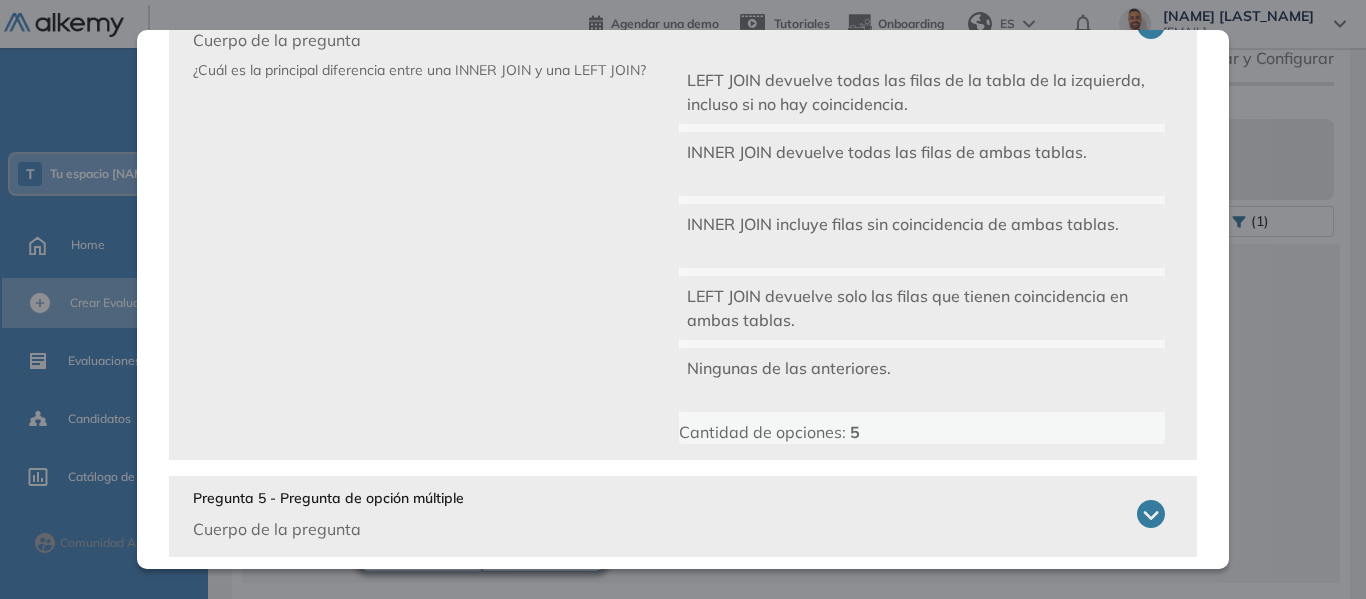 scroll, scrollTop: 1703, scrollLeft: 0, axis: vertical 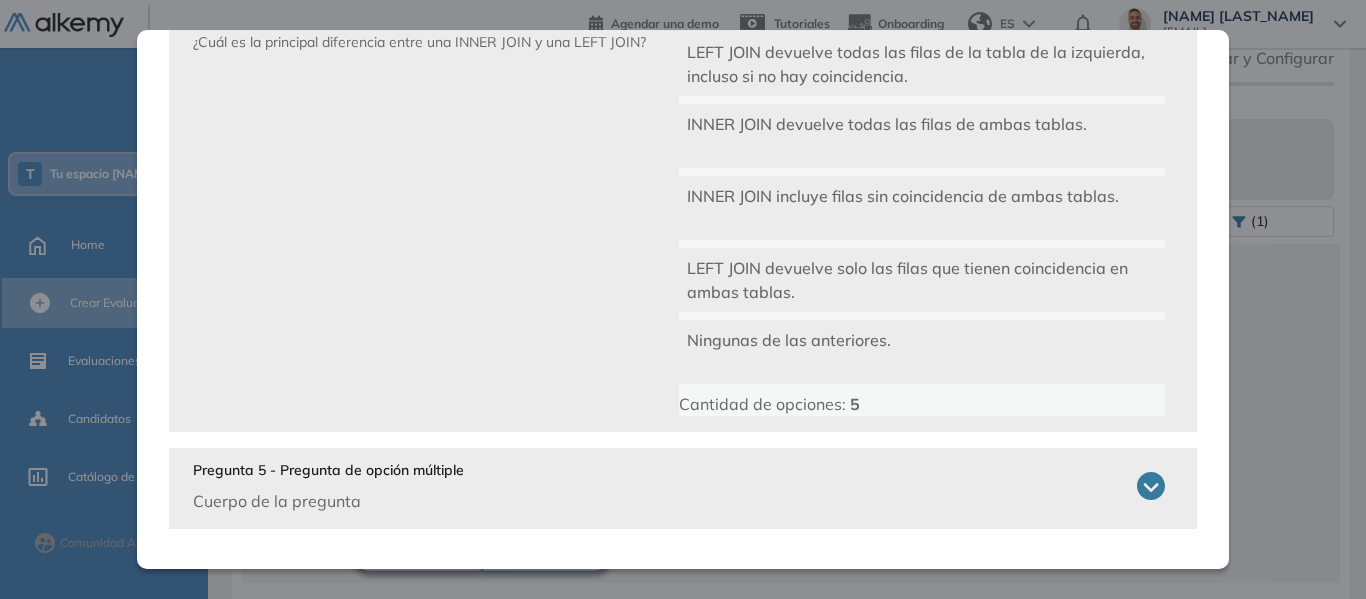 click on "Pregunta 5 -
Pregunta de opción múltiple  Cuerpo de la pregunta ¿Qué cláusula SQL se usa para eliminar filas duplicadas de una consulta? UNIQUE GROUP BY DISTINCT ROW_ID Ningunas de las anteriores. Cantidad de opciones:   5" at bounding box center [683, 488] 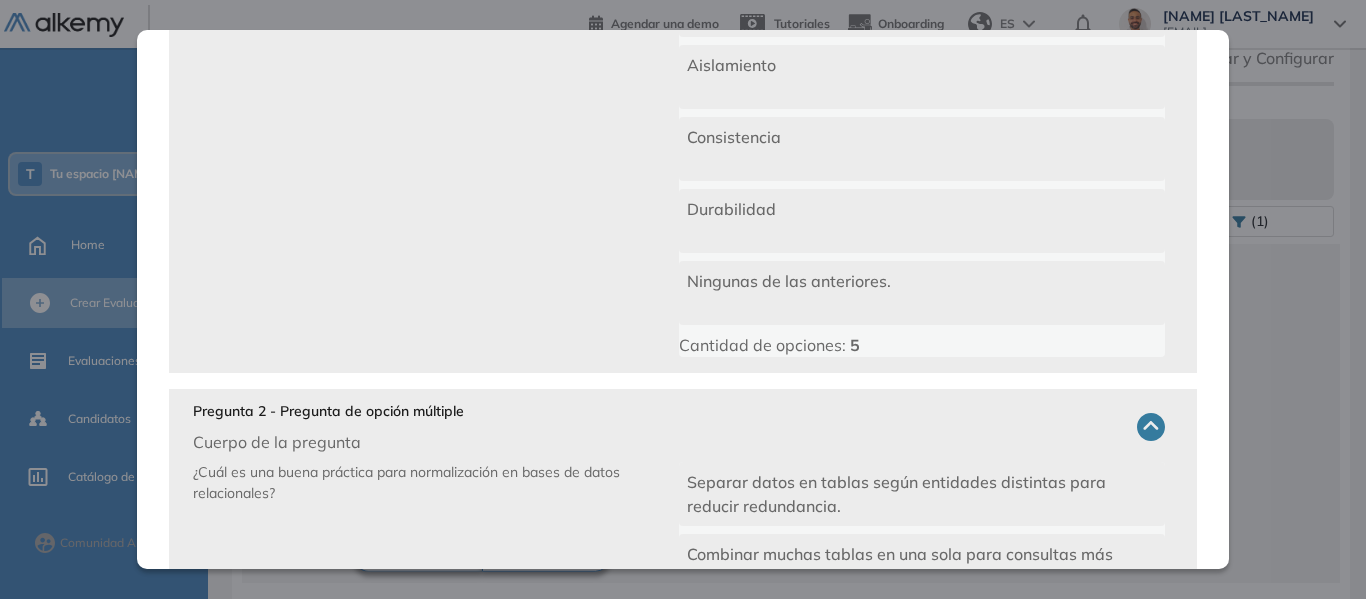 scroll, scrollTop: 0, scrollLeft: 0, axis: both 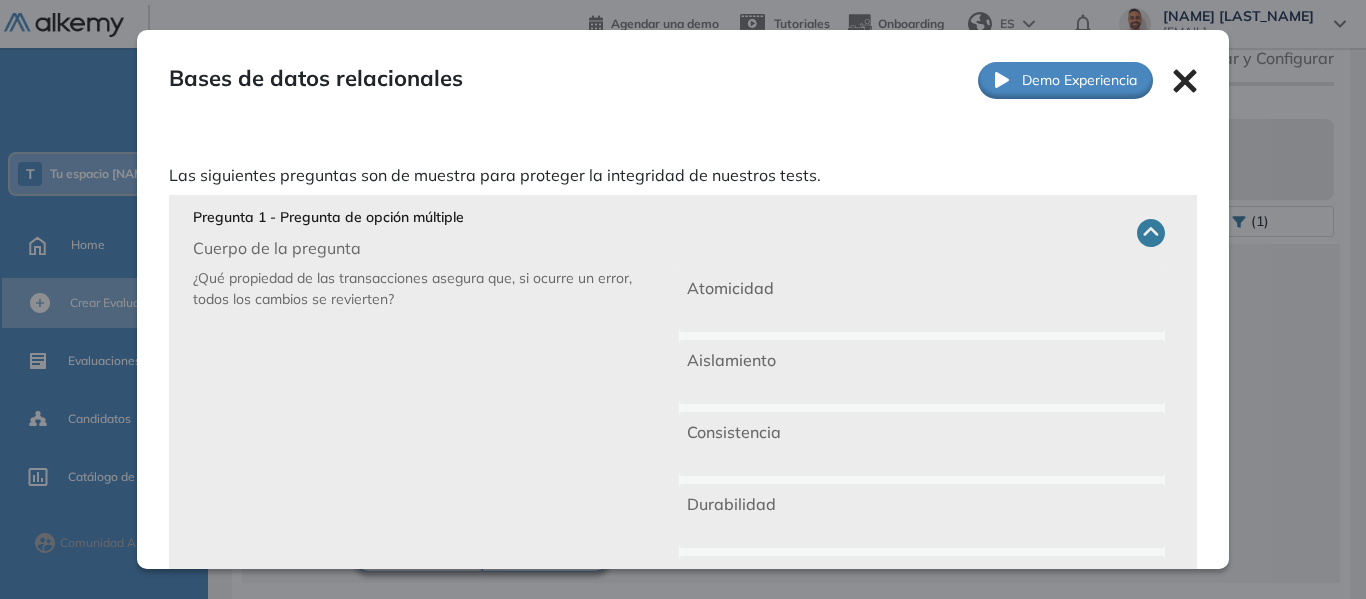 click on "Bases de datos relacionales" at bounding box center (316, 80) 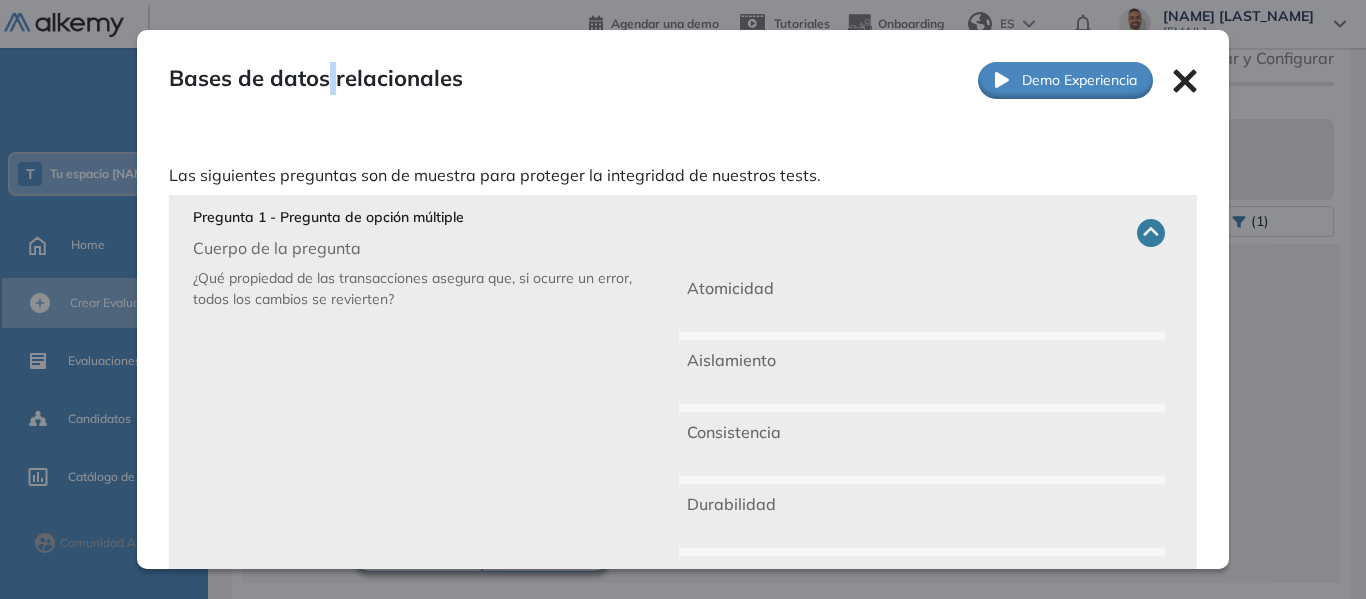 click on "Bases de datos relacionales" at bounding box center [316, 80] 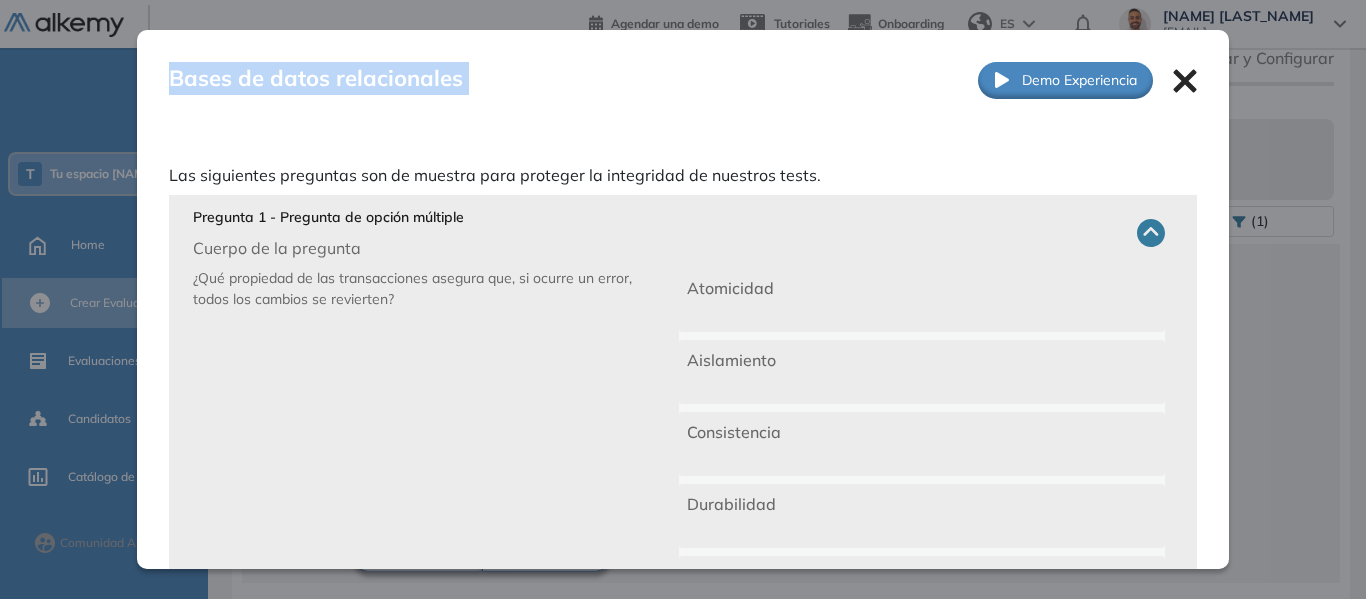 click on "Bases de datos relacionales" at bounding box center (316, 80) 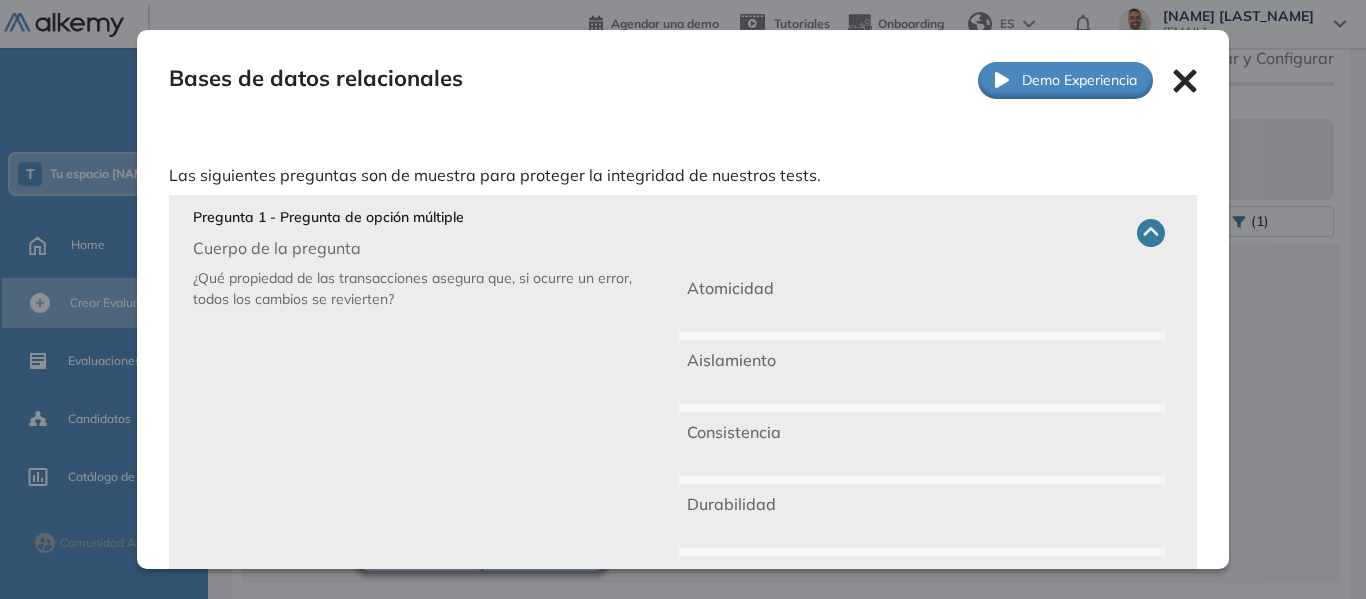 click 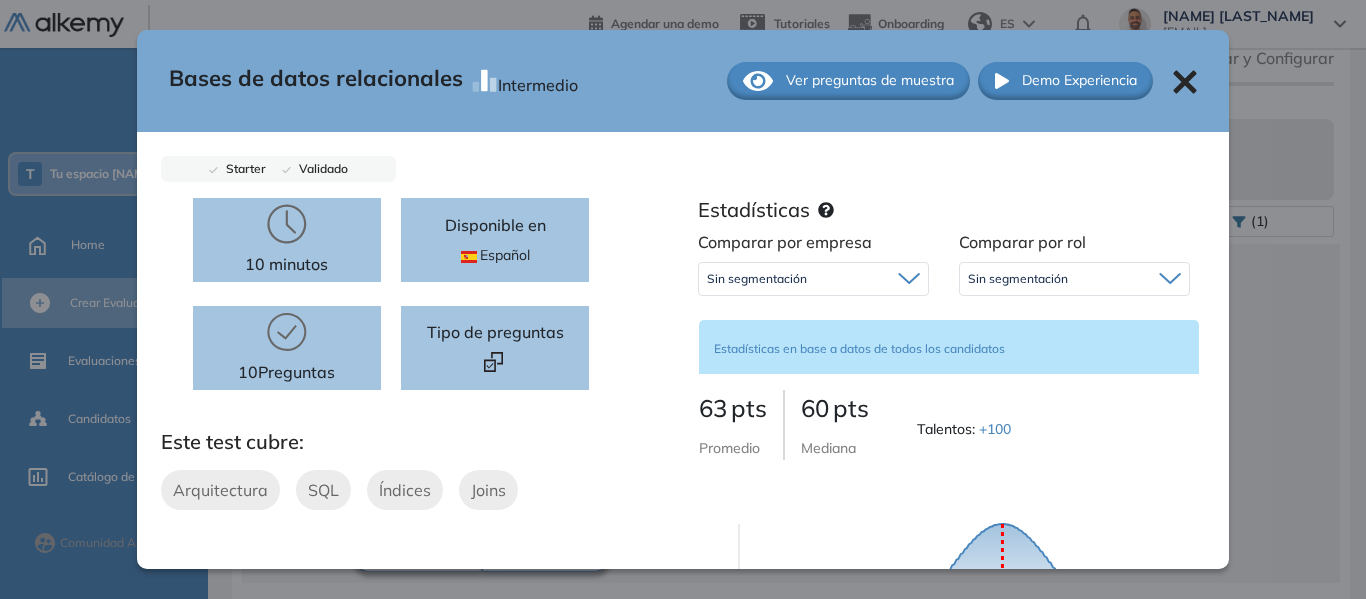 click 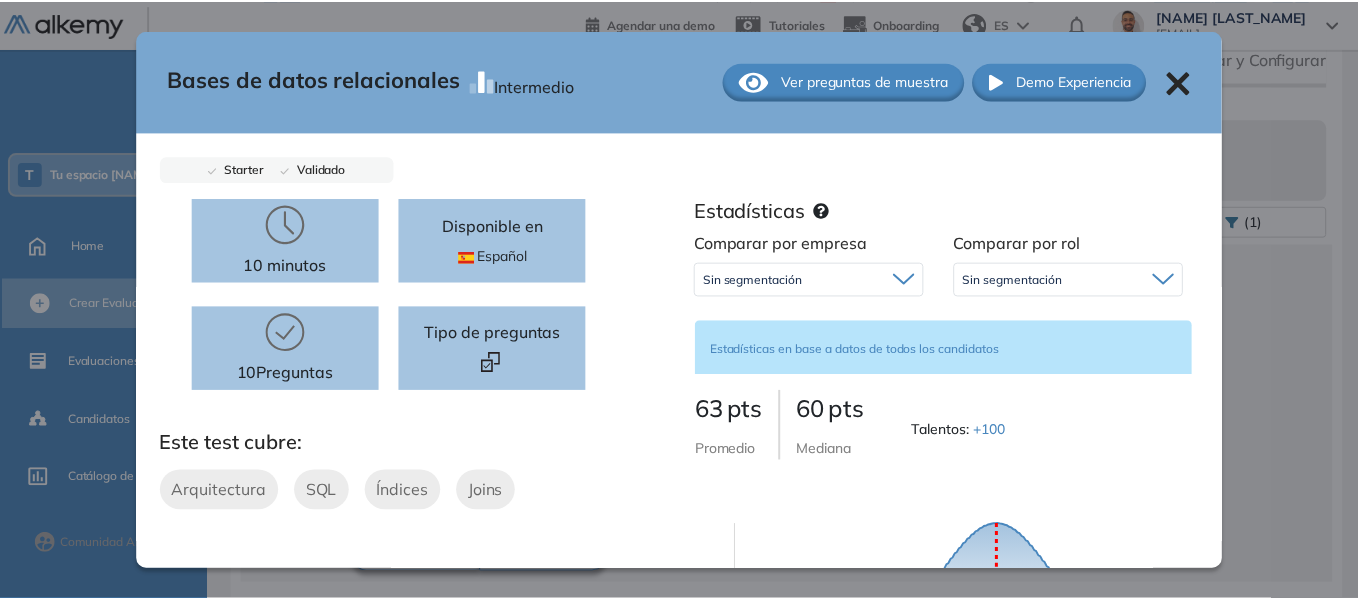 scroll, scrollTop: 153, scrollLeft: 0, axis: vertical 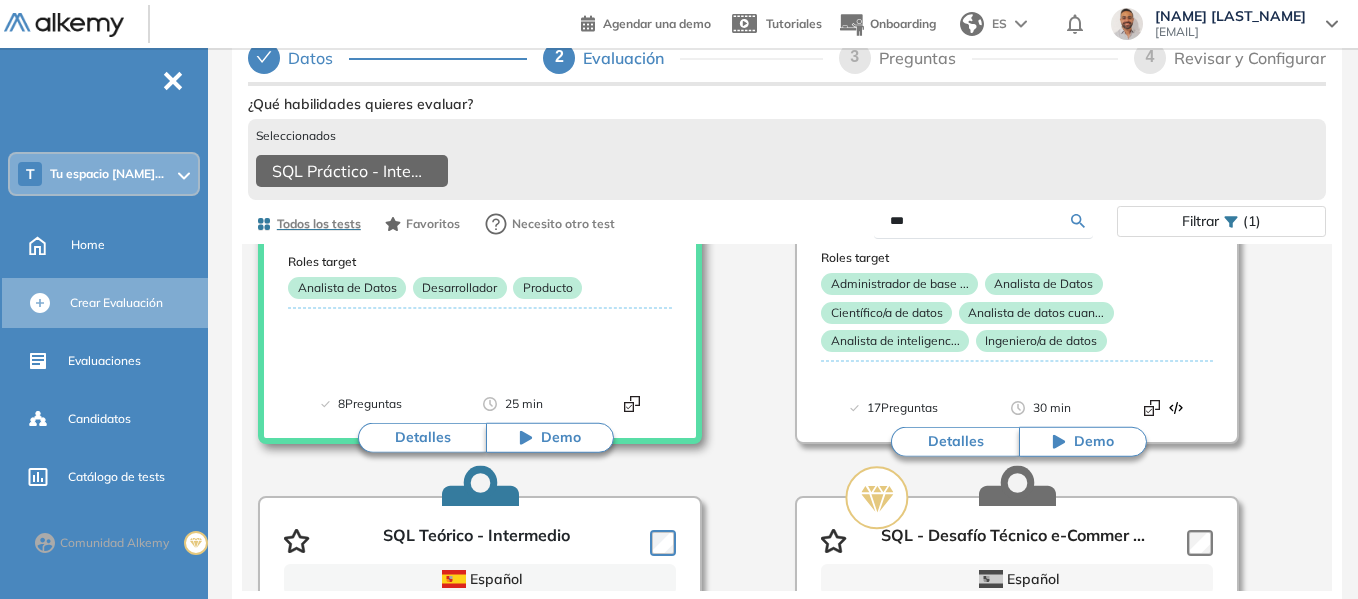 click on "Detalles" at bounding box center (422, 438) 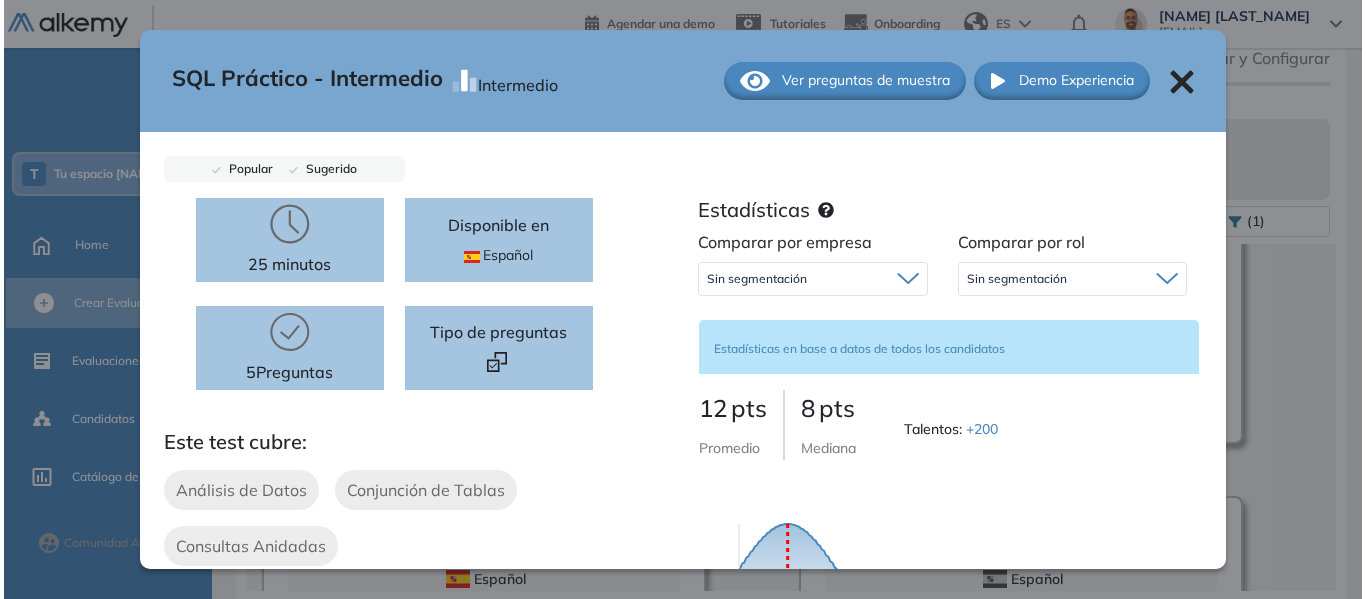 scroll, scrollTop: 150, scrollLeft: 0, axis: vertical 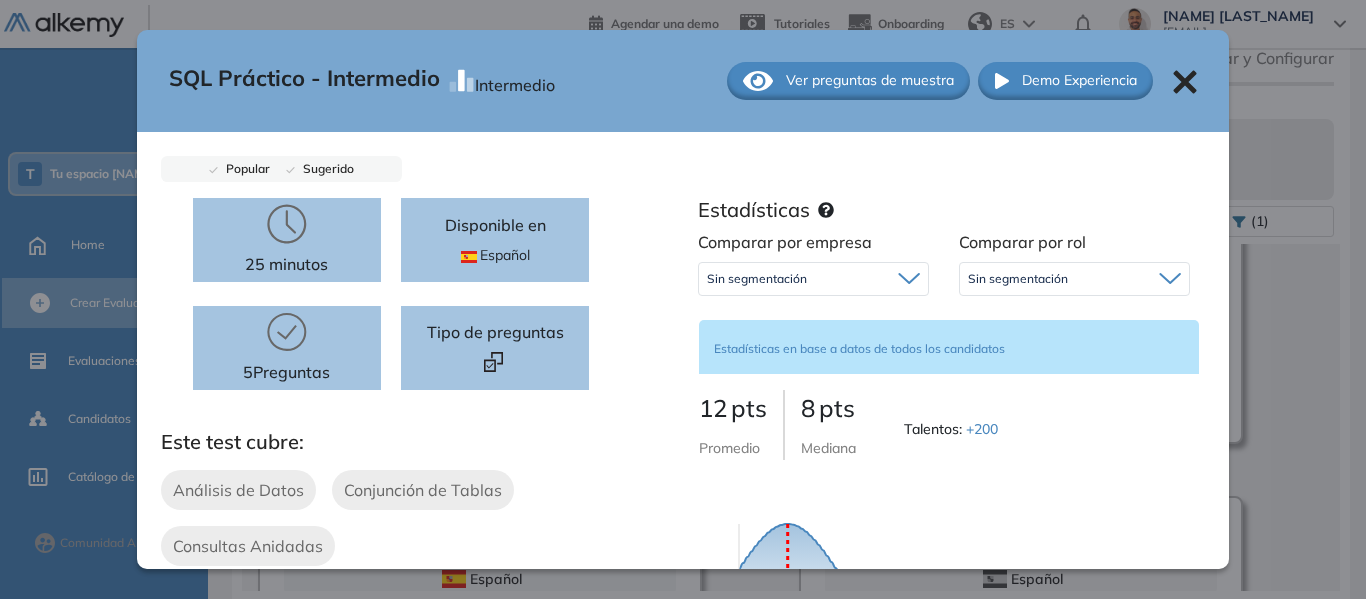 click 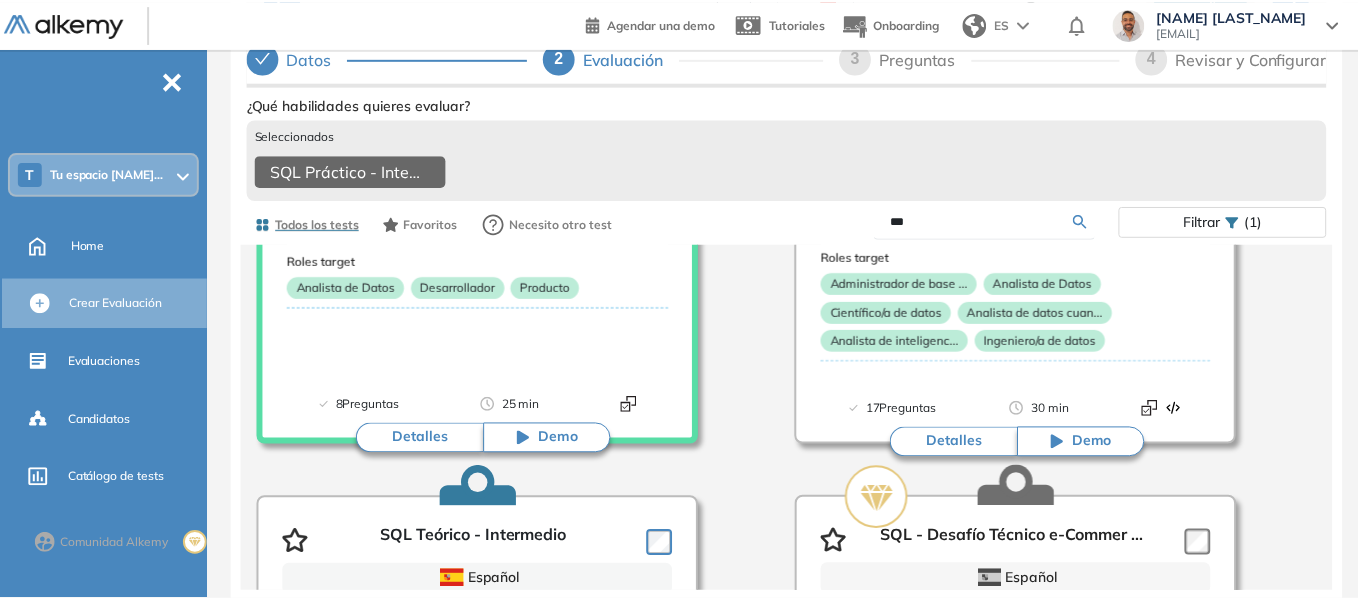 scroll, scrollTop: 153, scrollLeft: 0, axis: vertical 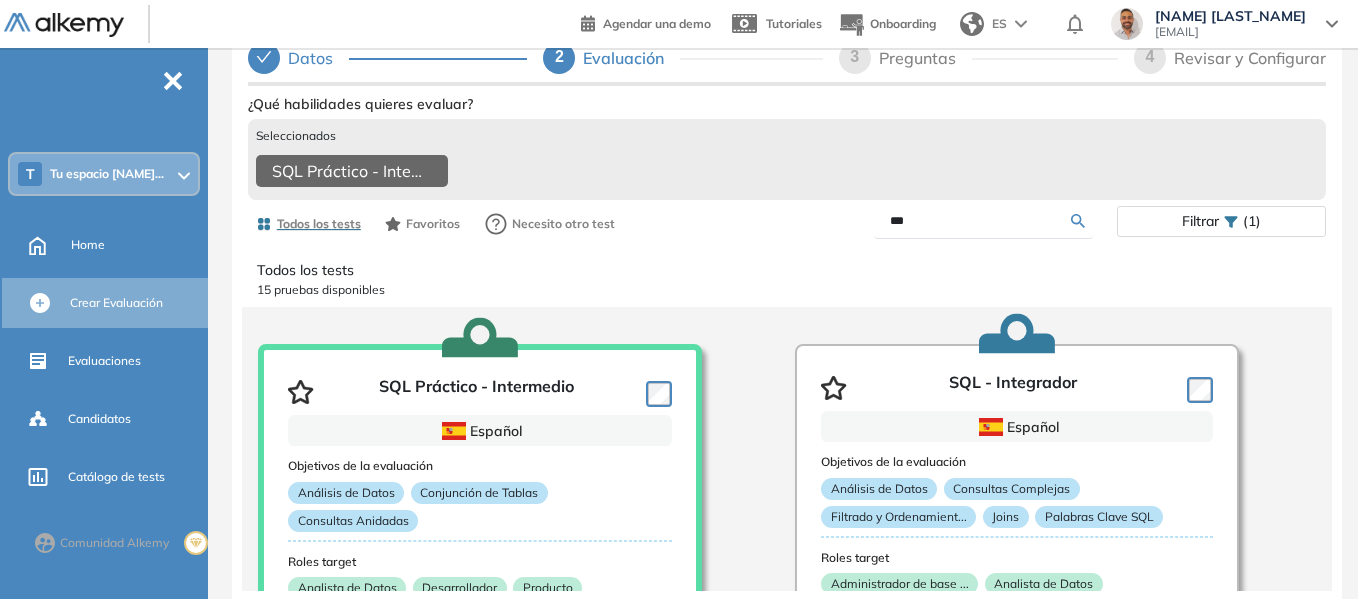 click on "SQL Práctico - Intermedio  Español Objetivos de la evaluación Análisis de Datos Conjunción de Tablas Consultas Anidadas Roles target Analista de Datos Desarrollador Producto Estadísticas +200 Candidatos Puntuación 0 10 20 30 40 50 60 70 80 90 100 Promedio Creado por [FIRST] [LAST] Ingeniero en Telecomunicaciones con especialización en análisis de datos. Tiene más de 7 años de exp... Usado por 8  Preguntas 25 min Detalles Demo SQL - Integrador  Español Objetivos de la evaluación Análisis de Datos Consultas Complejas Filtrado y Ordenamient... Joins Palabras Clave SQL Roles target Administrador de base ... Analista de Datos Científico/a de datos Analista de datos cuan... Analista de inteligenc... Ingeniero/a de datos Estadísticas +5000 Candidatos 35% Puntaje promedio <31% Principiante >31% En desarrollo >46% Óptimo >64% Avanzado >90% Experto Creado por Usado por 17  Preguntas 30 min Detalles Demo SQL Teórico - Intermedio  Español Objetivos de la evaluación Análisis de Datos Consultas Tablas +5000" at bounding box center (787, 2122) 